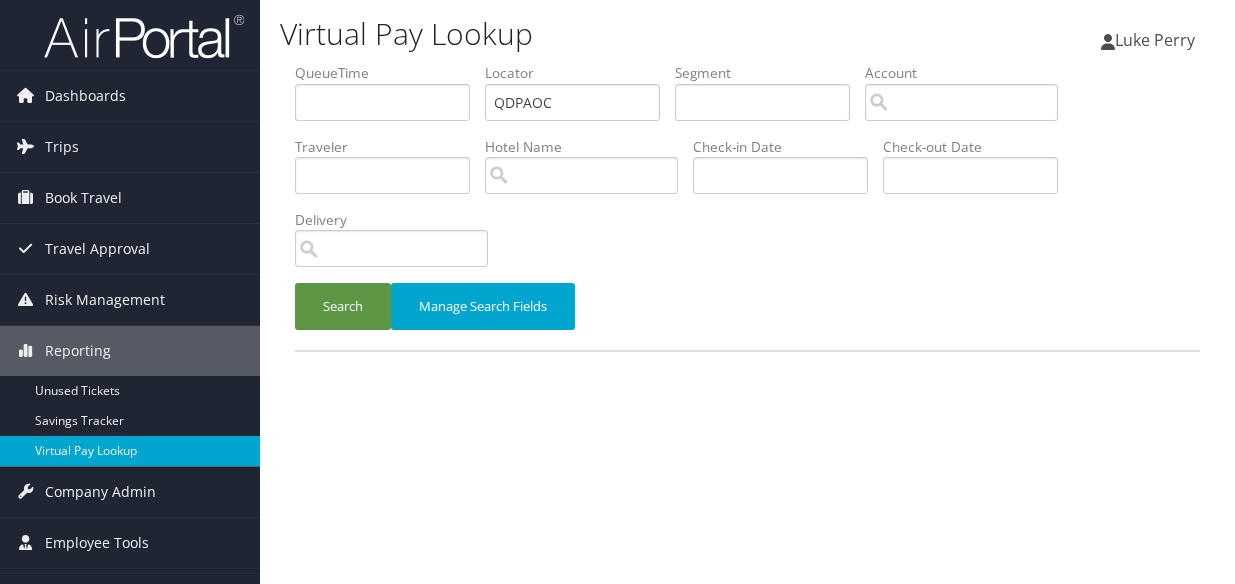 scroll, scrollTop: 0, scrollLeft: 0, axis: both 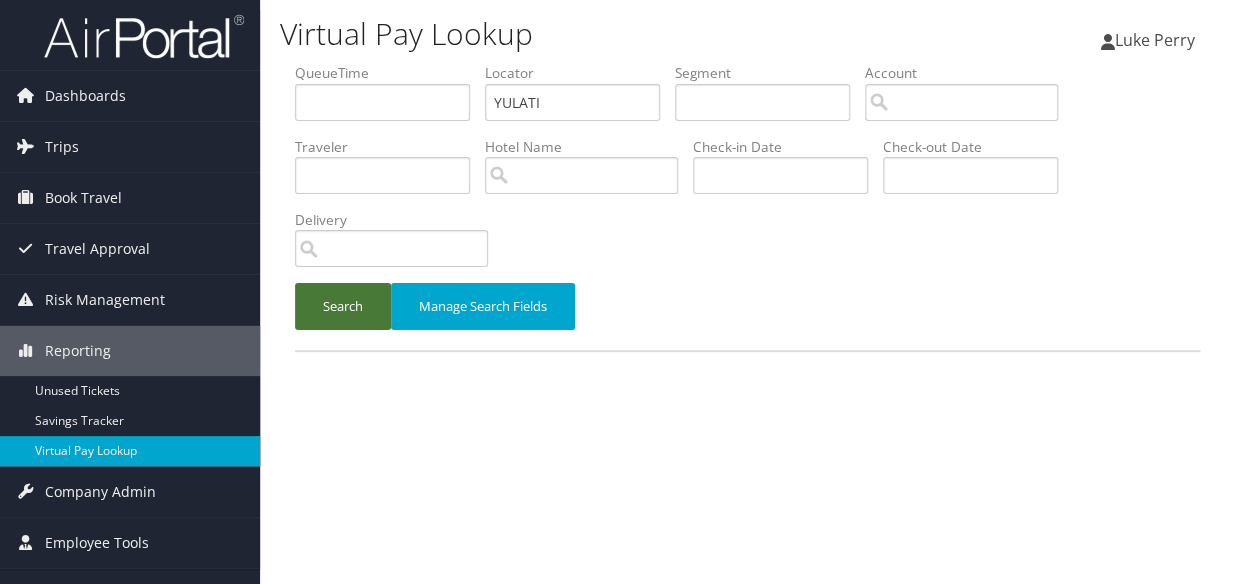click on "Search" at bounding box center (343, 306) 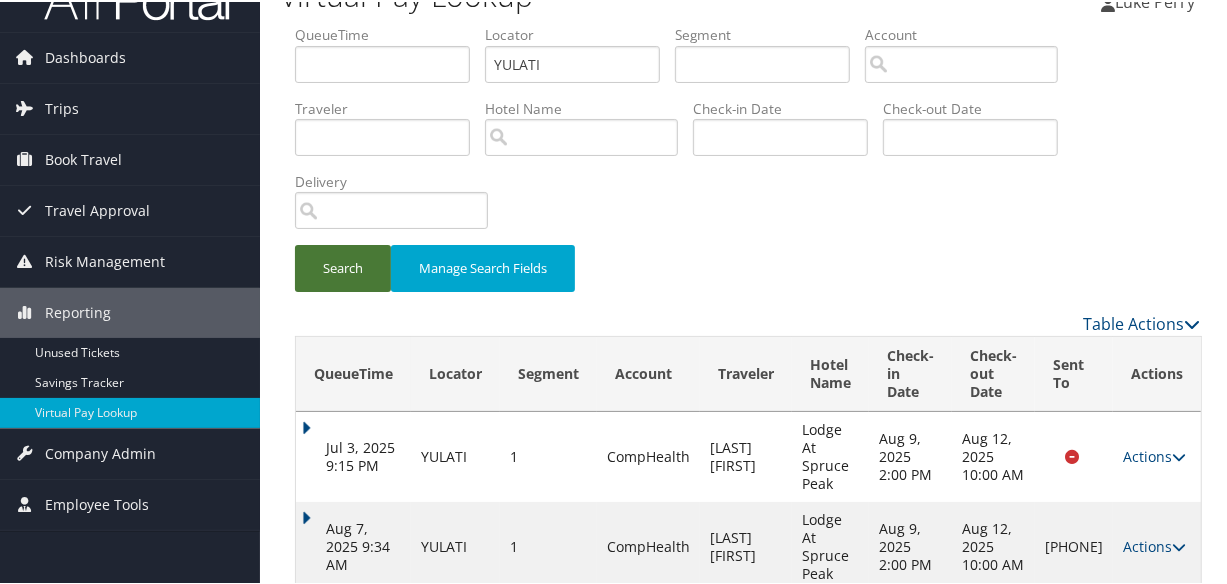 scroll, scrollTop: 62, scrollLeft: 0, axis: vertical 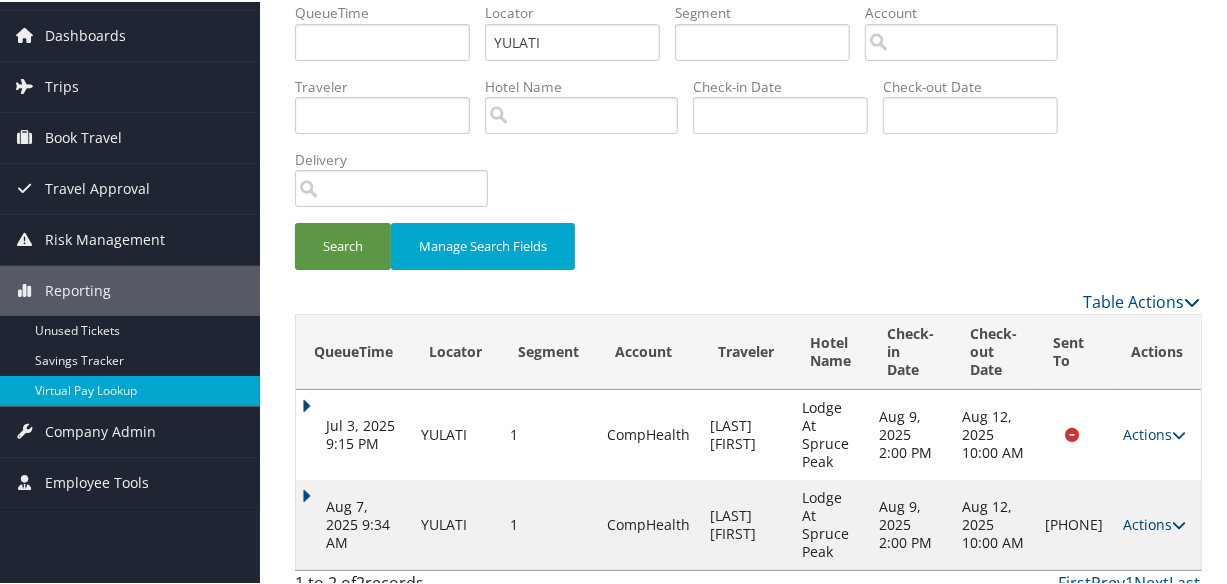 click on "Actions" at bounding box center (1154, 522) 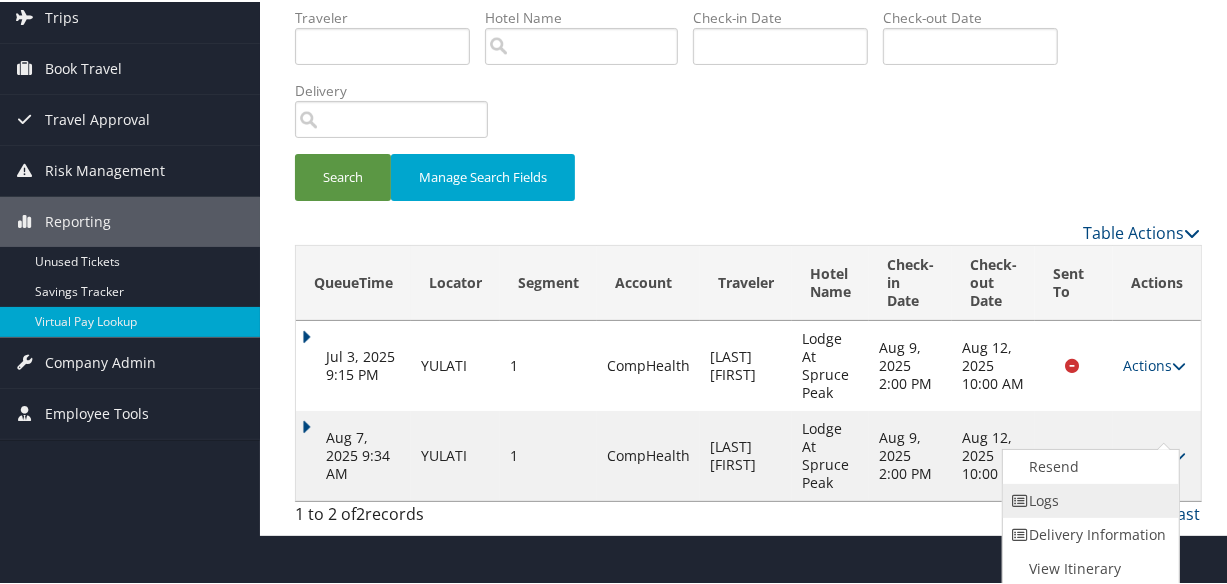 click on "Logs" at bounding box center (1088, 499) 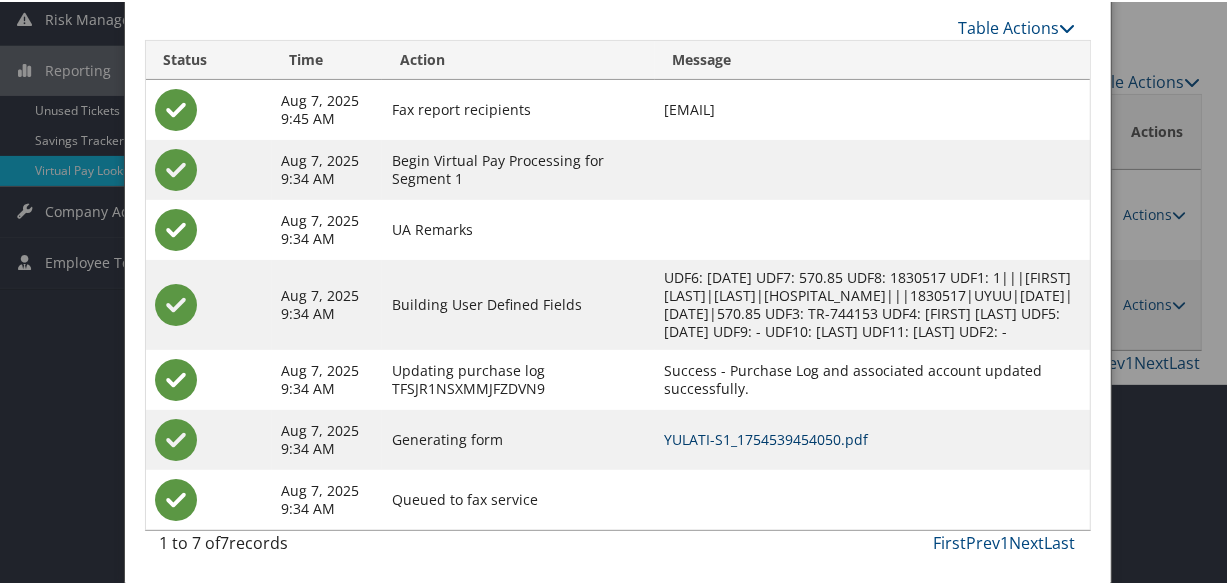 scroll, scrollTop: 300, scrollLeft: 0, axis: vertical 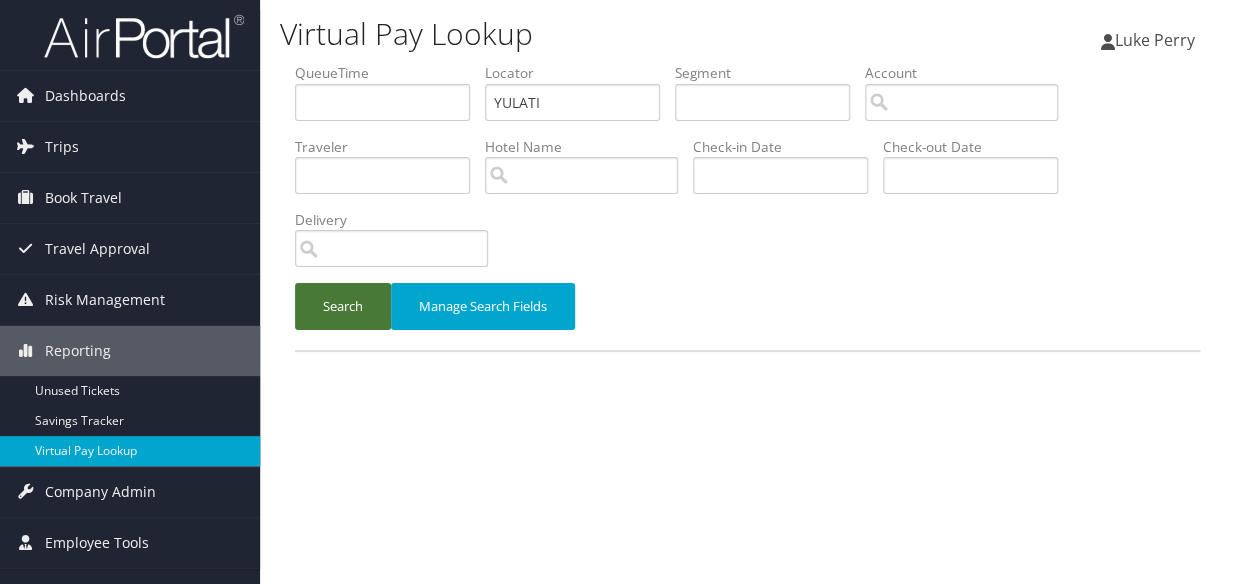 drag, startPoint x: 0, startPoint y: 0, endPoint x: 312, endPoint y: 296, distance: 430.06976 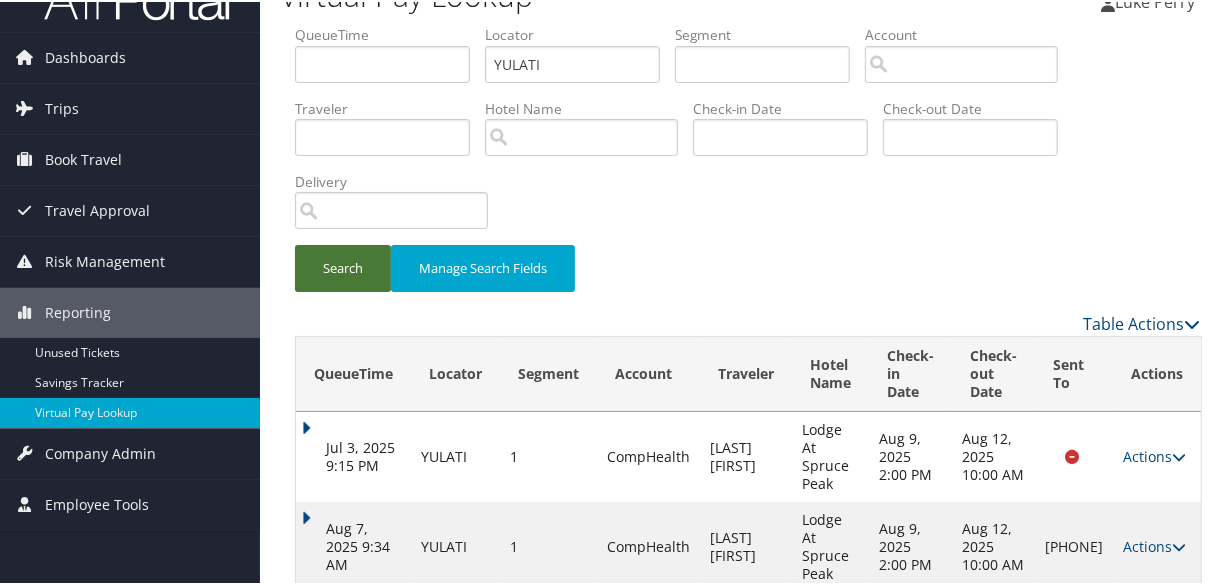 scroll, scrollTop: 62, scrollLeft: 0, axis: vertical 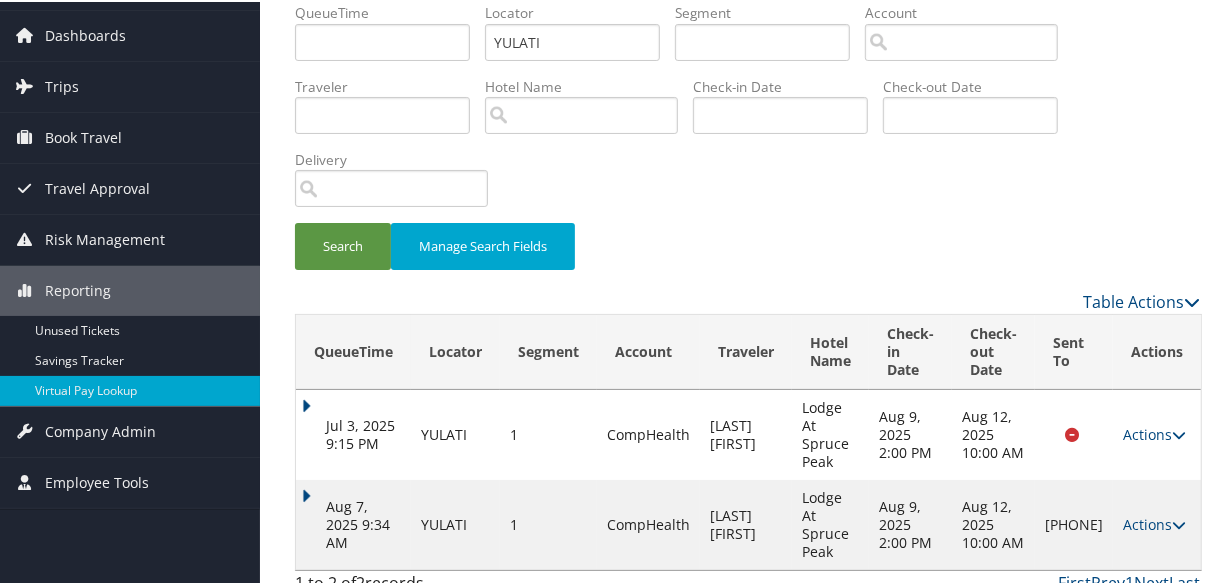click on "Aug 7, 2025 9:34 AM" at bounding box center [353, 523] 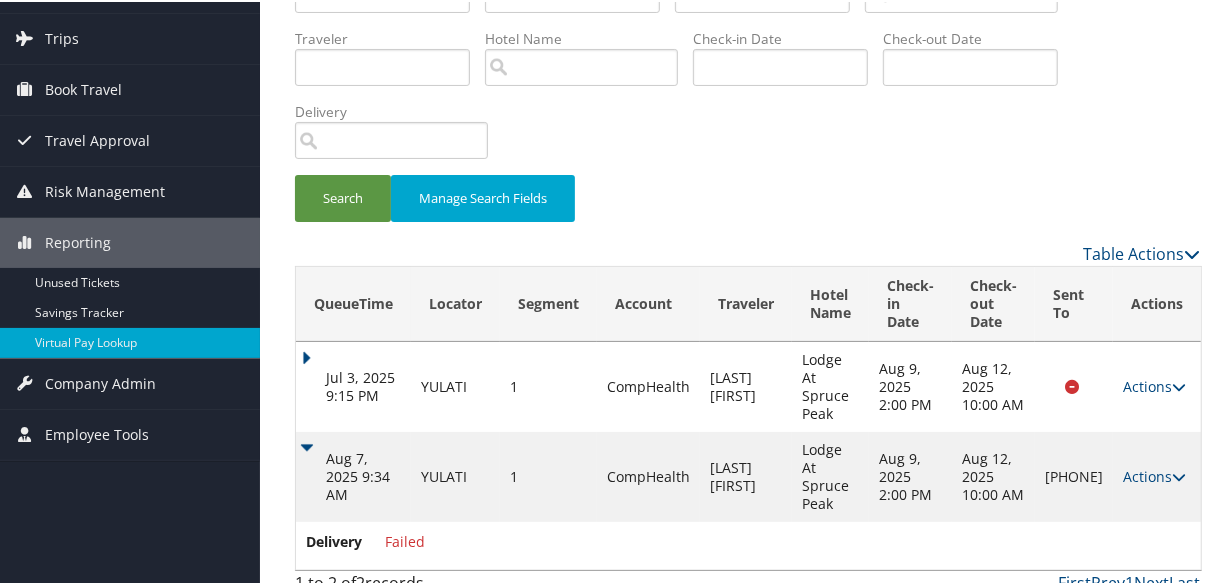 click on "Actions   Resend  Logs  Delivery Information  View Itinerary" at bounding box center (1157, 475) 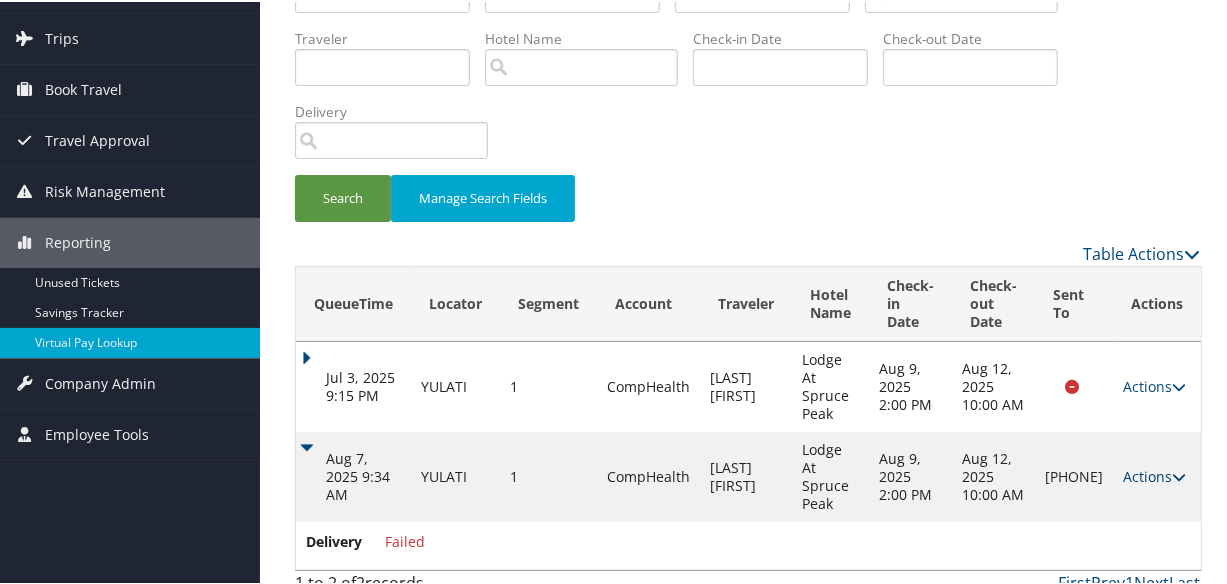 click on "Actions" at bounding box center (1154, 474) 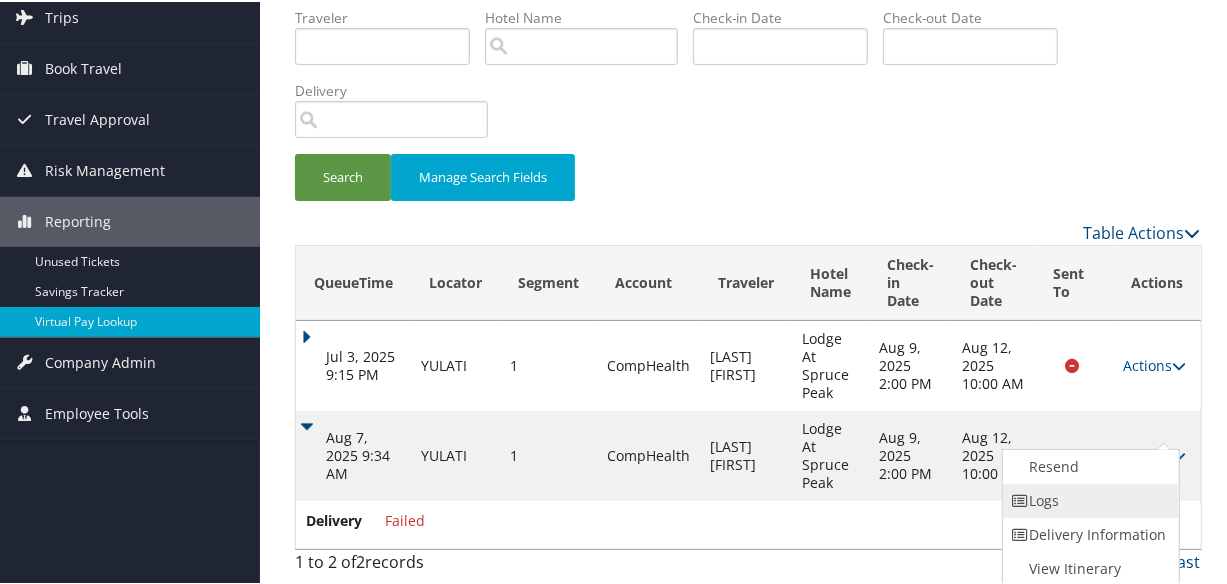 click on "Logs" at bounding box center [1088, 499] 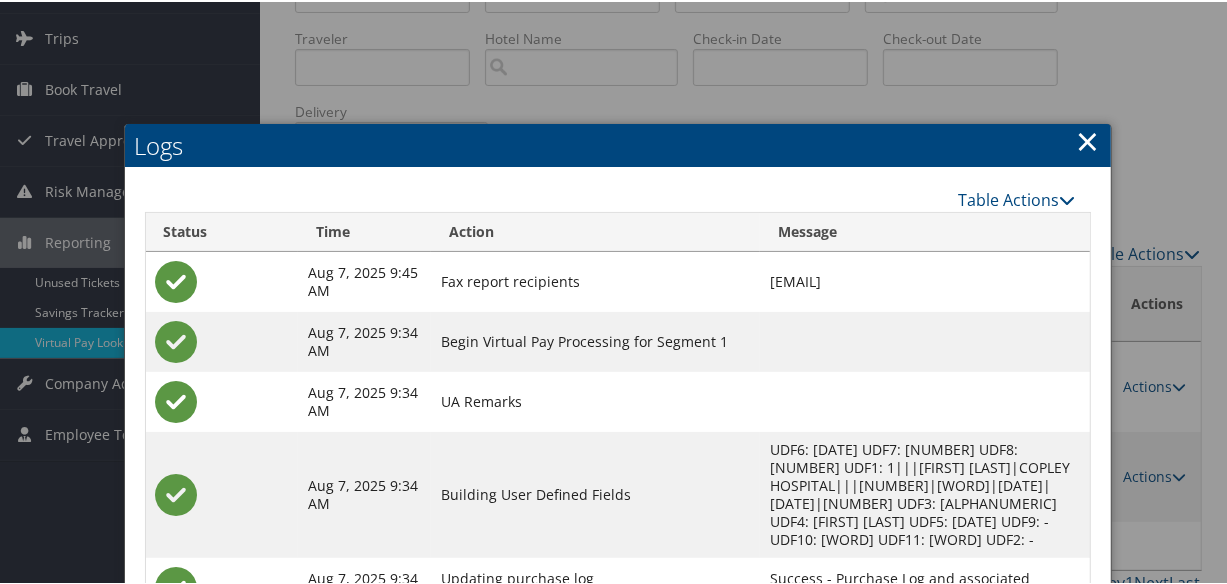scroll, scrollTop: 300, scrollLeft: 0, axis: vertical 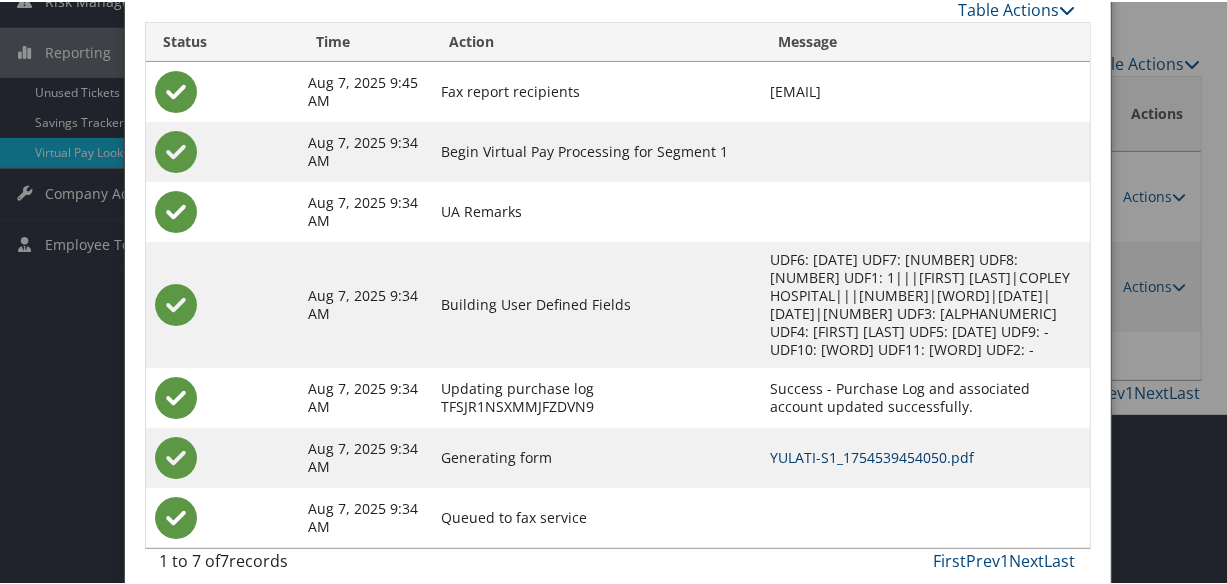 click on "YULATI-S1_1754539454050.pdf" at bounding box center [872, 455] 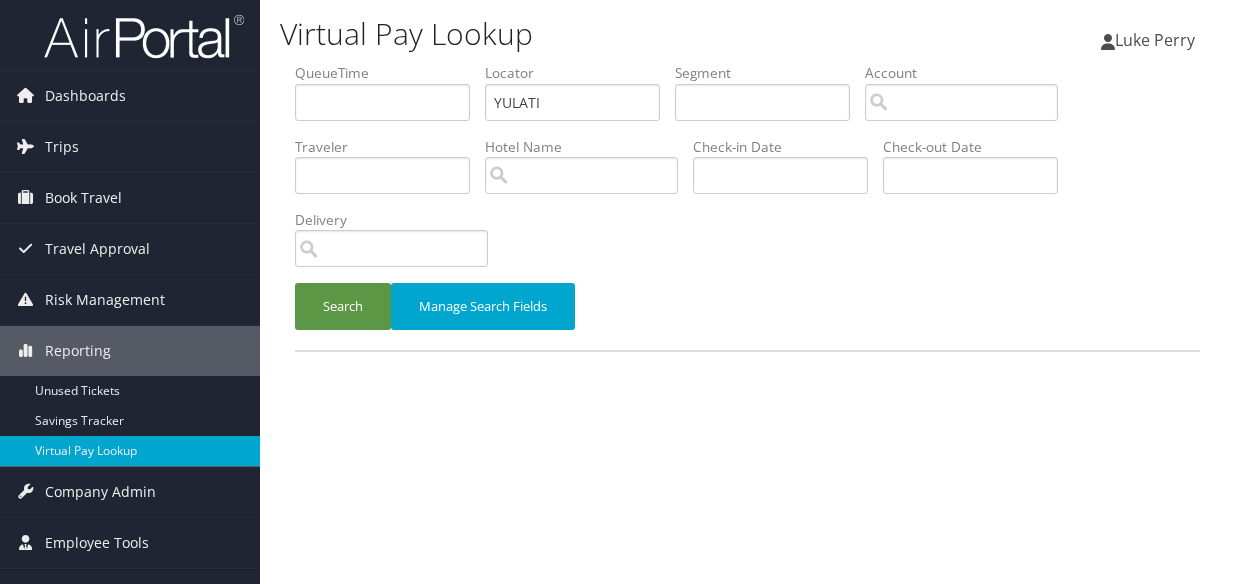 click on "Search" at bounding box center [343, 306] 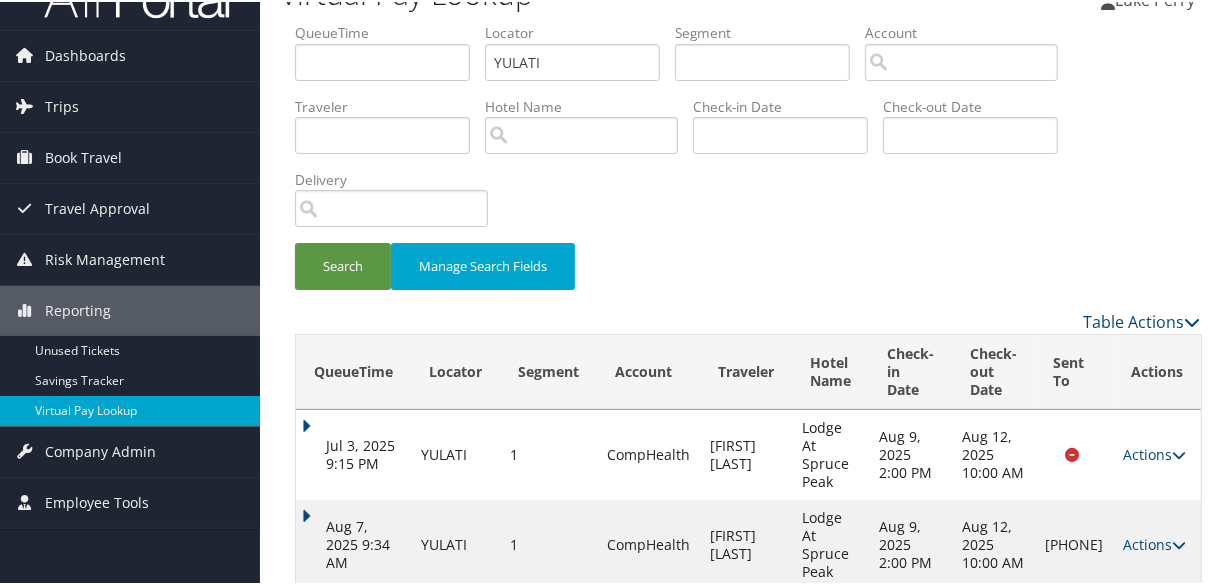 scroll, scrollTop: 62, scrollLeft: 0, axis: vertical 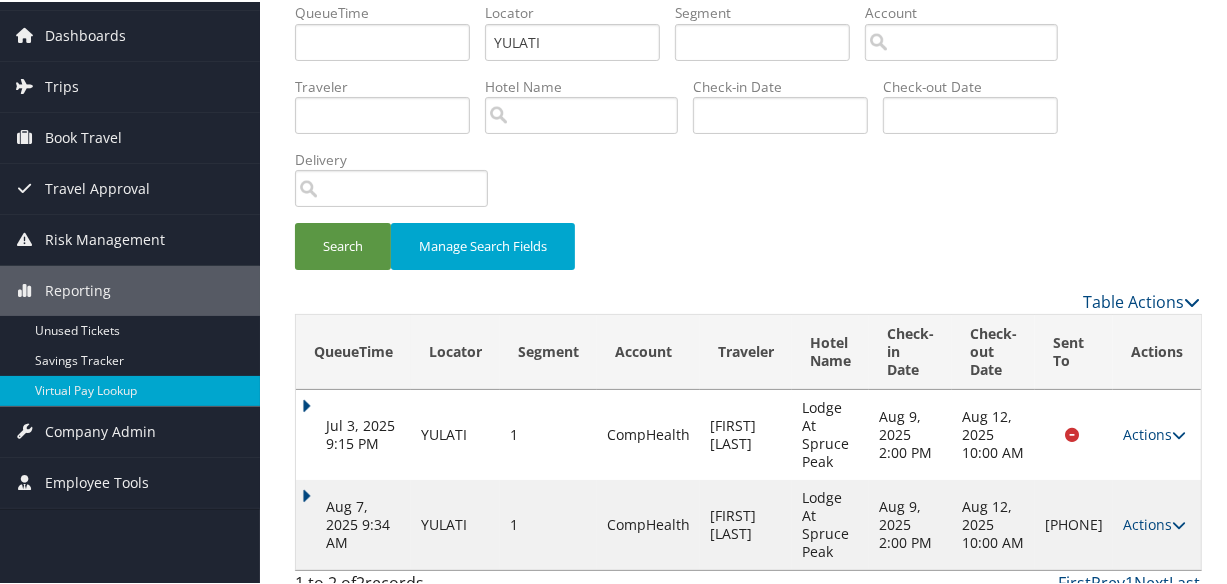 click on "QueueTime Locator YULATI Segment Account Traveler Hotel Name Check-in Date Check-out Date Delivery Search Manage Search Fields
Table Actions  Loading... QueueTime Locator Segment Account Traveler Hotel Name Check-in Date Check-out Date Sent To Delivery Actions Jul 3, 2025 9:15 PM YULATI 1 CompHealth [FIRST] [LAST] Lodge At Spruce Peak Aug 9, 2025 2:00 PM Aug 12, 2025 10:00 AM Queued Actions   Resend  Logs  View Itinerary Aug 7, 2025 9:34 AM YULATI 1 CompHealth [FIRST] [LAST] Lodge At Spruce Peak Aug 9, 2025 2:00 PM Aug 12, 2025 10:00 AM [PHONE] Failed Actions   Resend  Logs  Delivery Information  View Itinerary 1 to 2 of  2  records First Prev 1 Next Last
Advanced Search Cancel Save   ×" at bounding box center (747, 302) 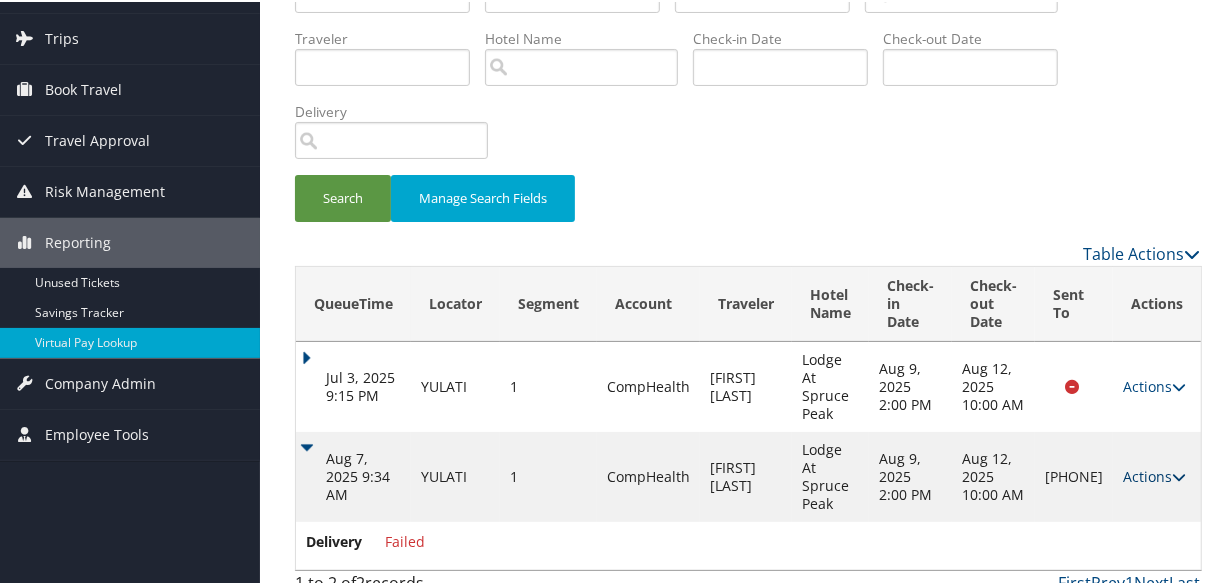 click on "Actions" at bounding box center [1154, 474] 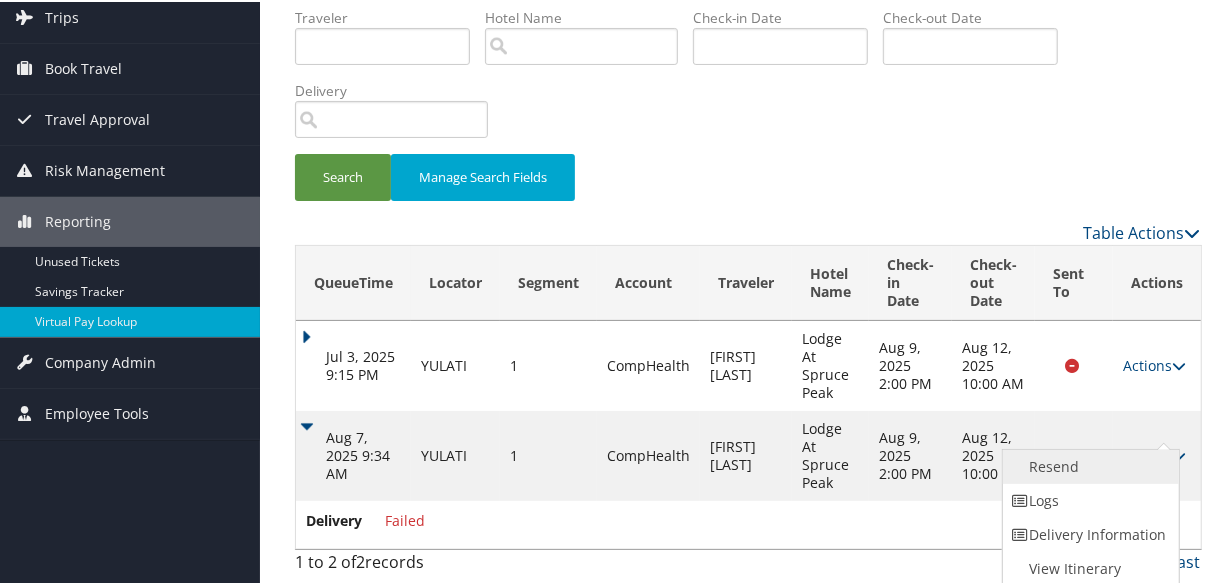 click on "Resend" at bounding box center [1088, 465] 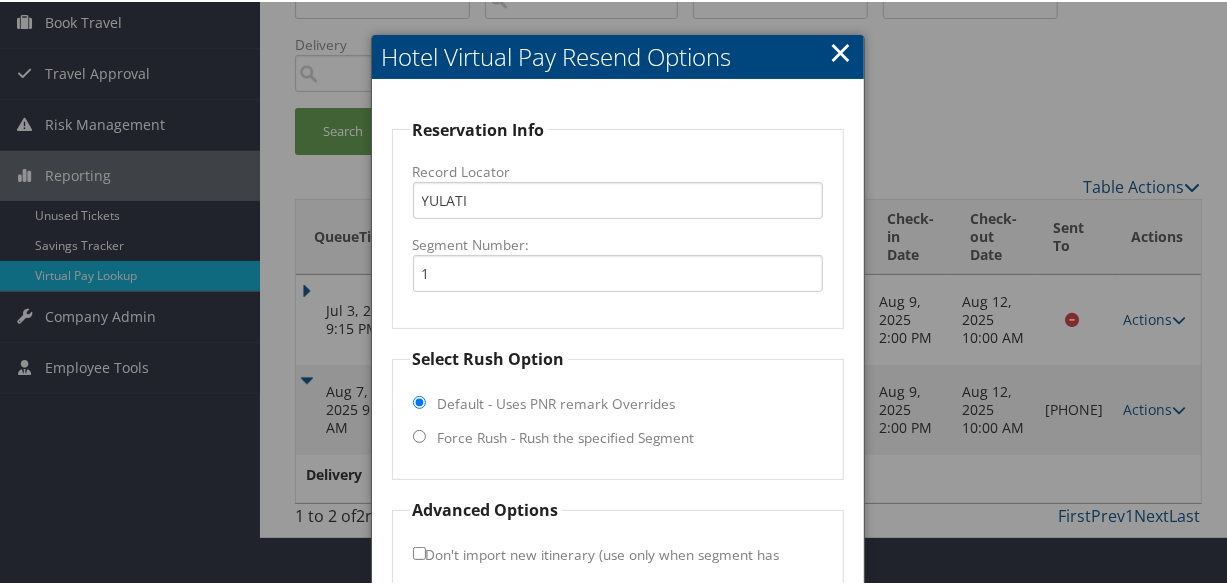 scroll, scrollTop: 293, scrollLeft: 0, axis: vertical 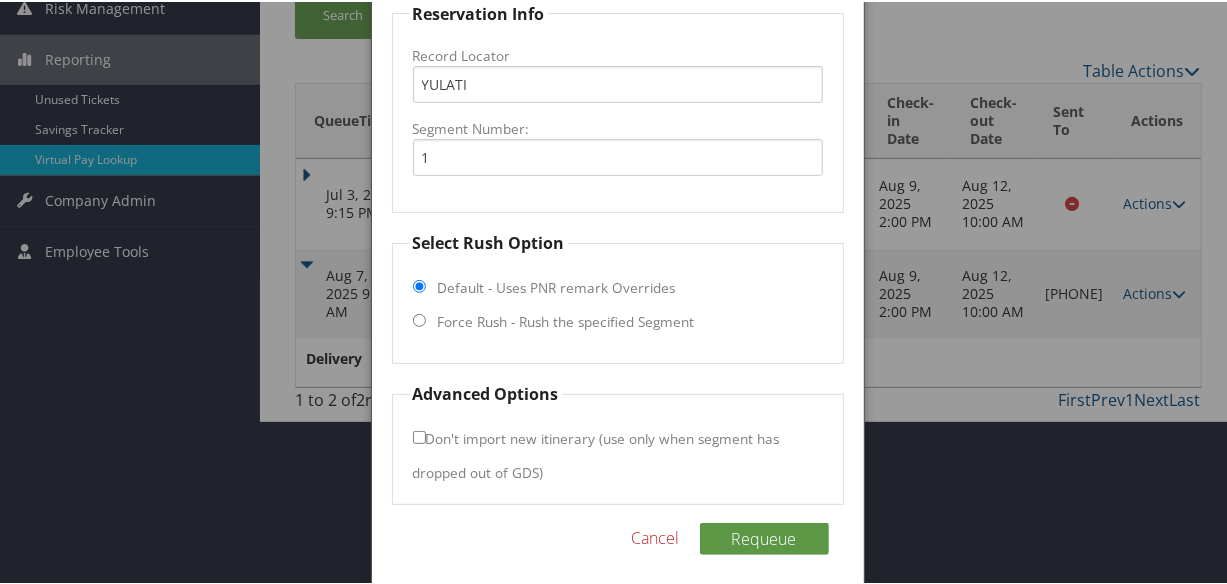 click on "Select Rush Option
Default - Uses PNR remark Overrides
Force Rush - Rush the specified Segment" at bounding box center [618, 295] 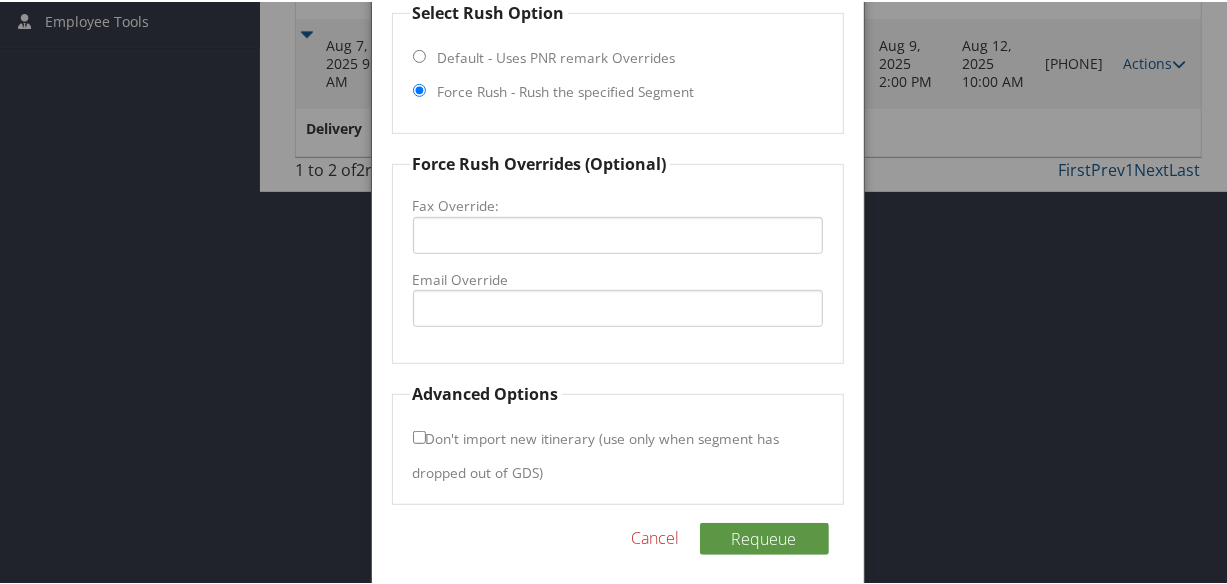 scroll, scrollTop: 533, scrollLeft: 0, axis: vertical 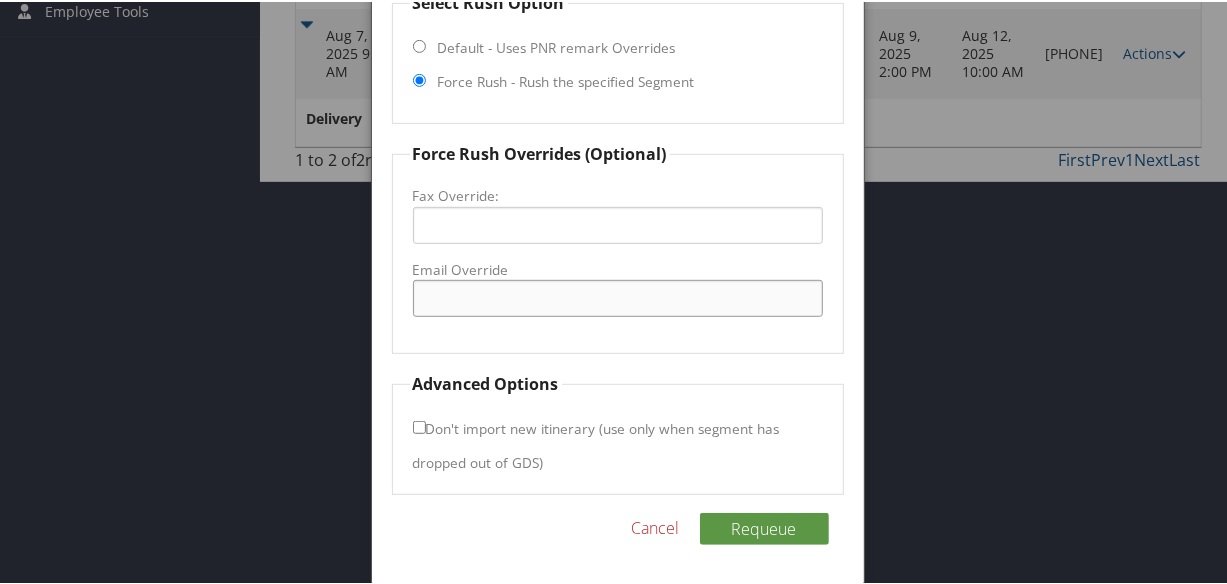 click on "Email Override" at bounding box center (618, 296) 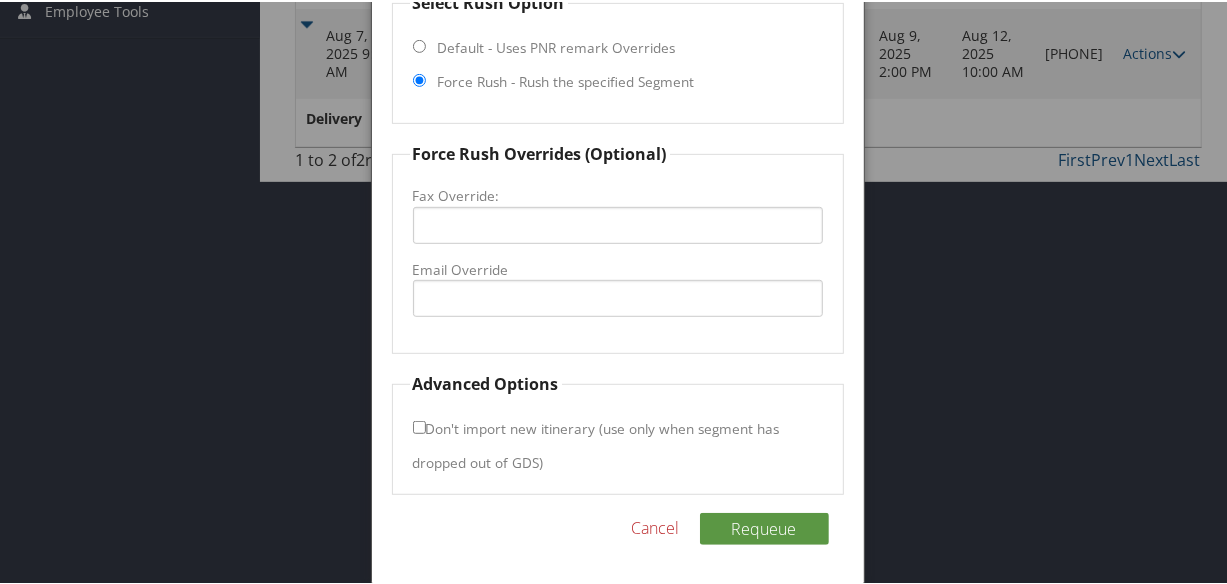 click on "Force Rush Overrides (Optional)
Fax Override:
Email Override" at bounding box center [618, 246] 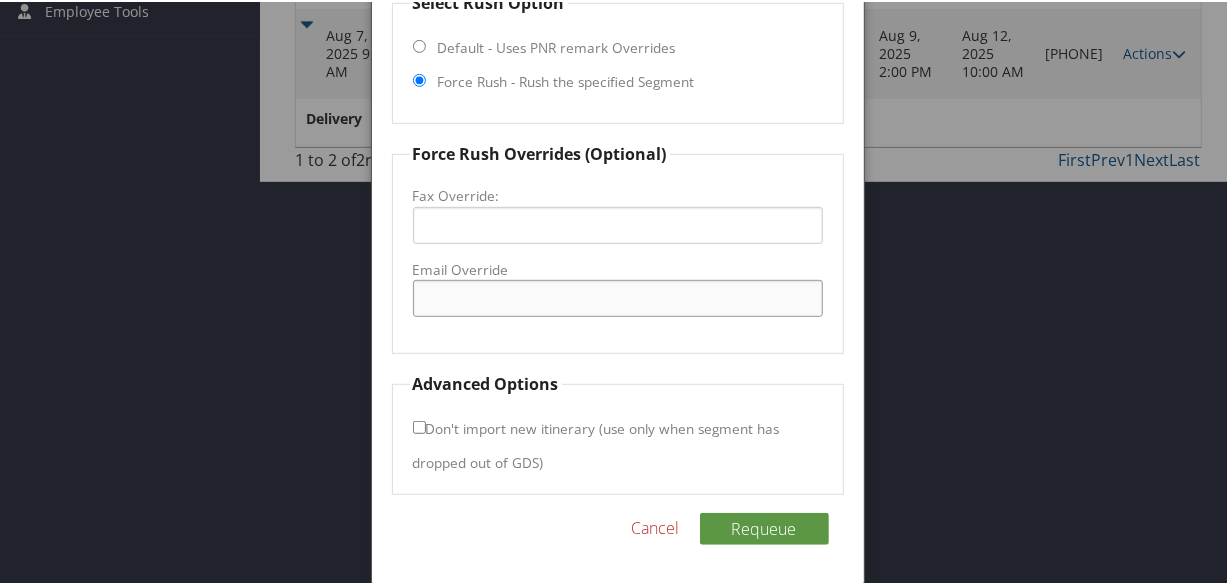 click on "Email Override" at bounding box center [618, 296] 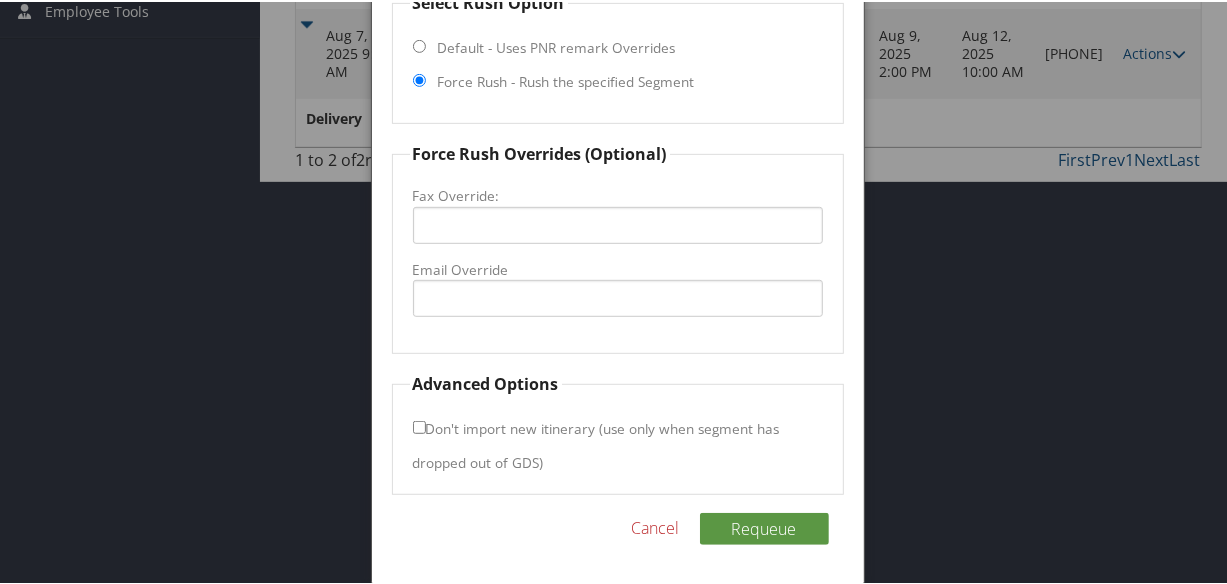 click on "Force Rush Overrides (Optional)
Fax Override:
Email Override" at bounding box center (618, 246) 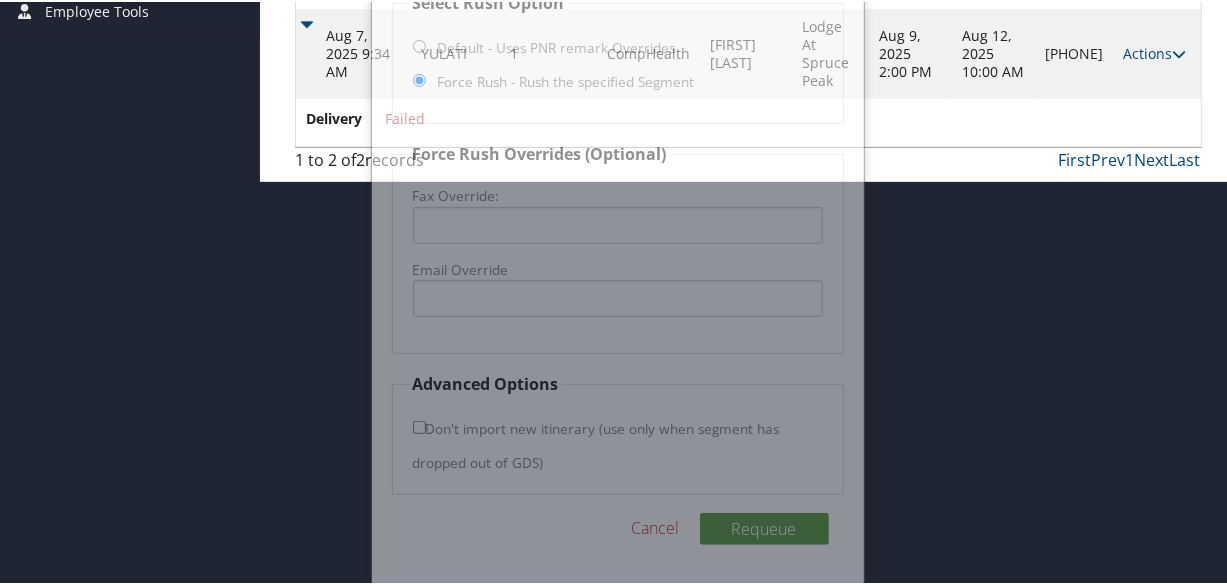scroll, scrollTop: 110, scrollLeft: 0, axis: vertical 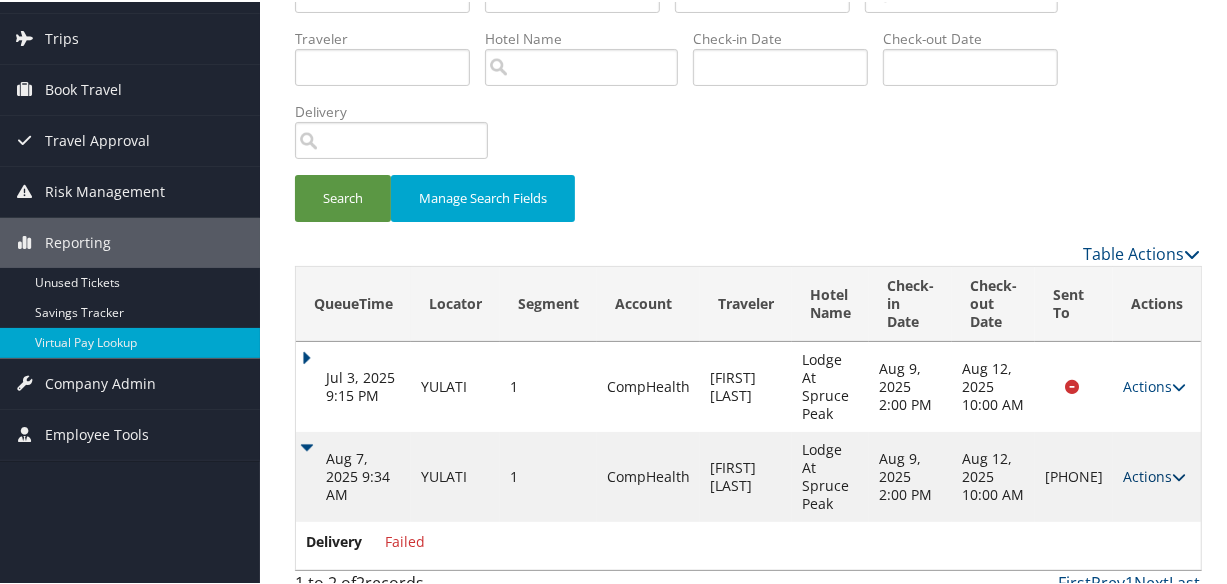 click on "Actions" at bounding box center [1154, 474] 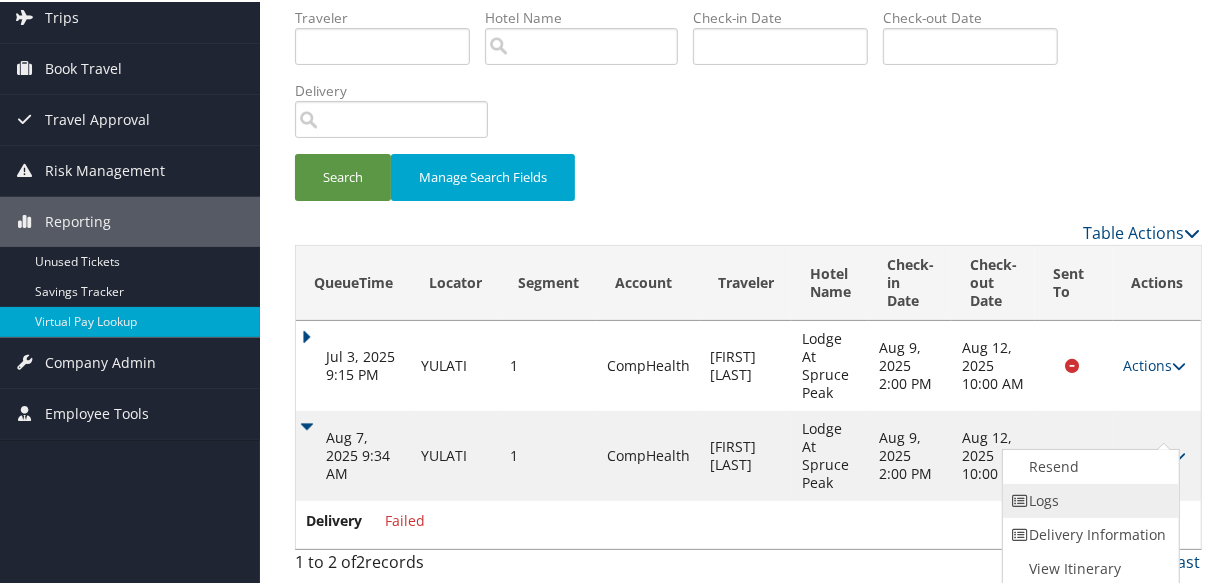 click on "Logs" at bounding box center [1088, 499] 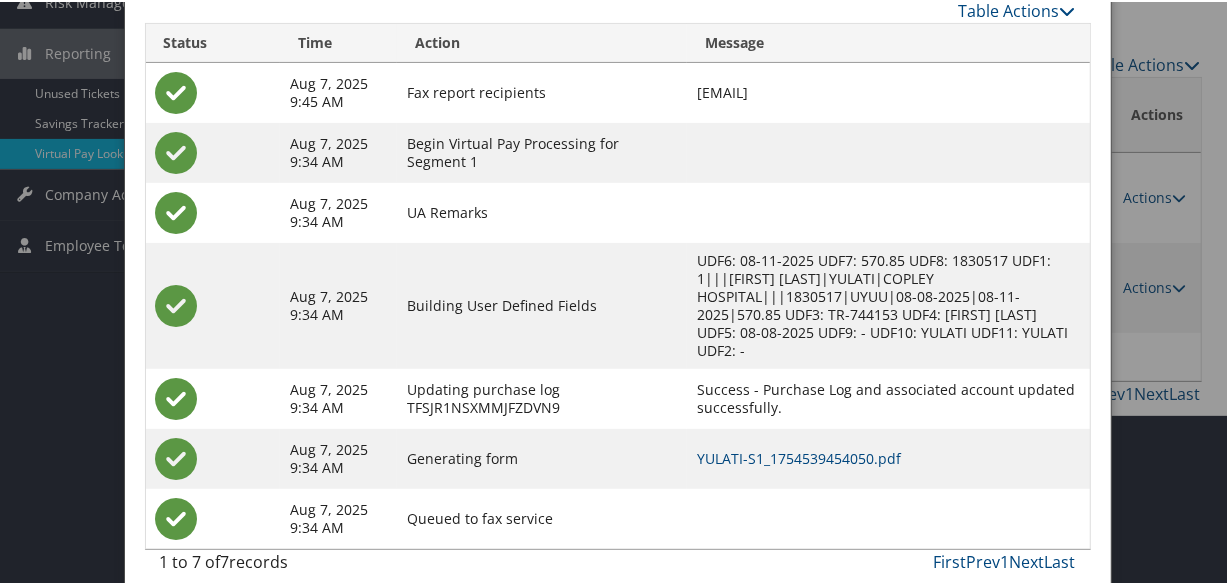 scroll, scrollTop: 300, scrollLeft: 0, axis: vertical 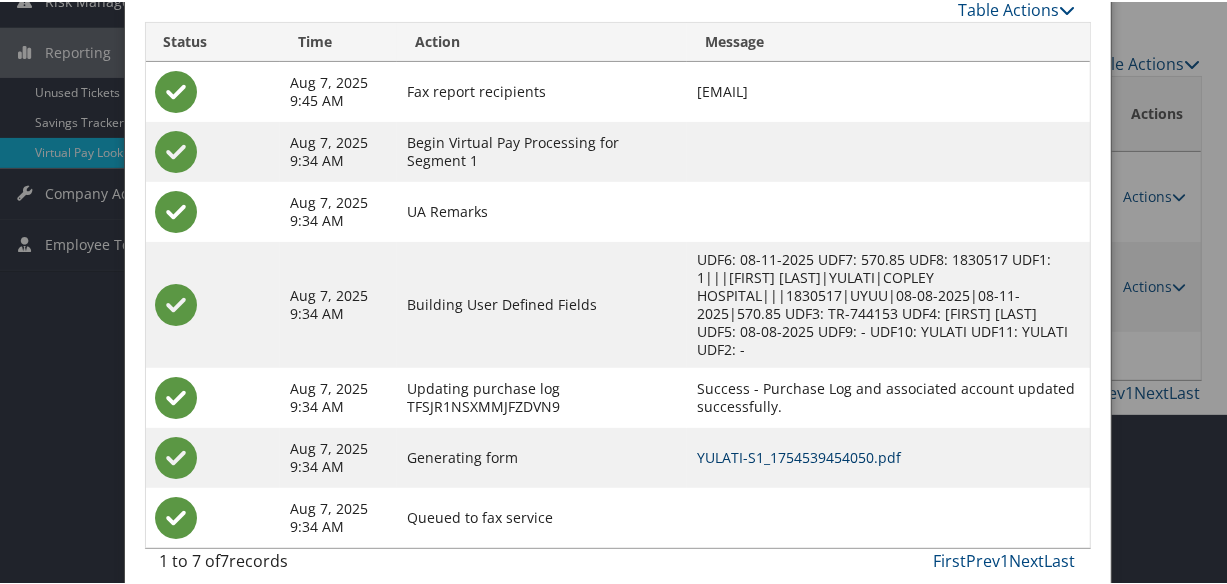 click on "YULATI-S1_1754539454050.pdf" at bounding box center (799, 455) 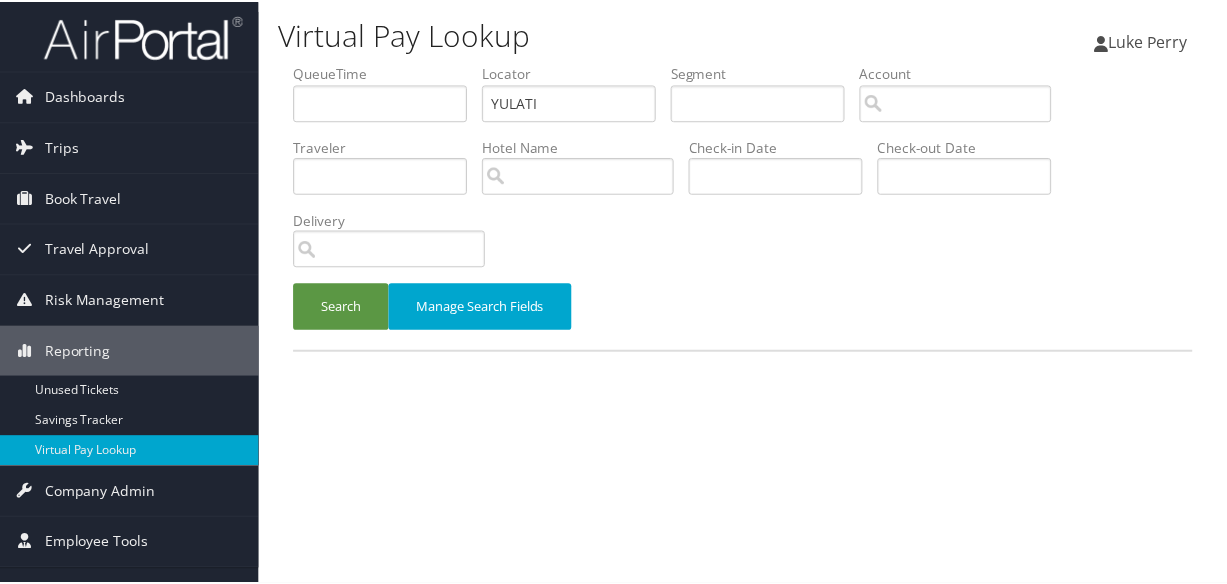 scroll, scrollTop: 0, scrollLeft: 0, axis: both 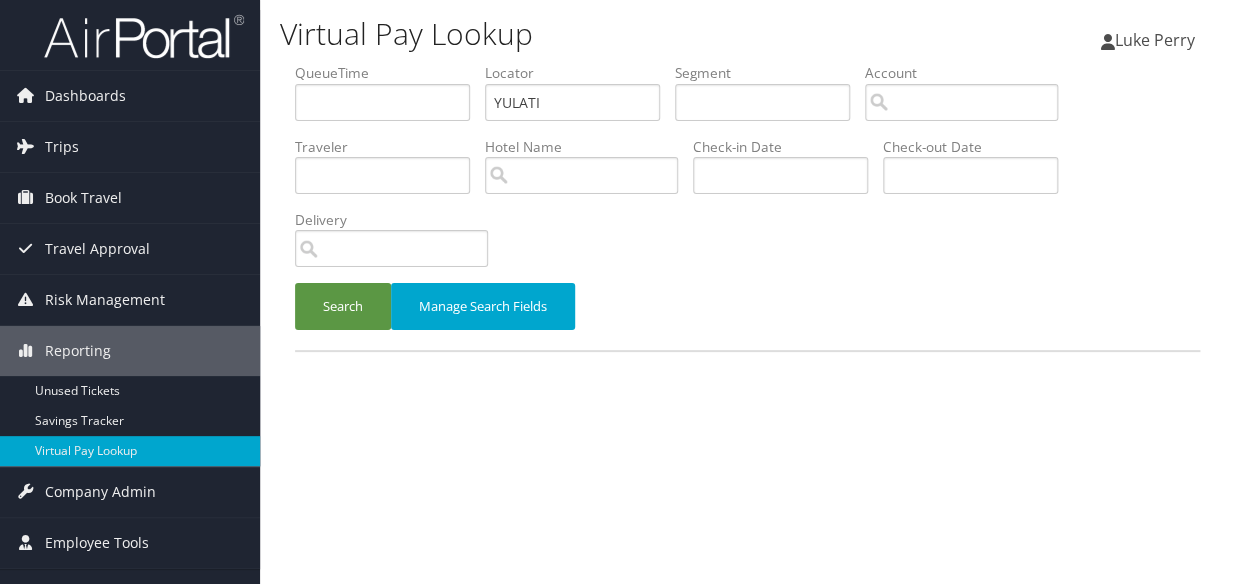 click on "[FIRST] [LAST]
[FIRST] [LAST]
My Settings
Travel Agency Contacts
View Travel Profile
Give Feedback
Sign Out" at bounding box center [747, 292] 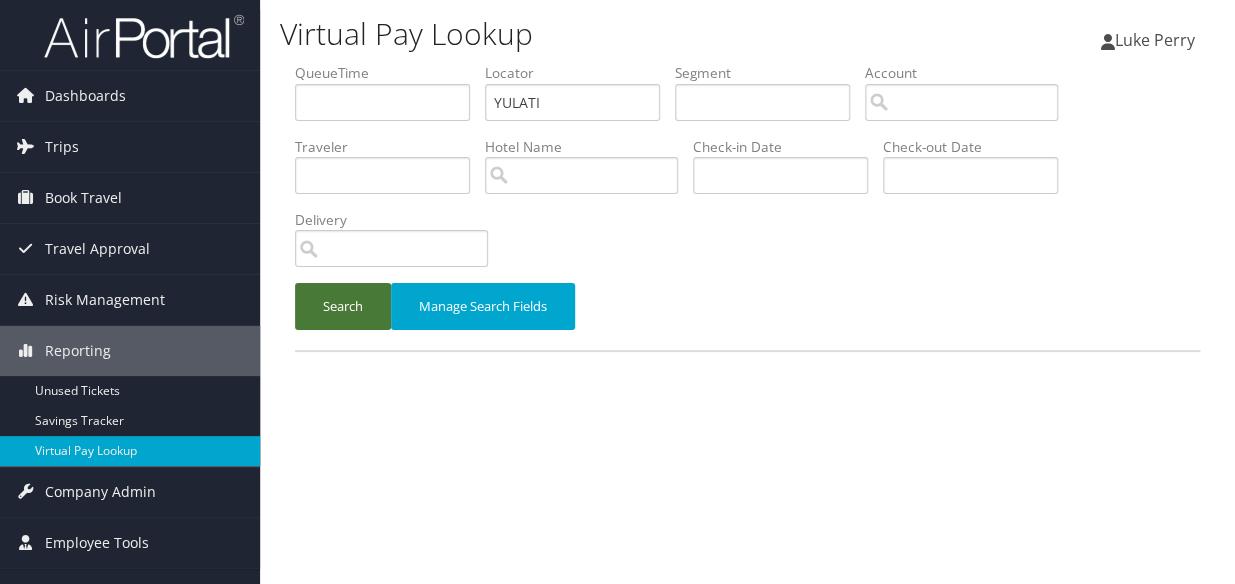 click on "Search" at bounding box center (343, 306) 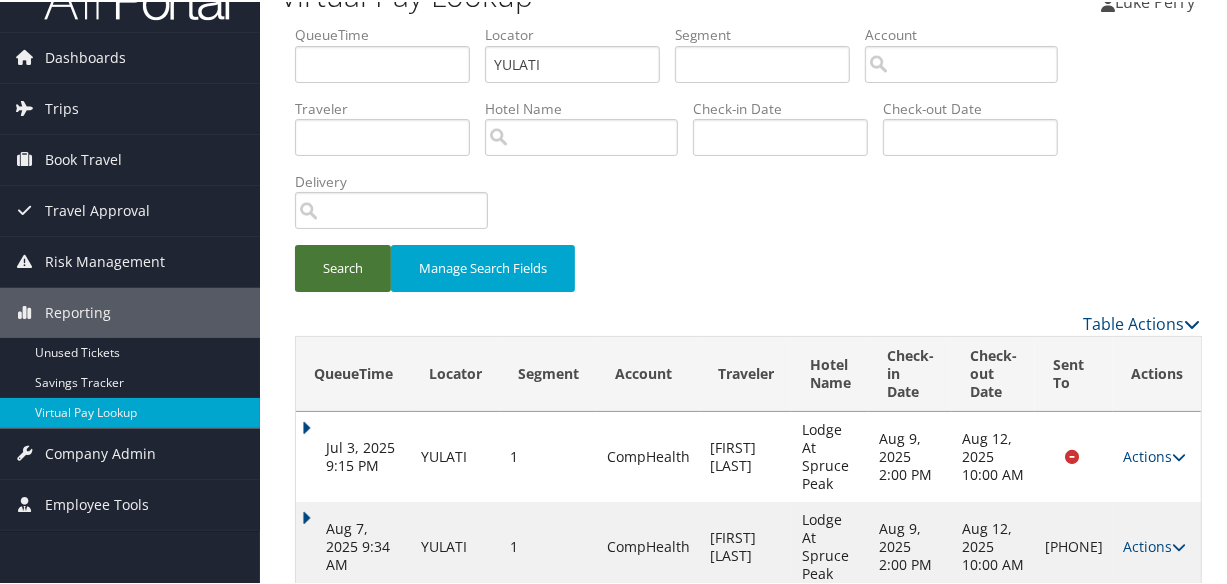 scroll, scrollTop: 62, scrollLeft: 0, axis: vertical 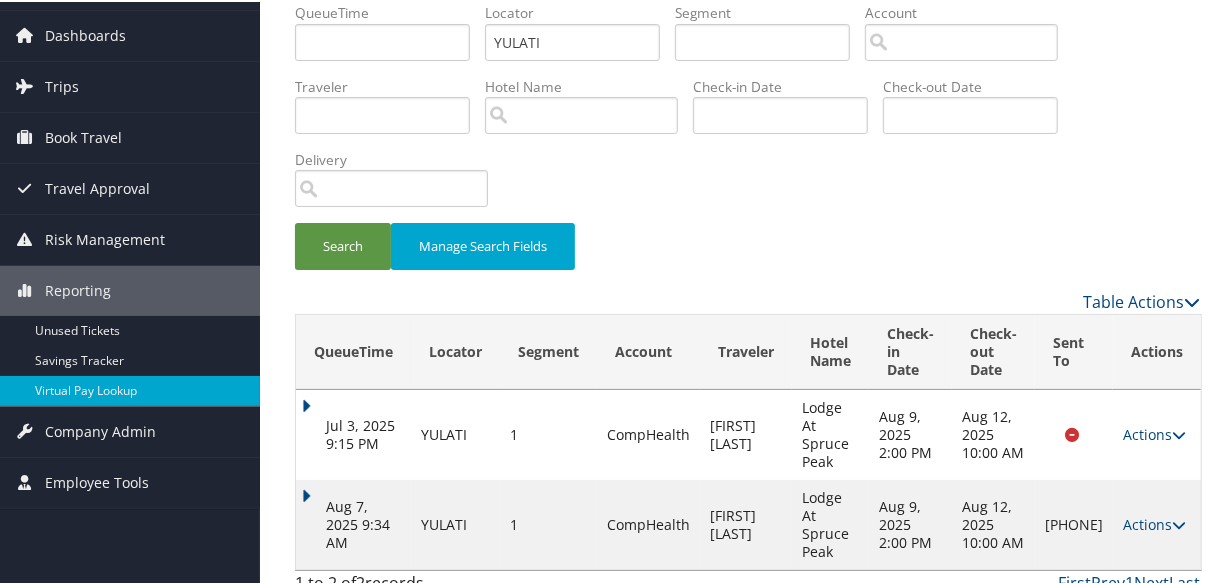click on "Aug 7, 2025 9:34 AM" at bounding box center [353, 523] 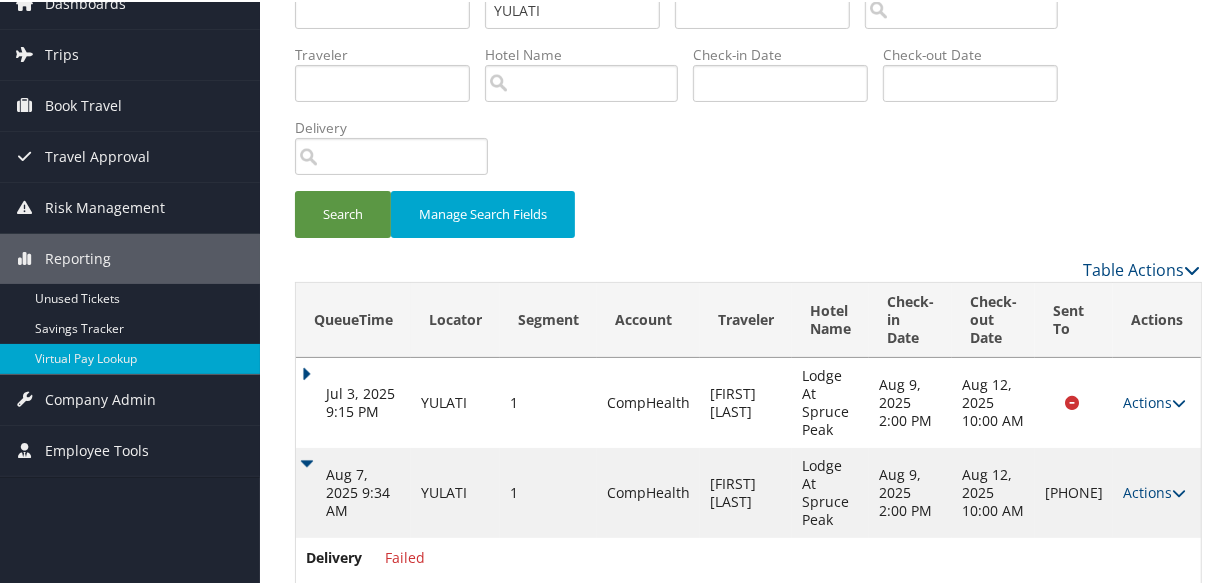 scroll, scrollTop: 110, scrollLeft: 0, axis: vertical 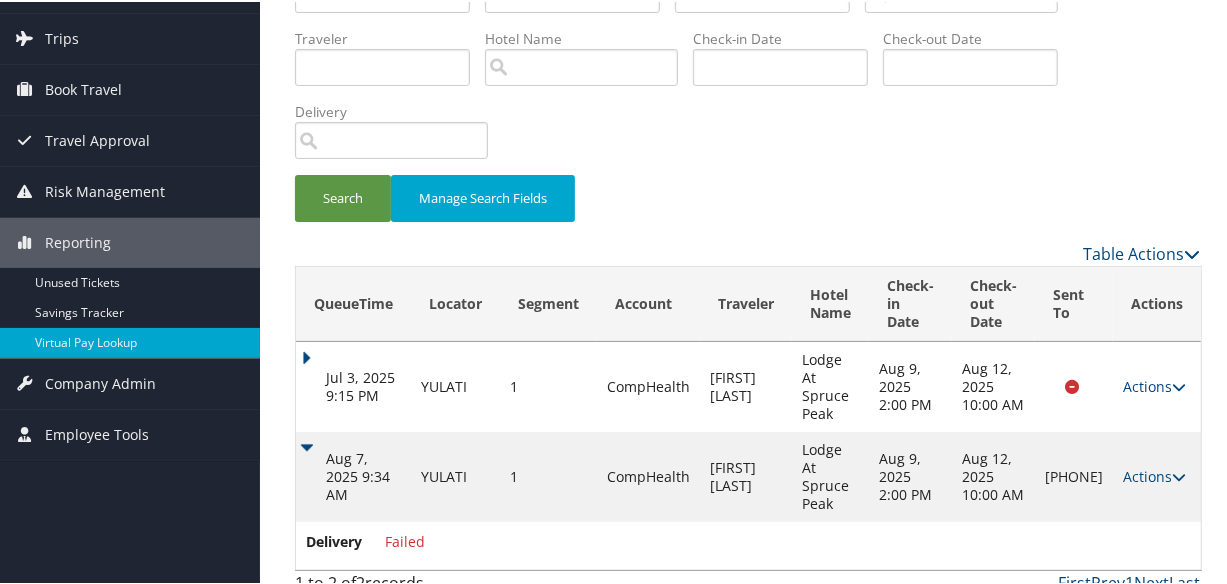 click on "Aug 7, 2025 9:34 AM" at bounding box center (353, 475) 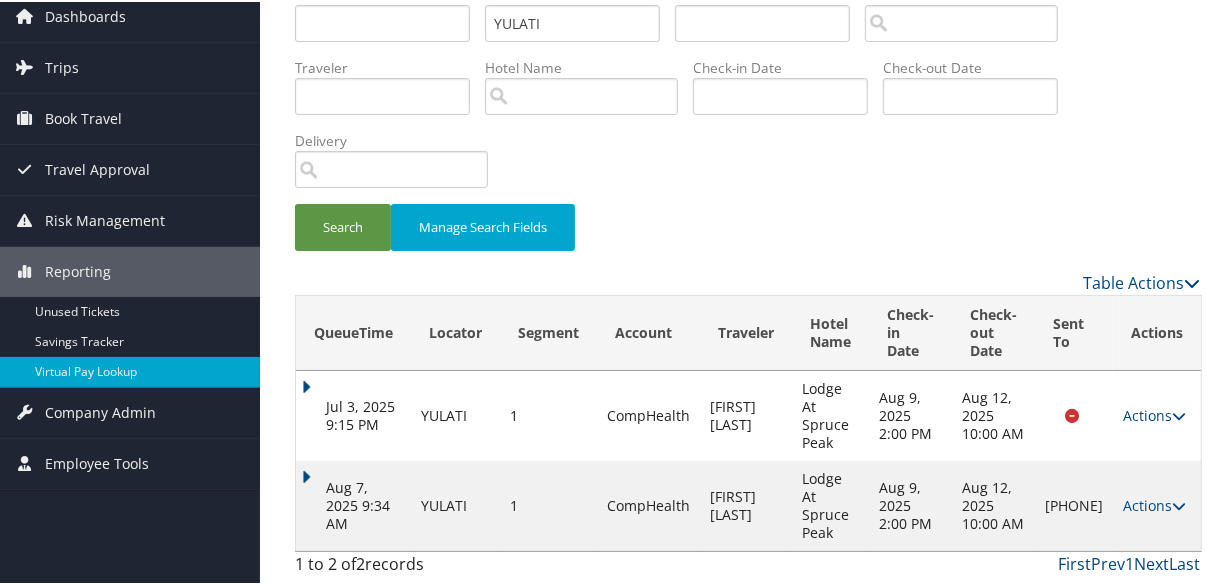 scroll, scrollTop: 62, scrollLeft: 0, axis: vertical 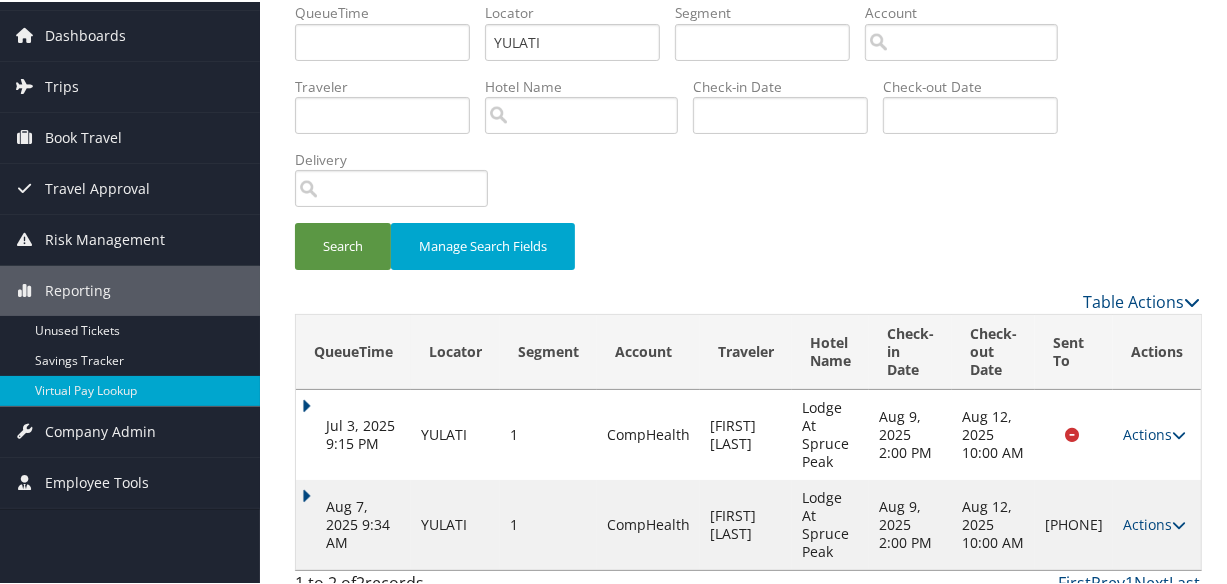 click on "QueueTime Locator YULATI Segment Account Traveler Hotel Name Check-in Date Check-out Date Delivery Search Manage Search Fields
Table Actions  Loading... QueueTime Locator Segment Account Traveler Hotel Name Check-in Date Check-out Date Sent To Delivery Actions Jul 3, 2025 9:15 PM YULATI 1 CompHealth LEONARD JEREMY Lodge At Spruce Peak Aug 9, 2025 2:00 PM Aug 12, 2025 10:00 AM Queued Actions   Resend  Logs  View Itinerary Aug 7, 2025 9:34 AM YULATI 1 CompHealth LEONARD JEREMY Lodge At Spruce Peak Aug 9, 2025 2:00 PM Aug 12, 2025 10:00 AM +1 (802) 253-9393 Failed Actions   Resend  Logs  Delivery Information  View Itinerary 1 to 2 of  2  records First Prev 1 Next Last
Advanced Search Cancel Save   ×" at bounding box center (747, 302) 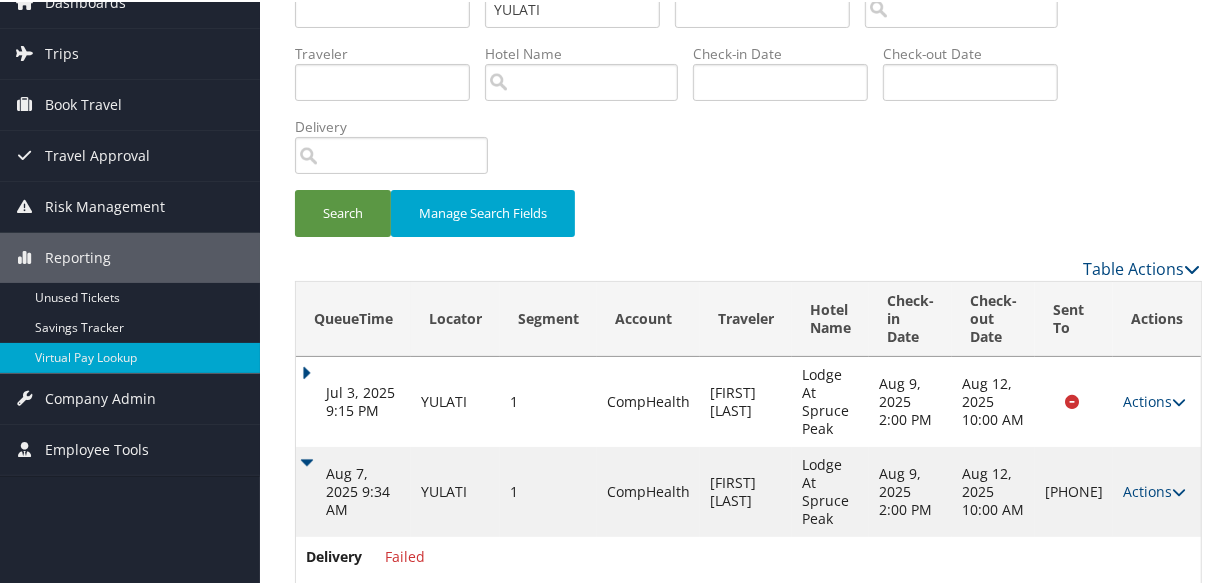 scroll, scrollTop: 110, scrollLeft: 0, axis: vertical 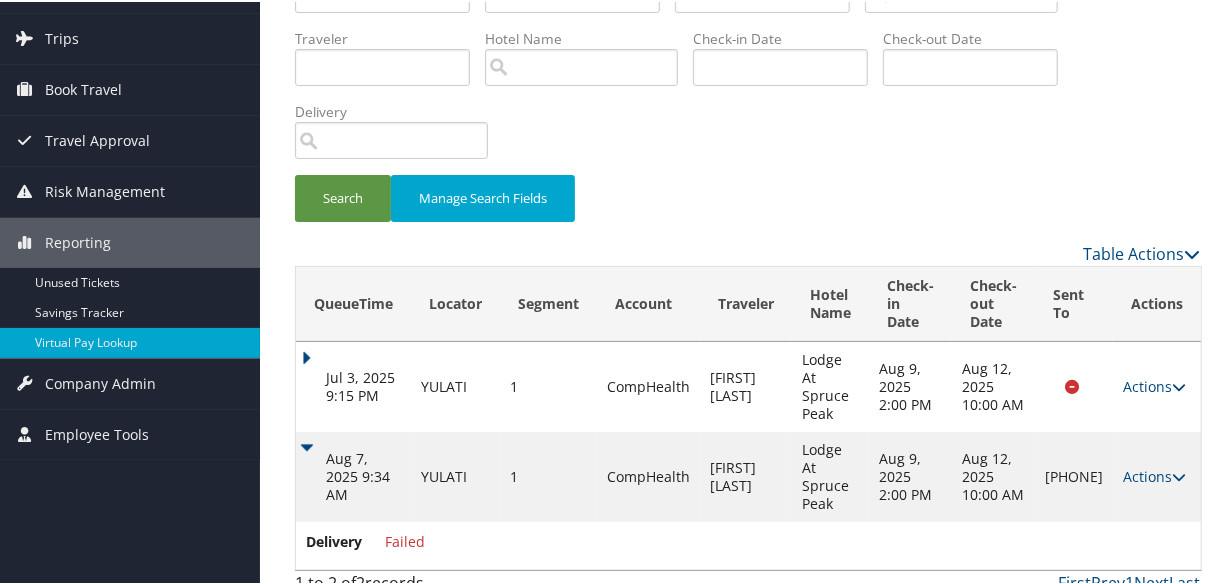 click on "Aug 7, 2025 9:34 AM" at bounding box center [353, 475] 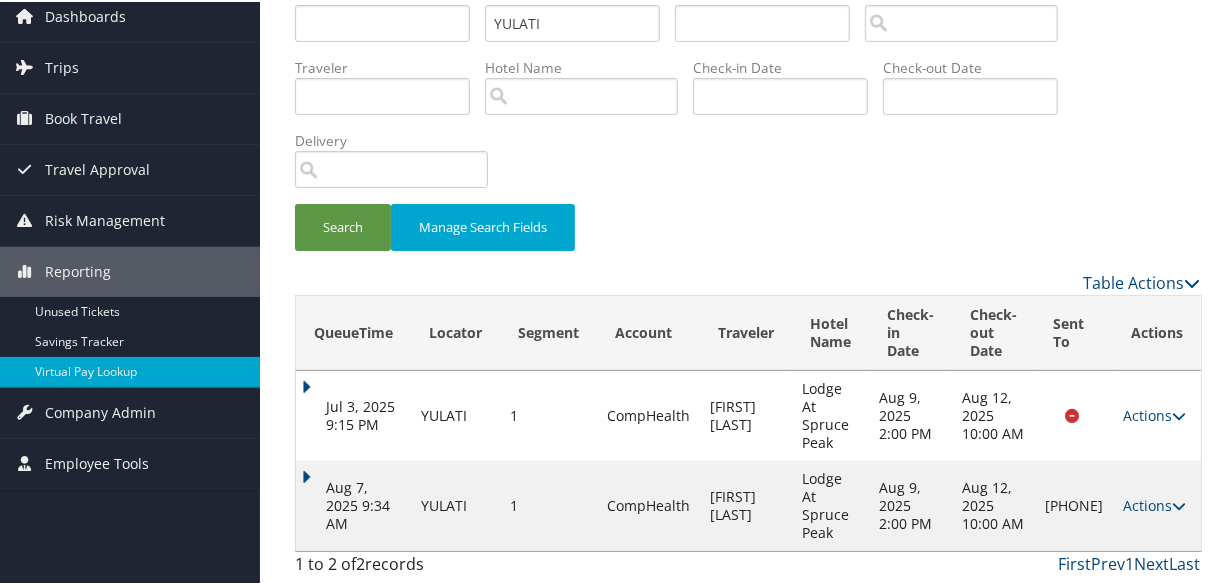scroll, scrollTop: 62, scrollLeft: 0, axis: vertical 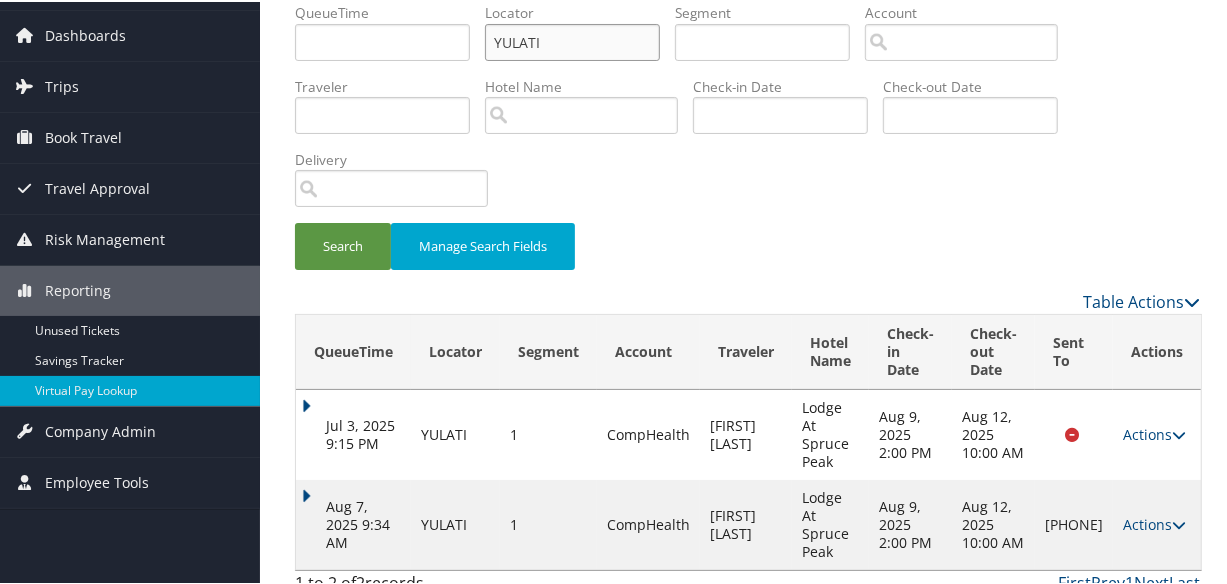 drag, startPoint x: 556, startPoint y: 50, endPoint x: 321, endPoint y: 77, distance: 236.54597 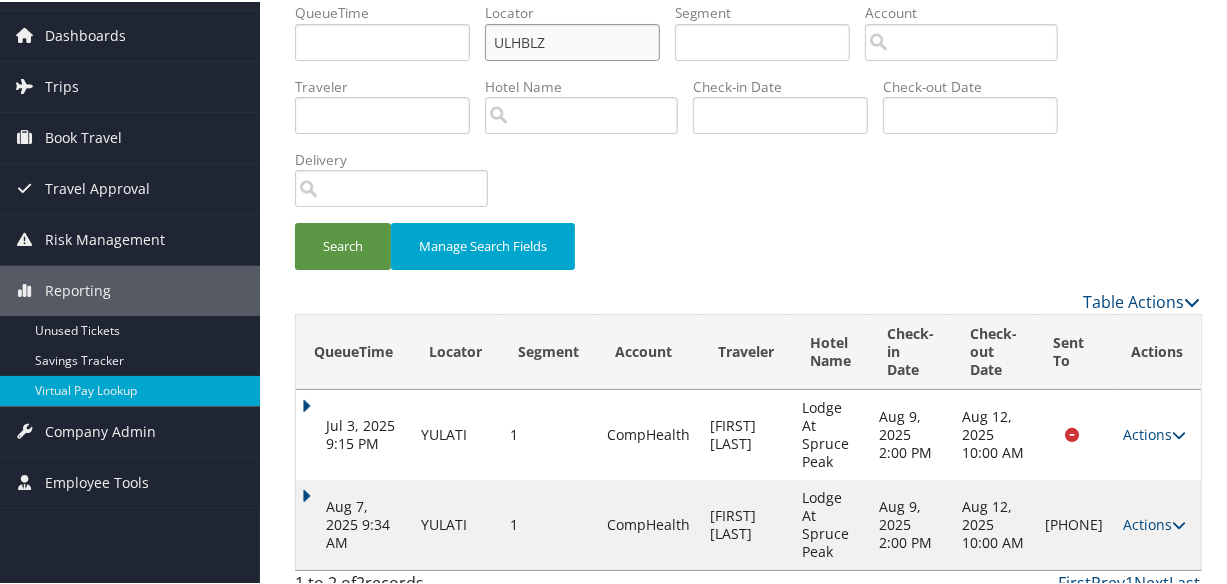 type on "ULHBLZ" 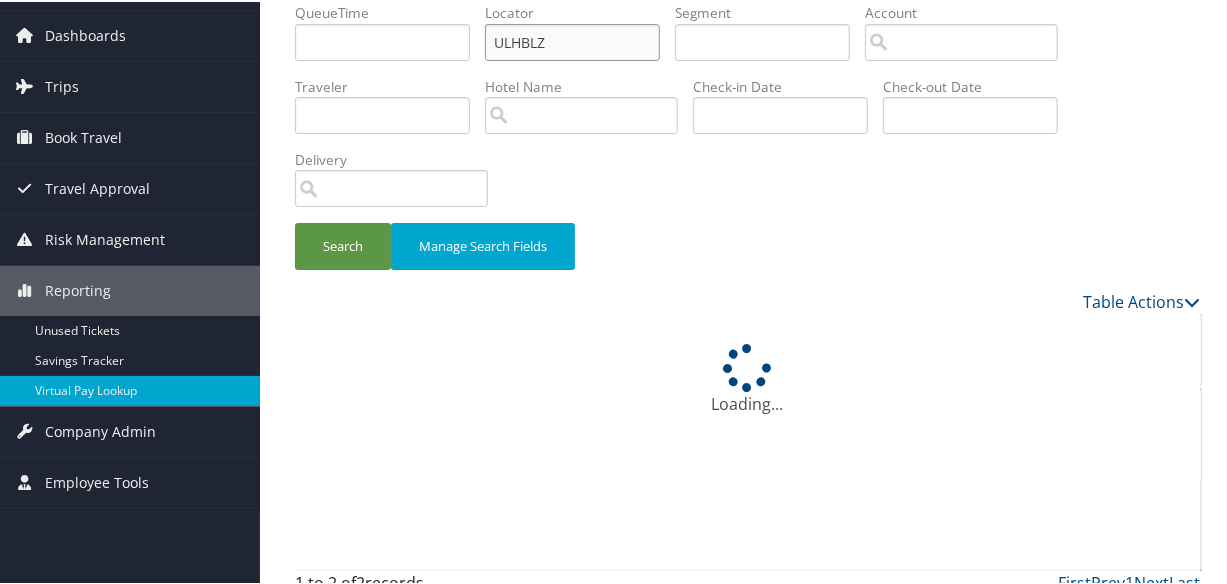 scroll, scrollTop: 44, scrollLeft: 0, axis: vertical 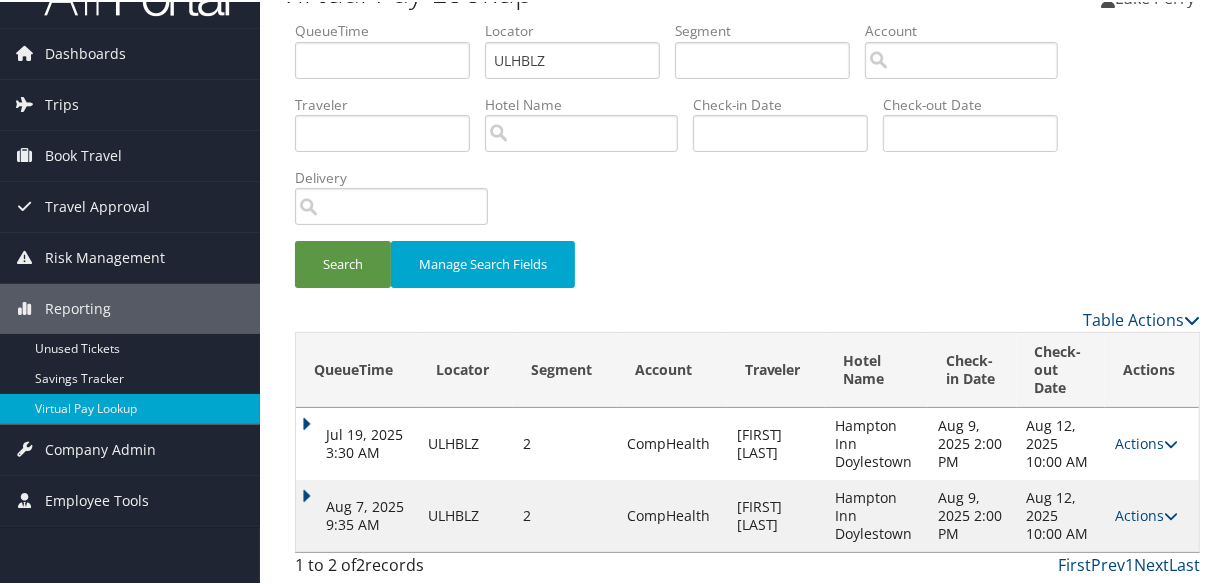 click on "QueueTime Locator ULHBLZ Segment Account Traveler Hotel Name Check-in Date Check-out Date Delivery Search Manage Search Fields
Table Actions  Loading... QueueTime Locator Segment Account Traveler Hotel Name Check-in Date Check-out Date Sent To Delivery Actions Jul 19, 2025 3:30 AM ULHBLZ 2 CompHealth HONCHAR VALENTYNA Hampton Inn Doylestown Aug 9, 2025 2:00 PM Aug 12, 2025 10:00 AM Queued Actions   Resend  Logs  View Itinerary Aug 7, 2025 9:35 AM ULHBLZ 2 CompHealth HONCHAR VALENTYNA Hampton Inn Doylestown Aug 9, 2025 2:00 PM Aug 12, 2025 10:00 AM +1 (215) 343-8493 Sent Actions   Resend  Logs  Delivery Information  View Itinerary 1 to 2 of  2  records First Prev 1 Next Last
Advanced Search Cancel Save   ×" at bounding box center [747, 302] 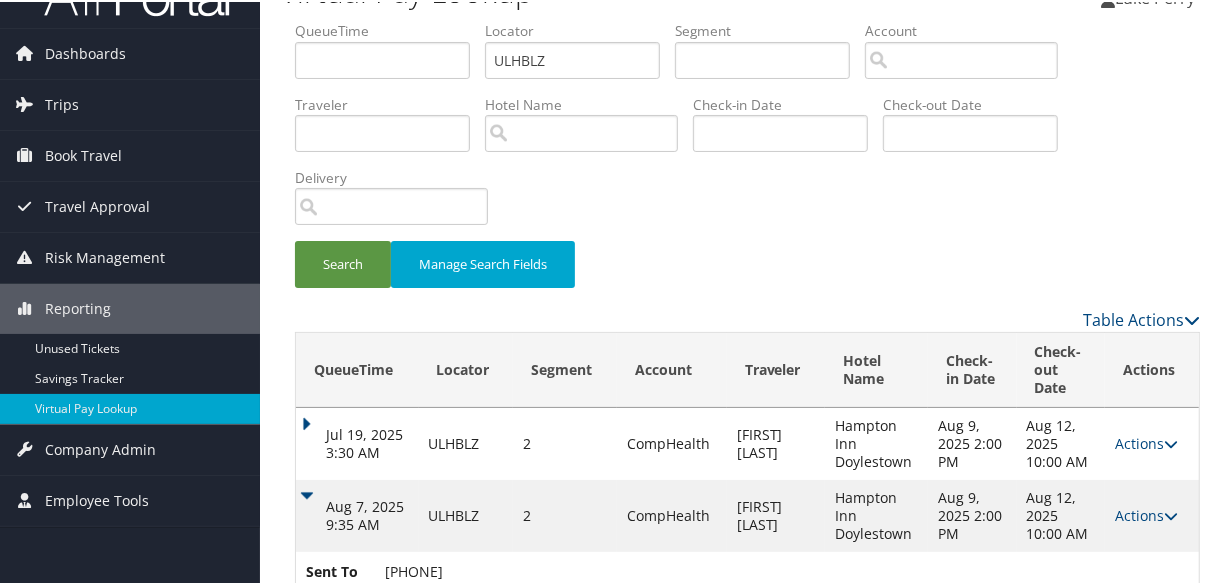 scroll, scrollTop: 129, scrollLeft: 0, axis: vertical 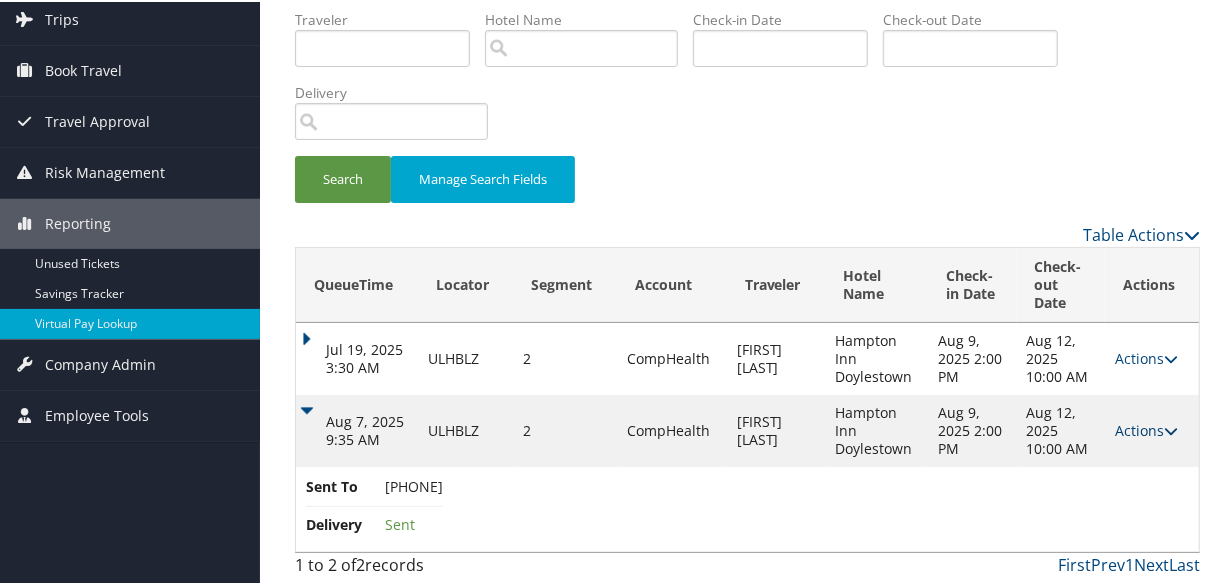 click on "Actions" at bounding box center (1146, 428) 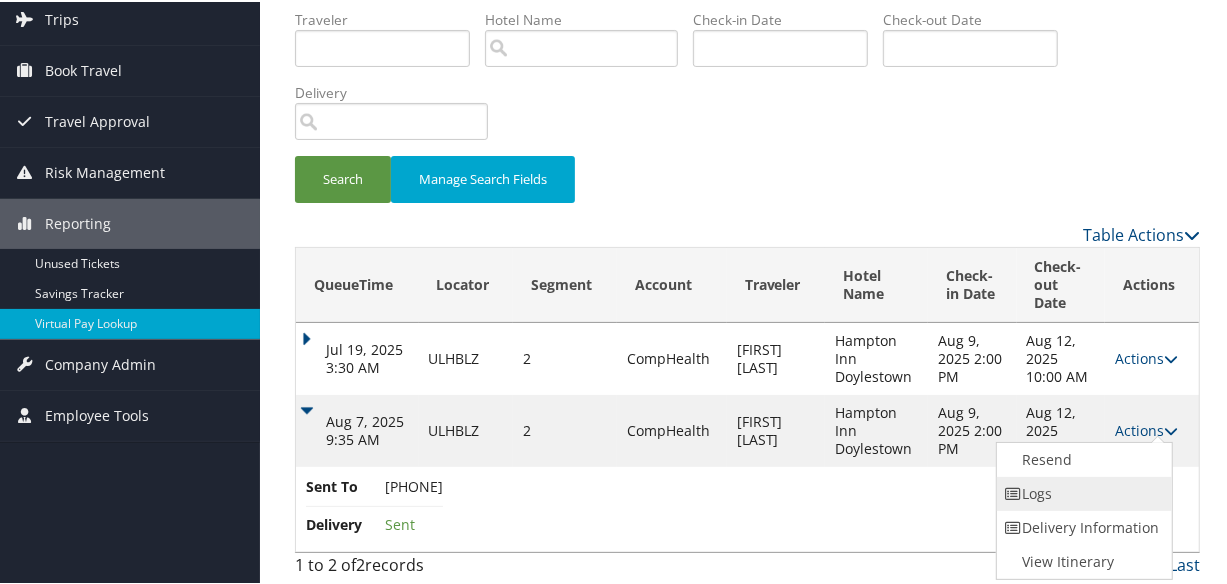 click on "Logs" at bounding box center (1082, 492) 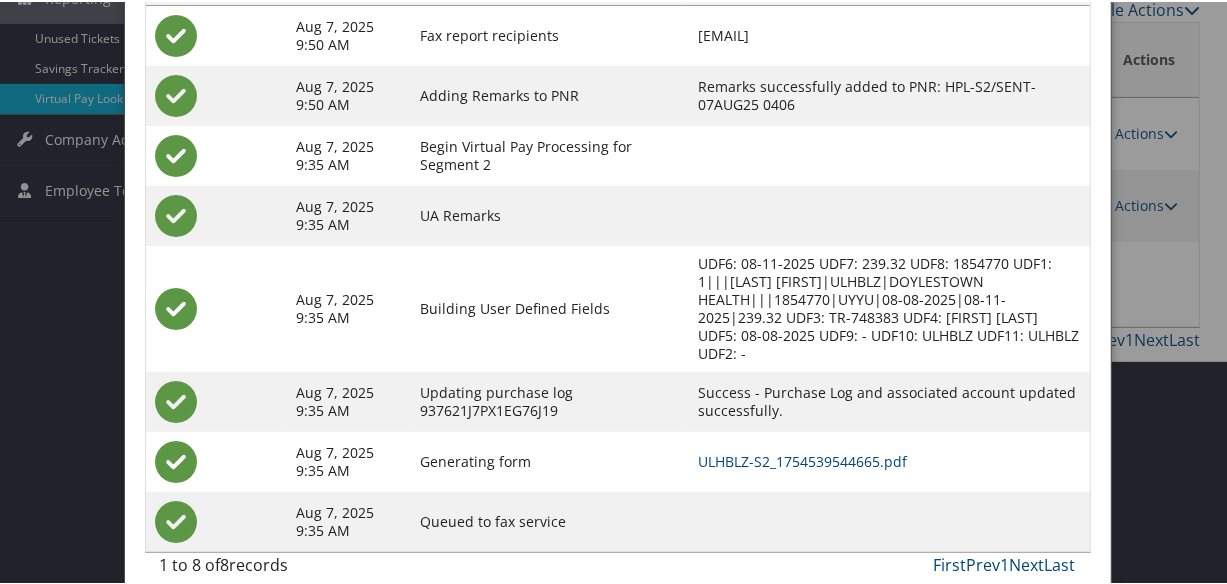 scroll, scrollTop: 357, scrollLeft: 0, axis: vertical 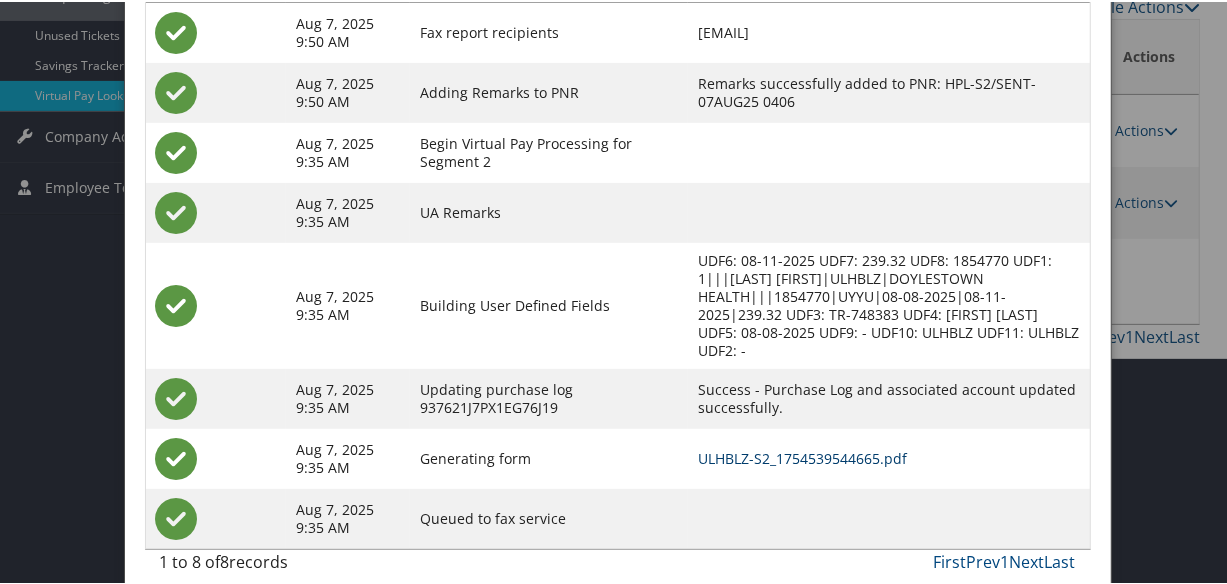 click on "ULHBLZ-S2_1754539544665.pdf" at bounding box center (802, 456) 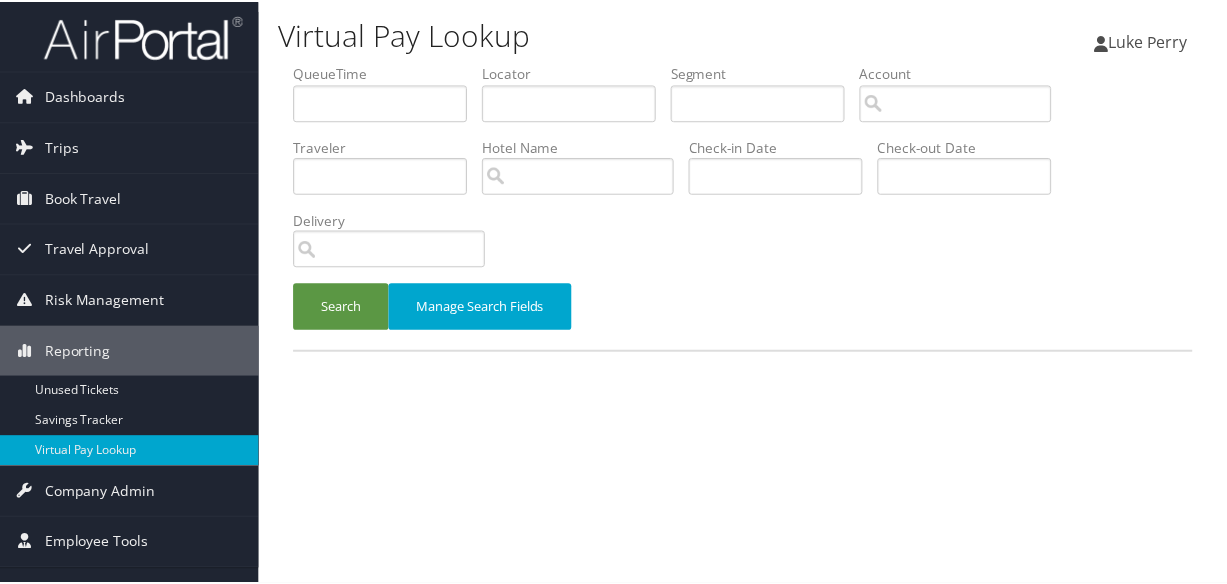 scroll, scrollTop: 0, scrollLeft: 0, axis: both 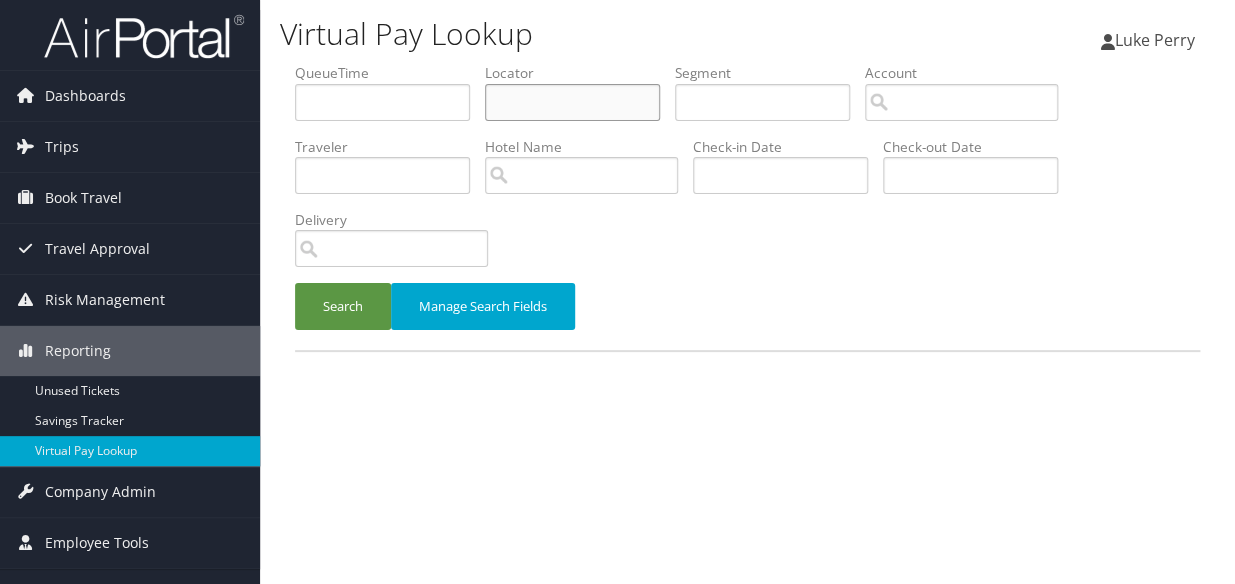 click at bounding box center [572, 102] 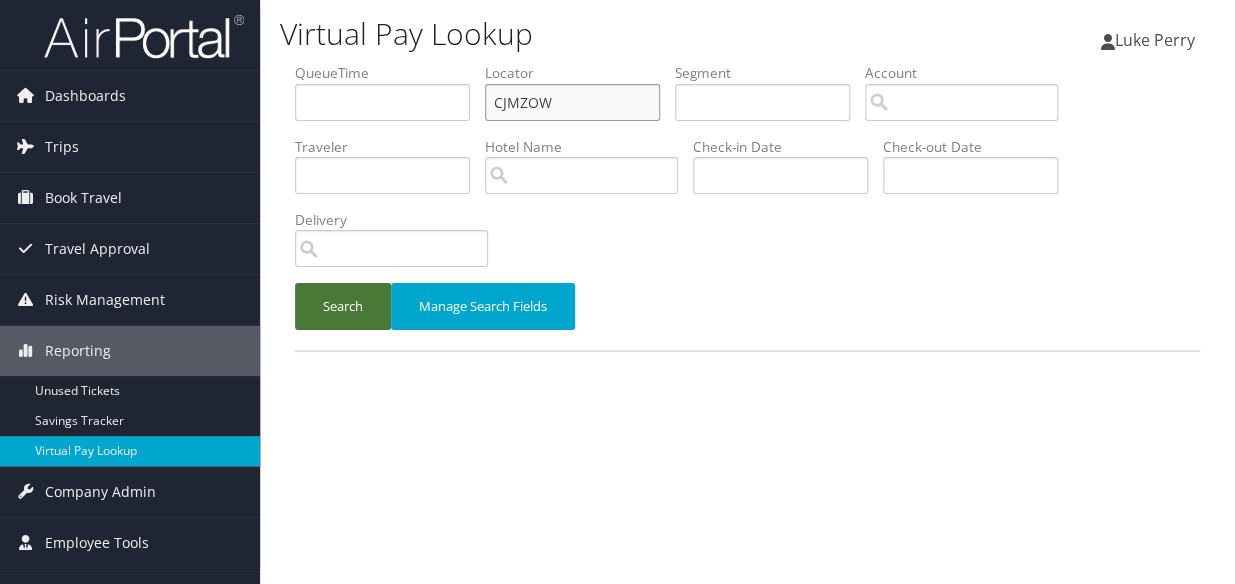 type on "CJMZOW" 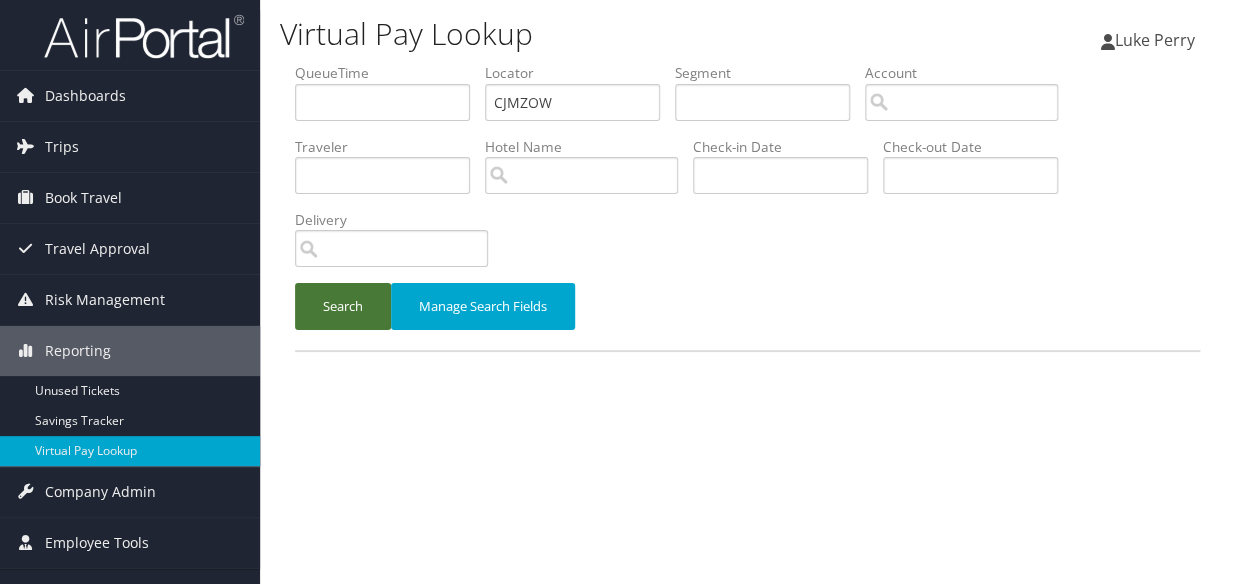 click on "Search" at bounding box center [343, 306] 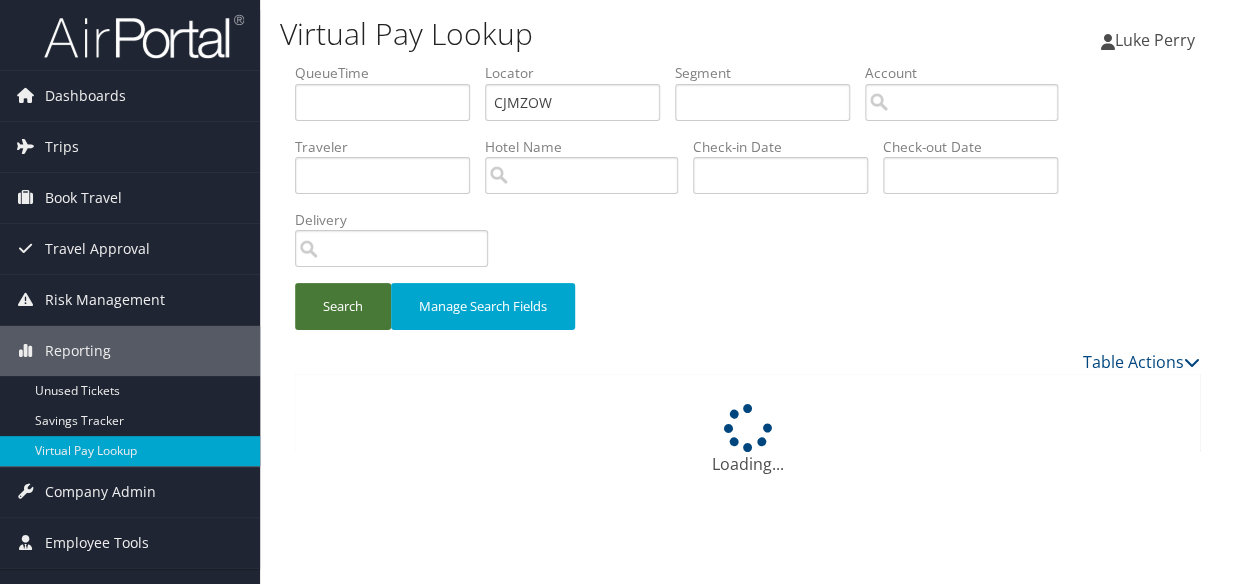 click on "Search" at bounding box center (343, 306) 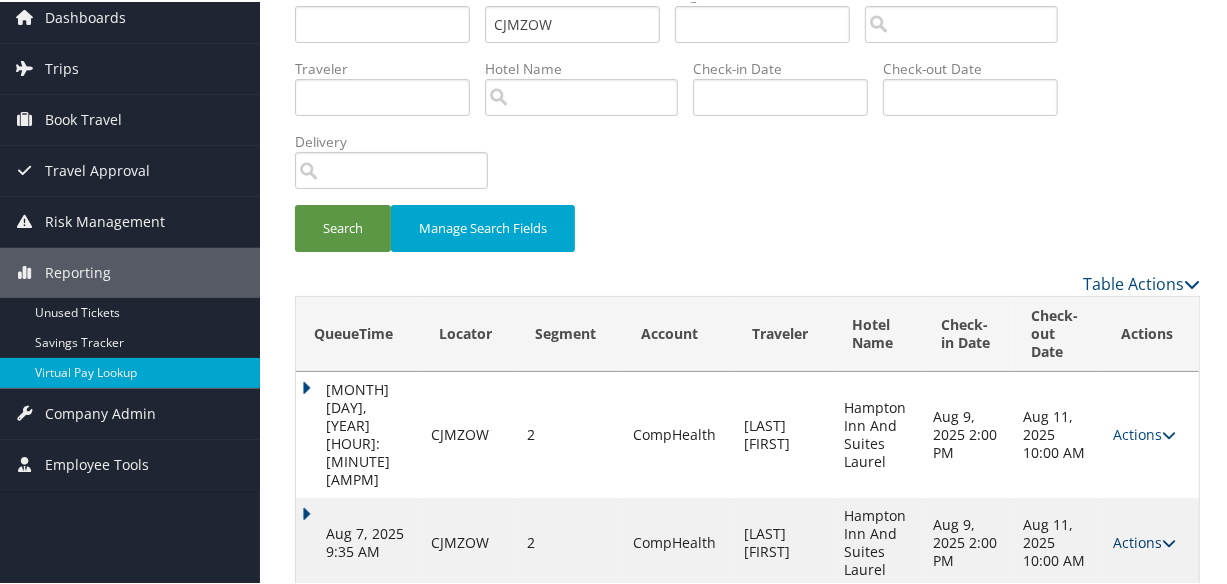 click on "Actions" at bounding box center [1144, 540] 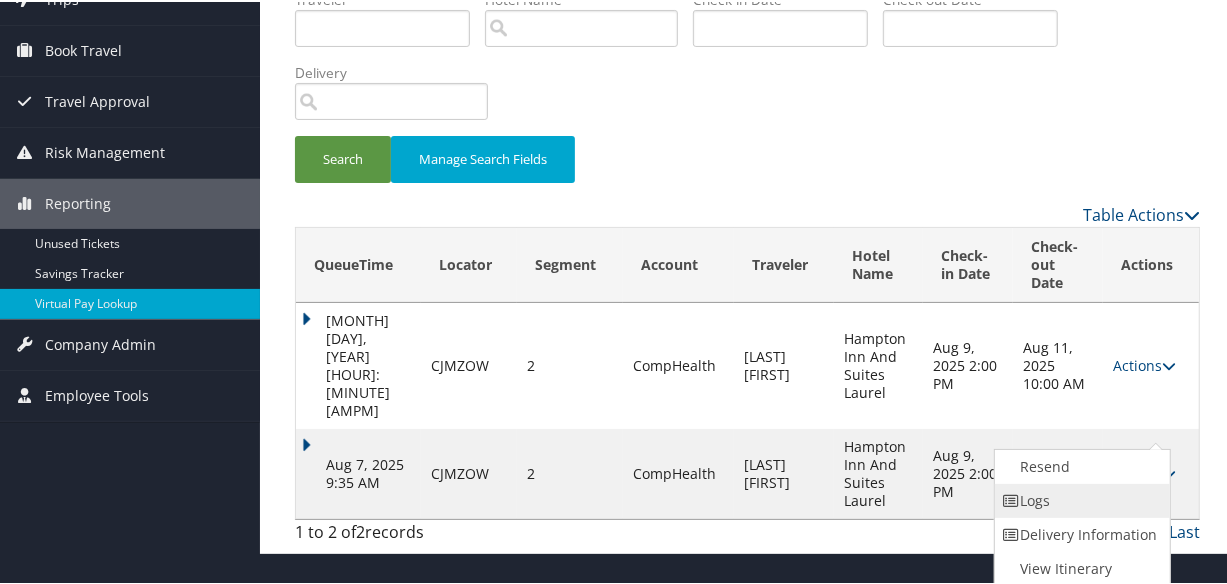 click on "Logs" at bounding box center (1080, 499) 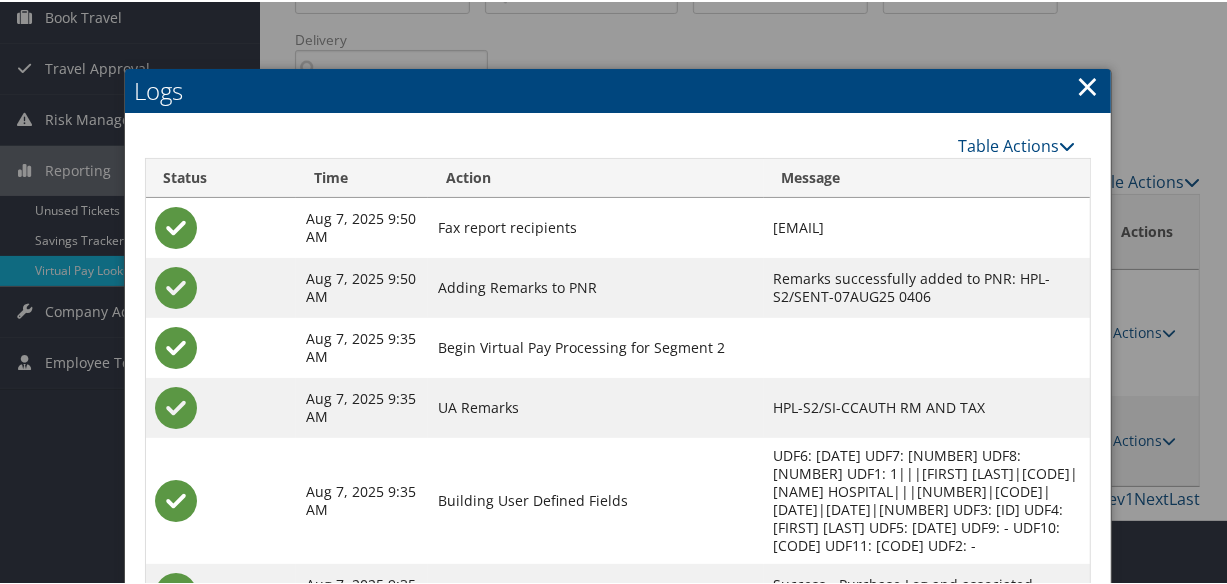 scroll, scrollTop: 395, scrollLeft: 0, axis: vertical 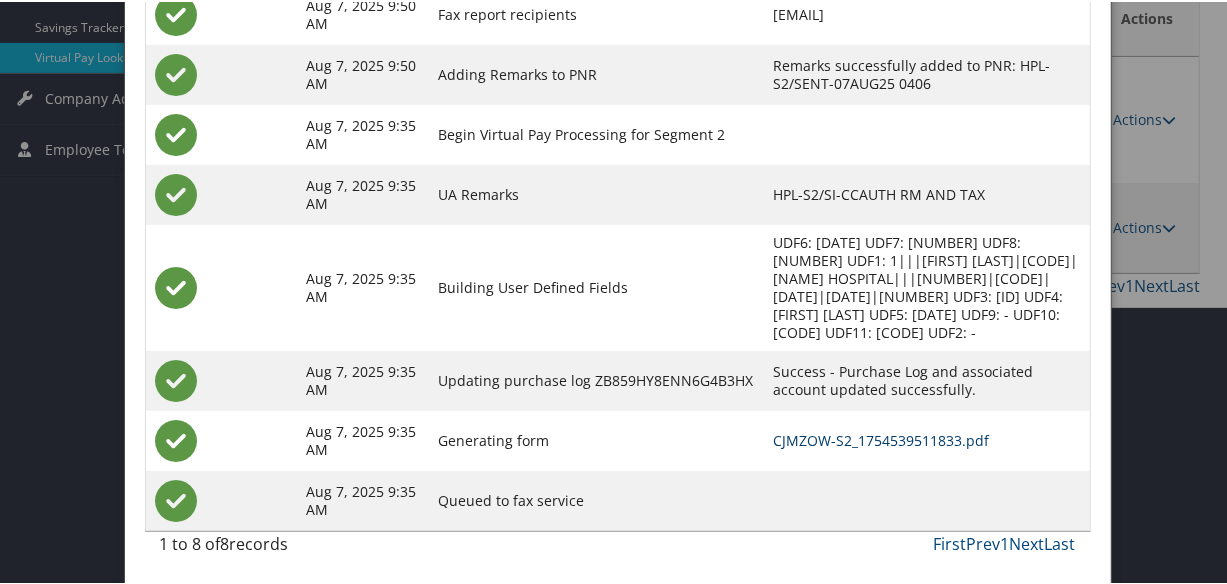 click on "CJMZOW-S2_1754539511833.pdf" at bounding box center [882, 438] 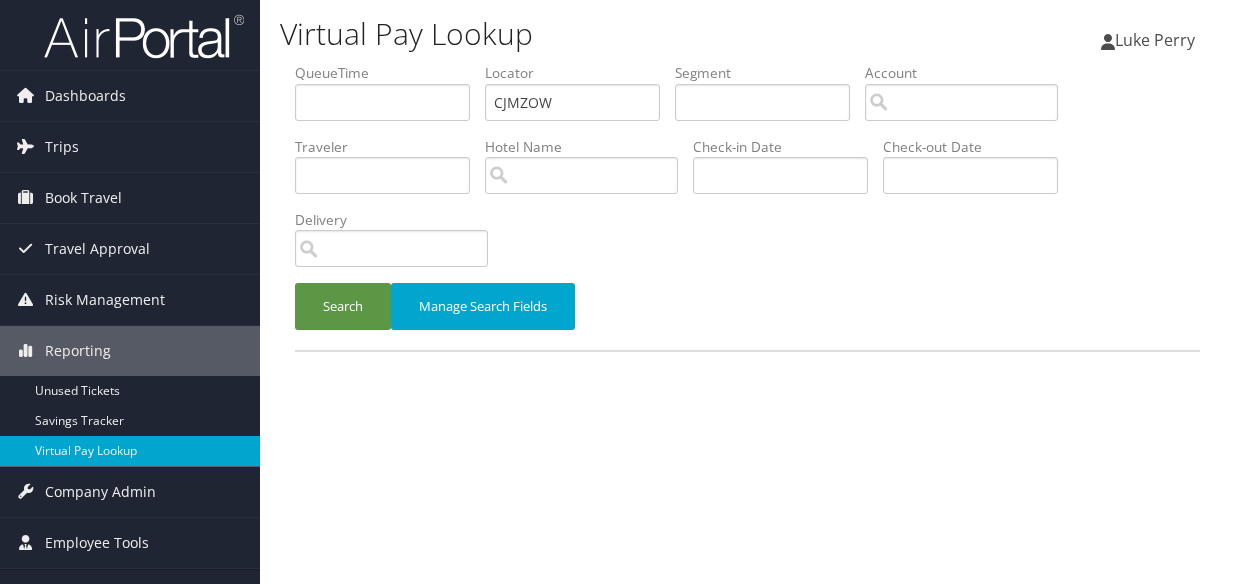 scroll, scrollTop: 0, scrollLeft: 0, axis: both 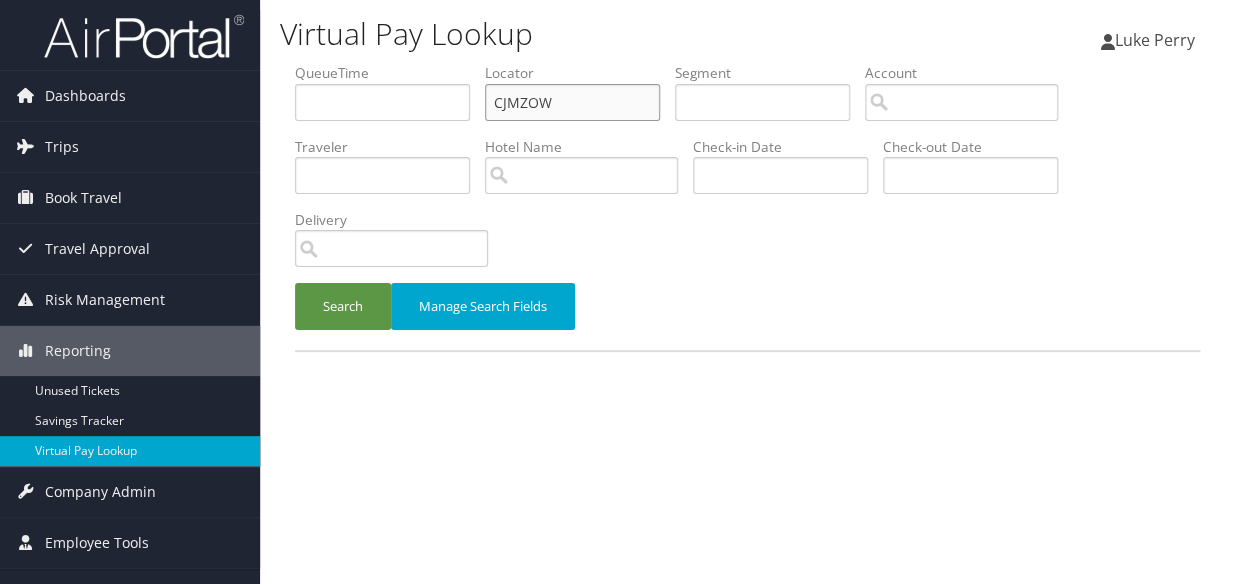 drag, startPoint x: 604, startPoint y: 106, endPoint x: 387, endPoint y: 138, distance: 219.34676 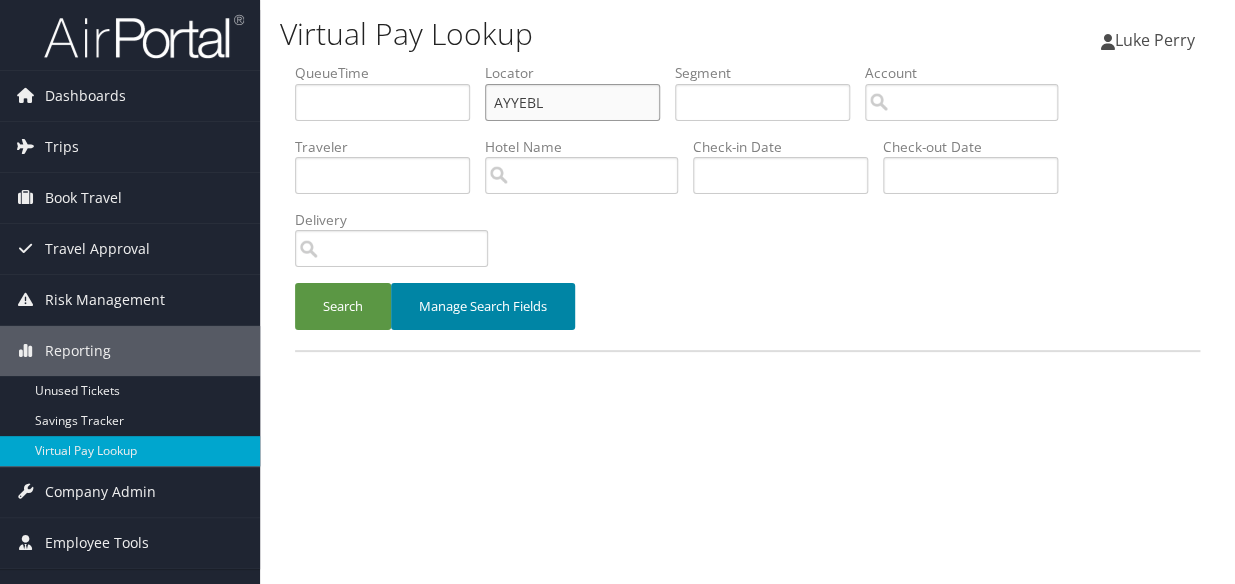 type on "AYYEBL" 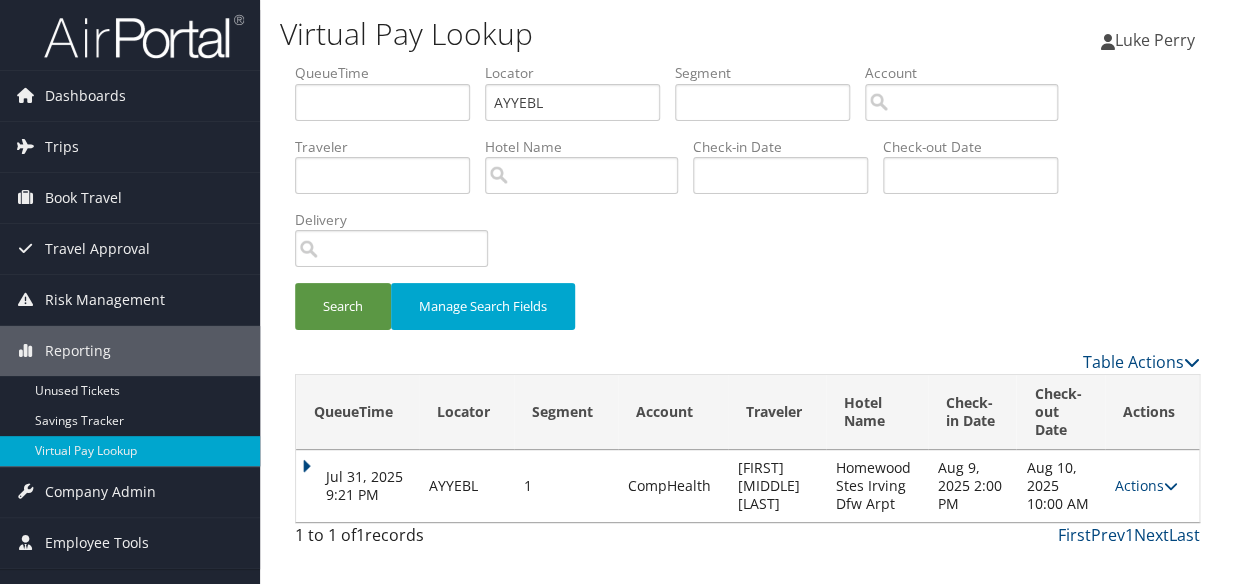 click on "Jul 31, 2025 9:21 PM" at bounding box center [357, 486] 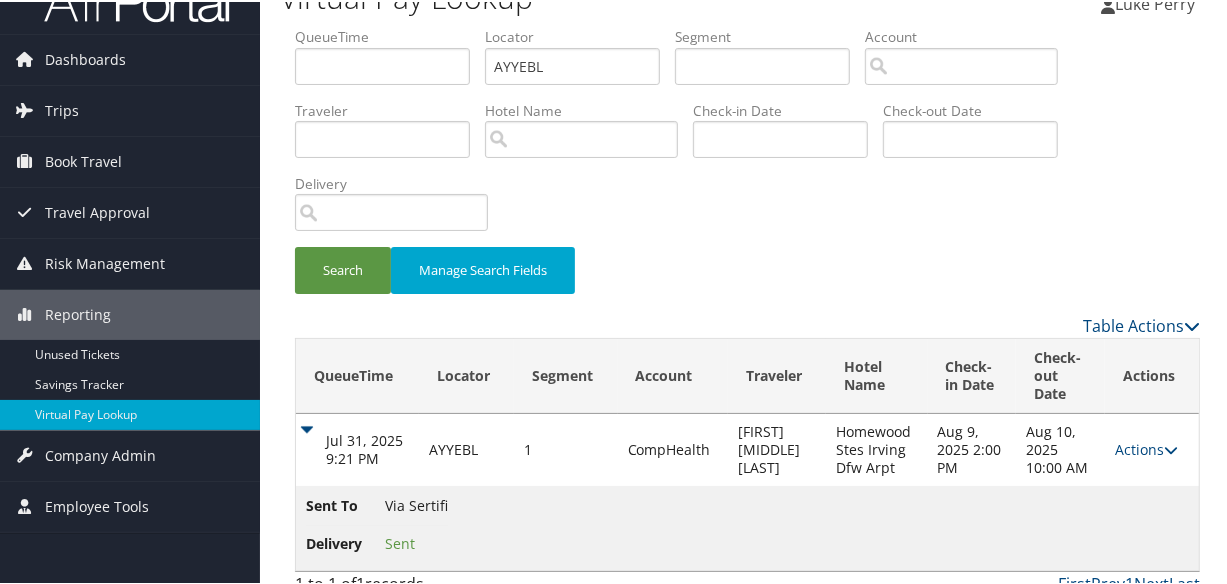 scroll, scrollTop: 57, scrollLeft: 0, axis: vertical 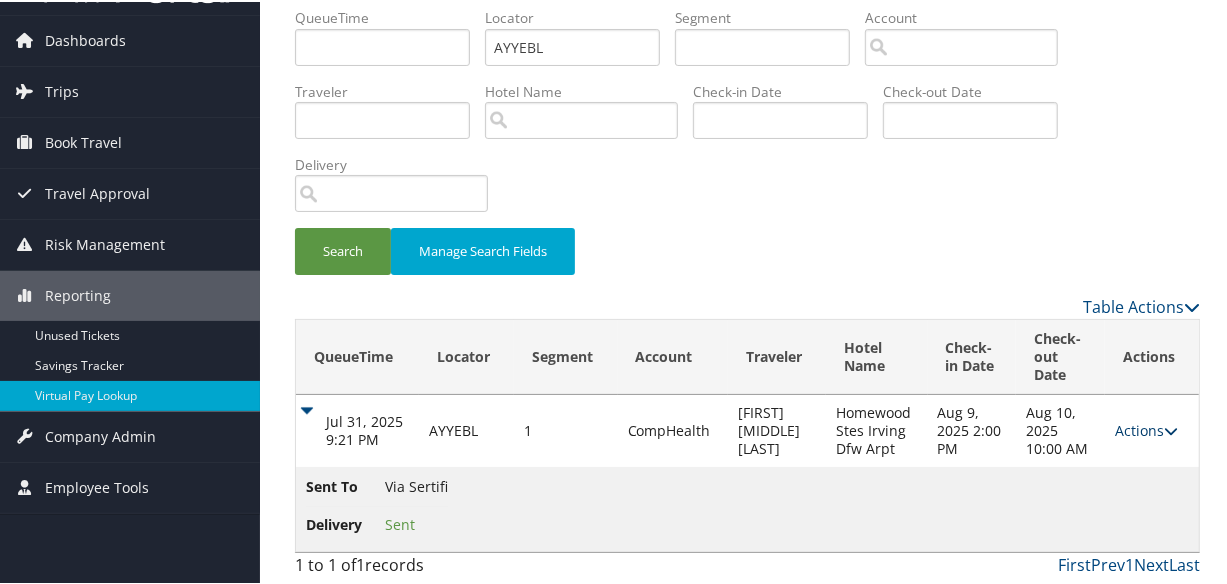 click at bounding box center (1171, 429) 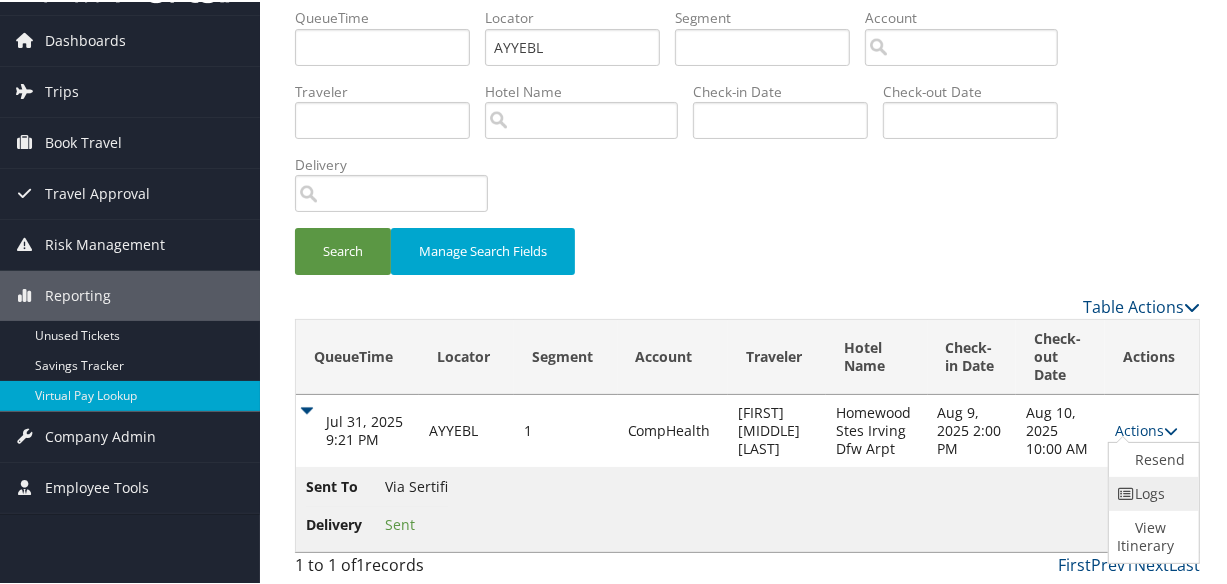 click at bounding box center (1126, 492) 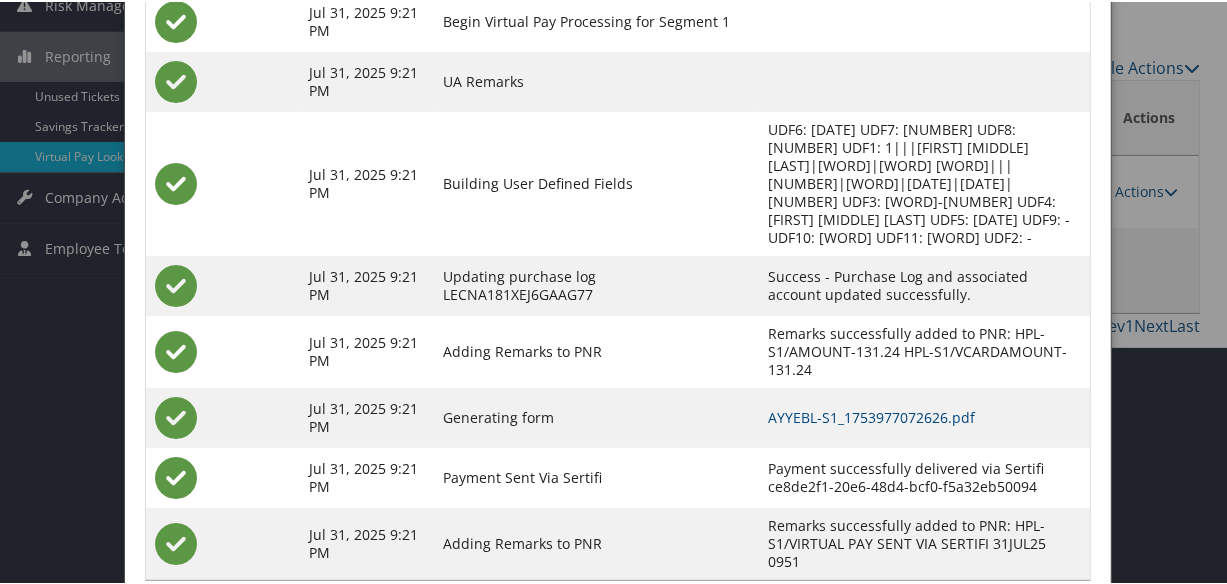 scroll, scrollTop: 303, scrollLeft: 0, axis: vertical 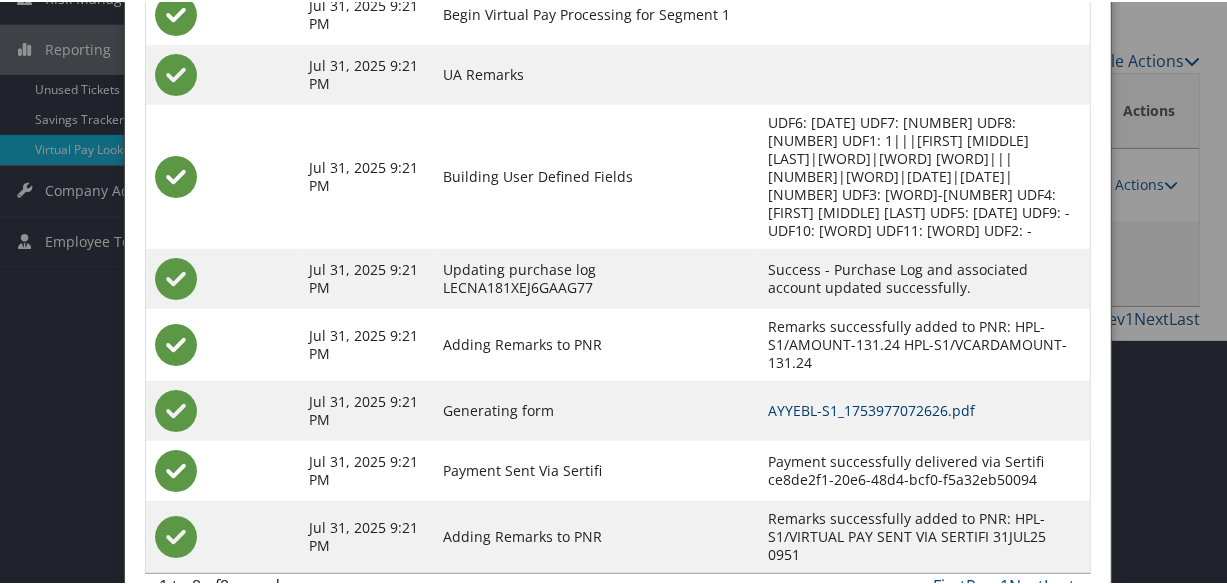 click on "AYYEBL-S1_1753977072626.pdf" at bounding box center [871, 408] 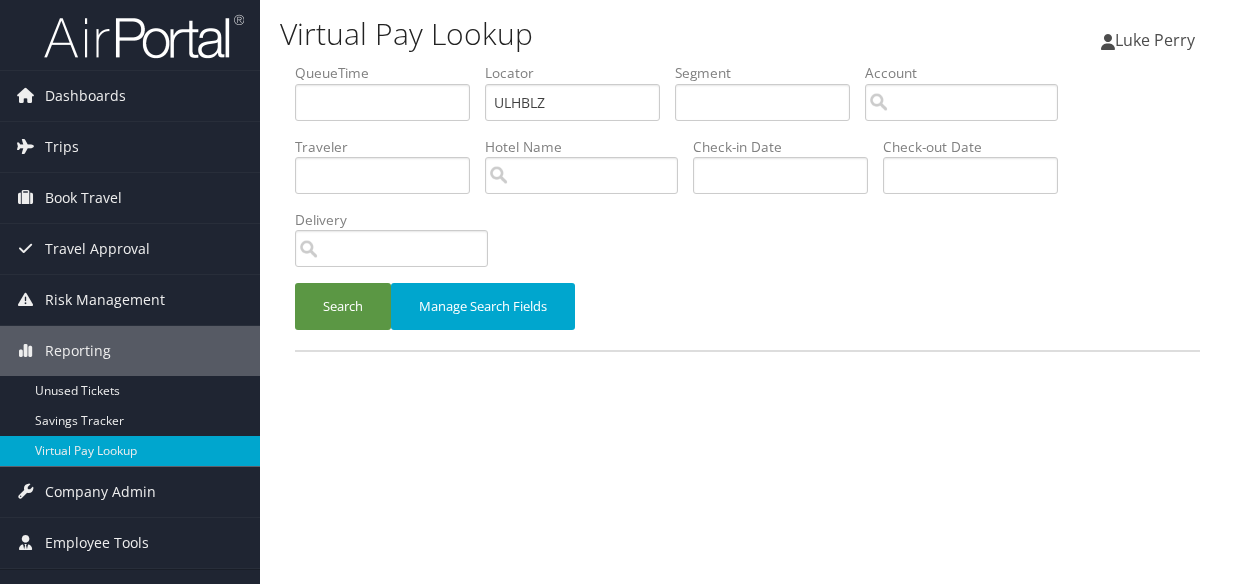 scroll, scrollTop: 0, scrollLeft: 0, axis: both 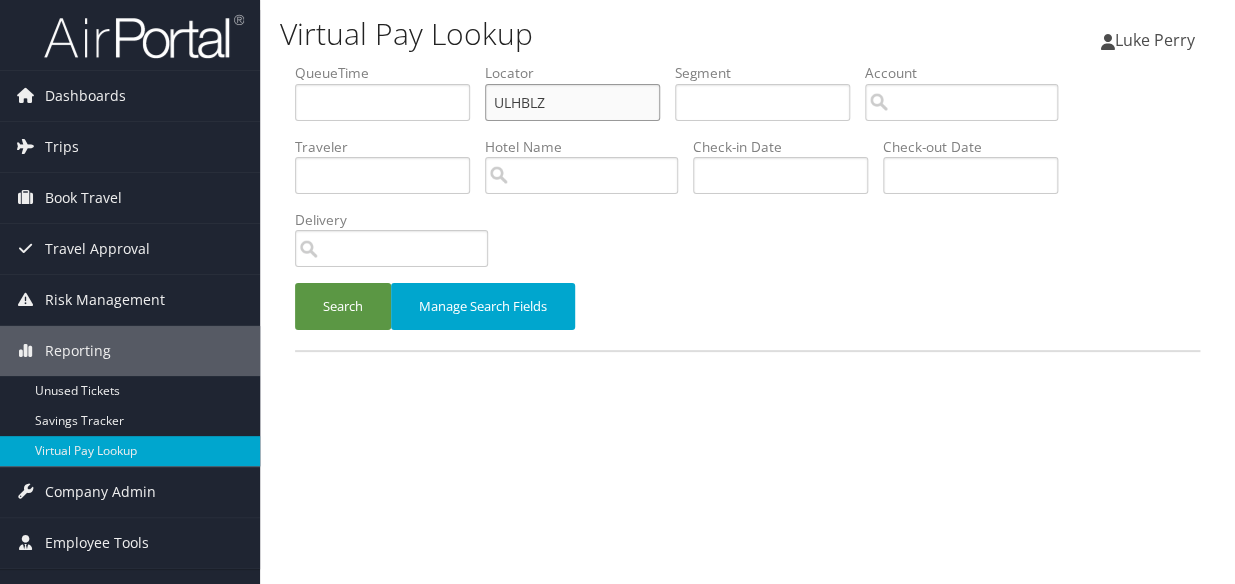 drag, startPoint x: 557, startPoint y: 91, endPoint x: 390, endPoint y: 128, distance: 171.0497 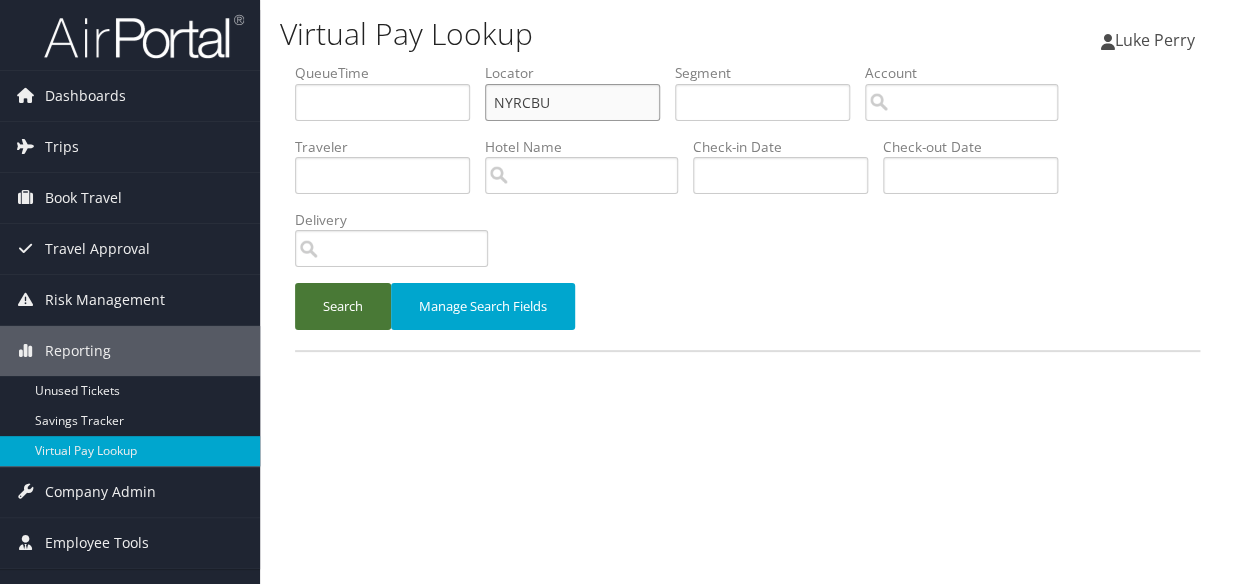 type on "NYRCBU" 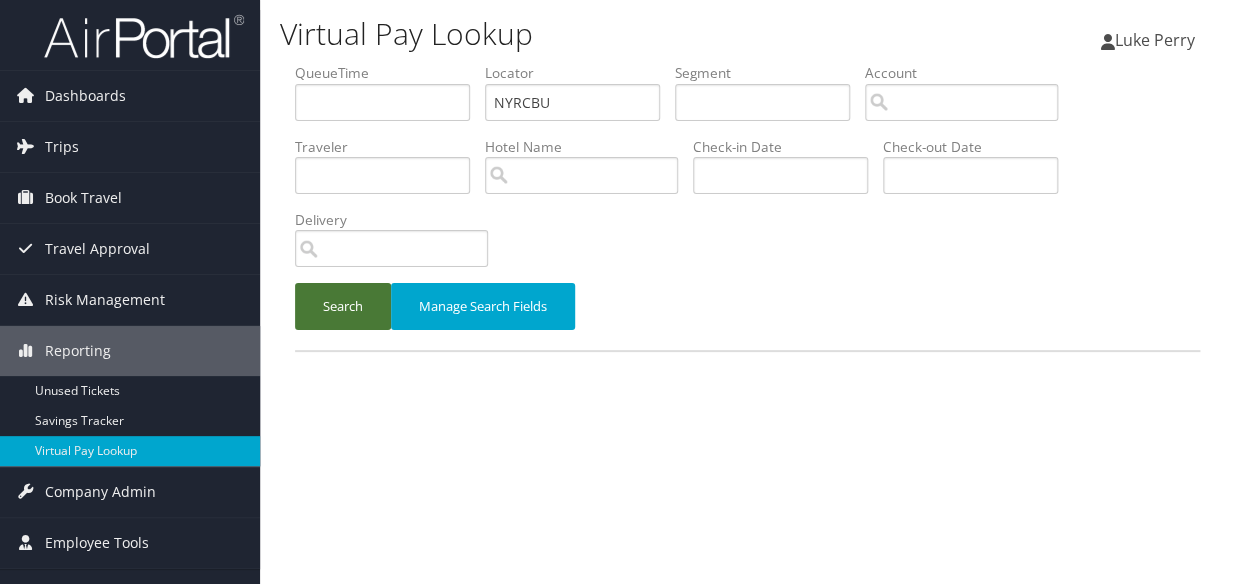 click on "Search" at bounding box center (343, 306) 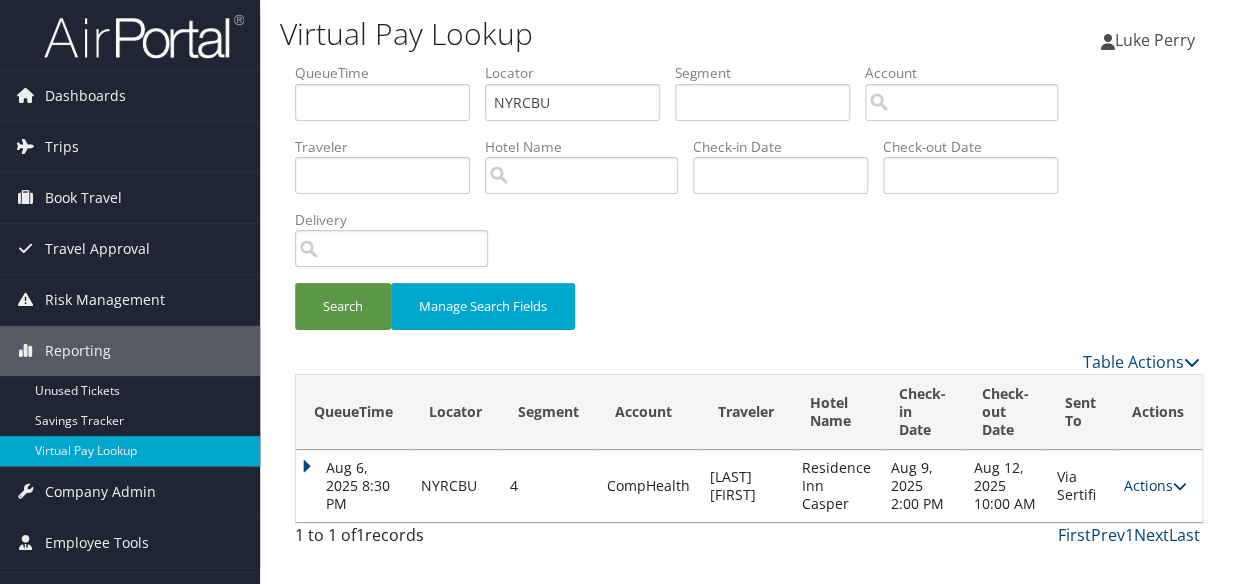 click at bounding box center (1180, 486) 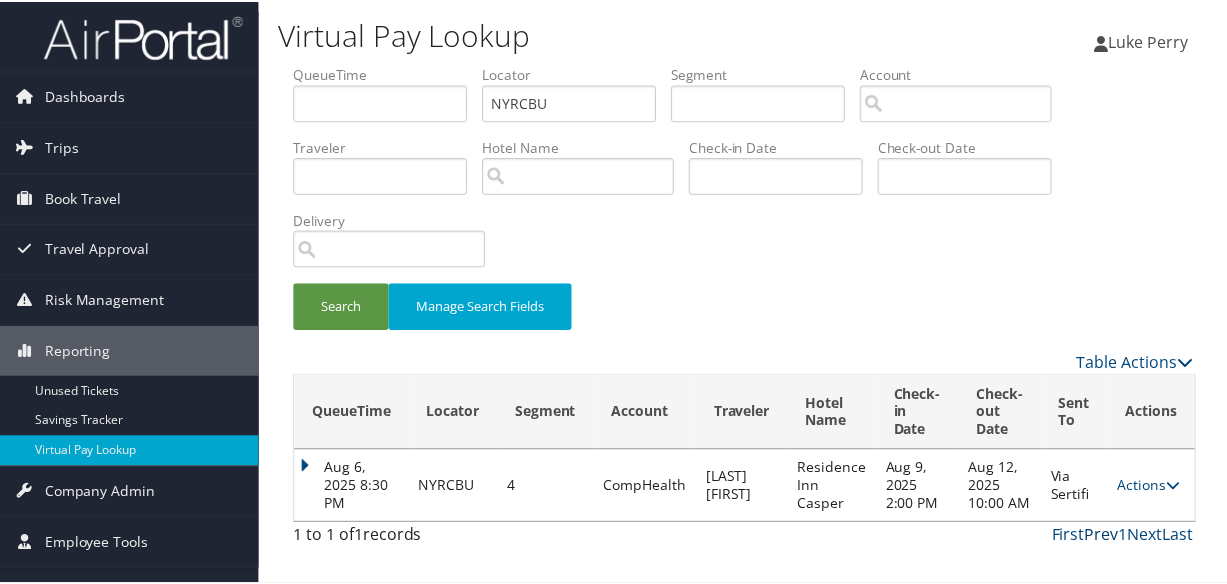 scroll, scrollTop: 52, scrollLeft: 0, axis: vertical 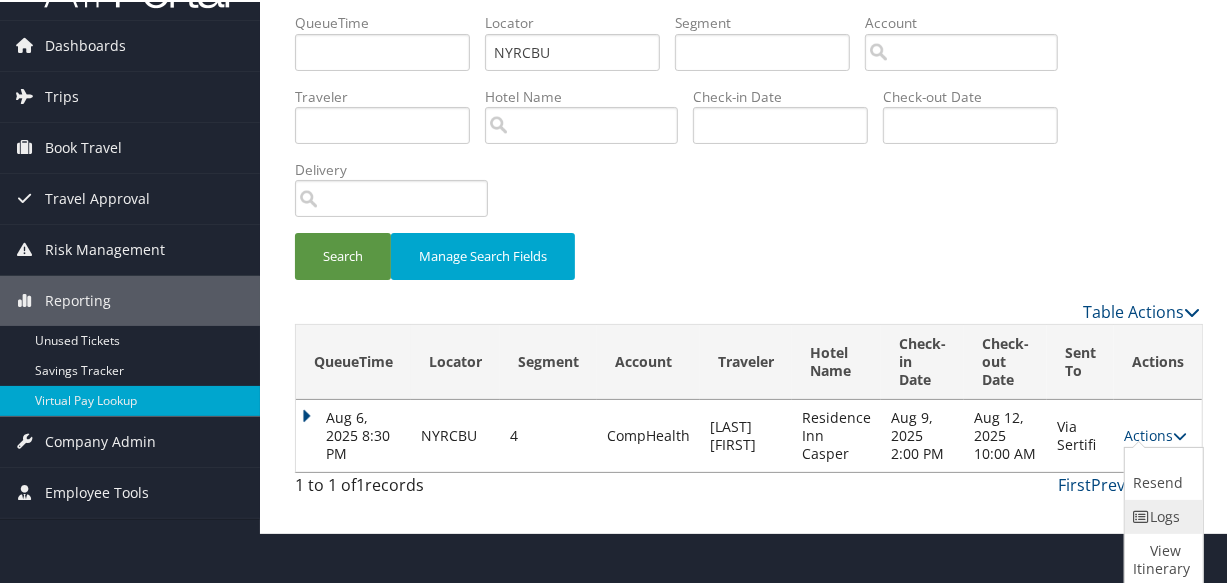 click on "Logs" at bounding box center [1161, 515] 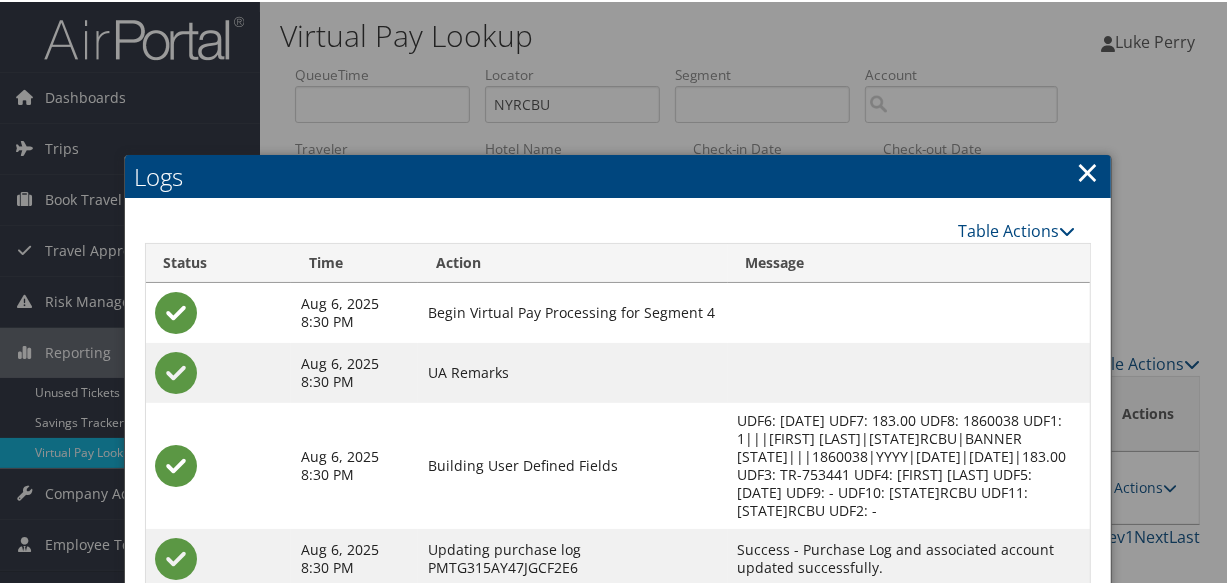 scroll, scrollTop: 299, scrollLeft: 0, axis: vertical 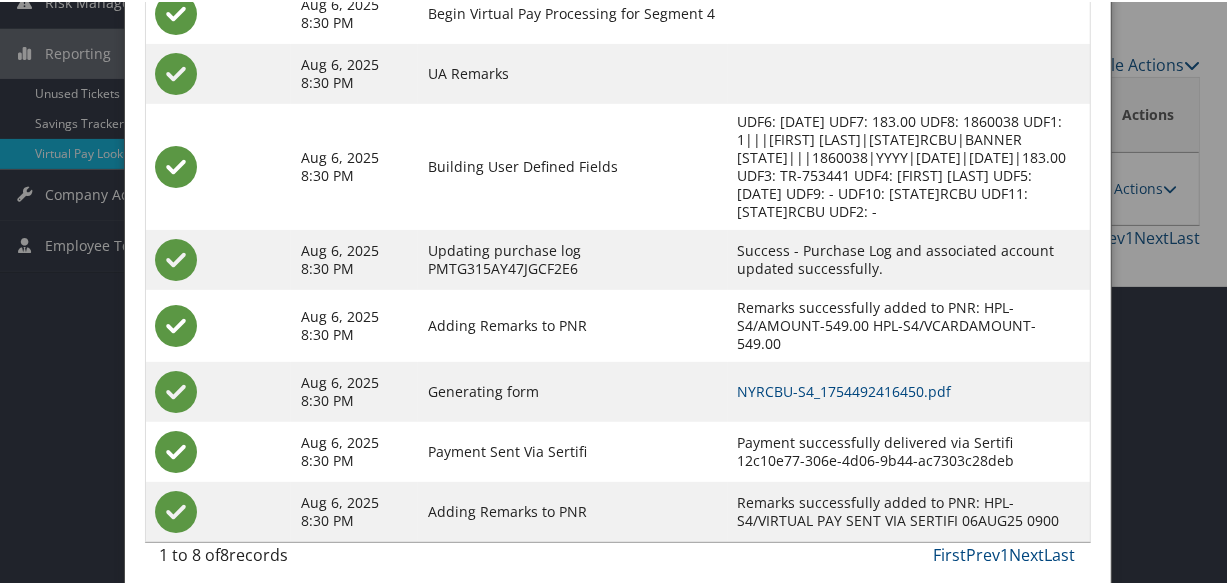 click on "NYRCBU-S4_1754492416450.pdf" at bounding box center (909, 390) 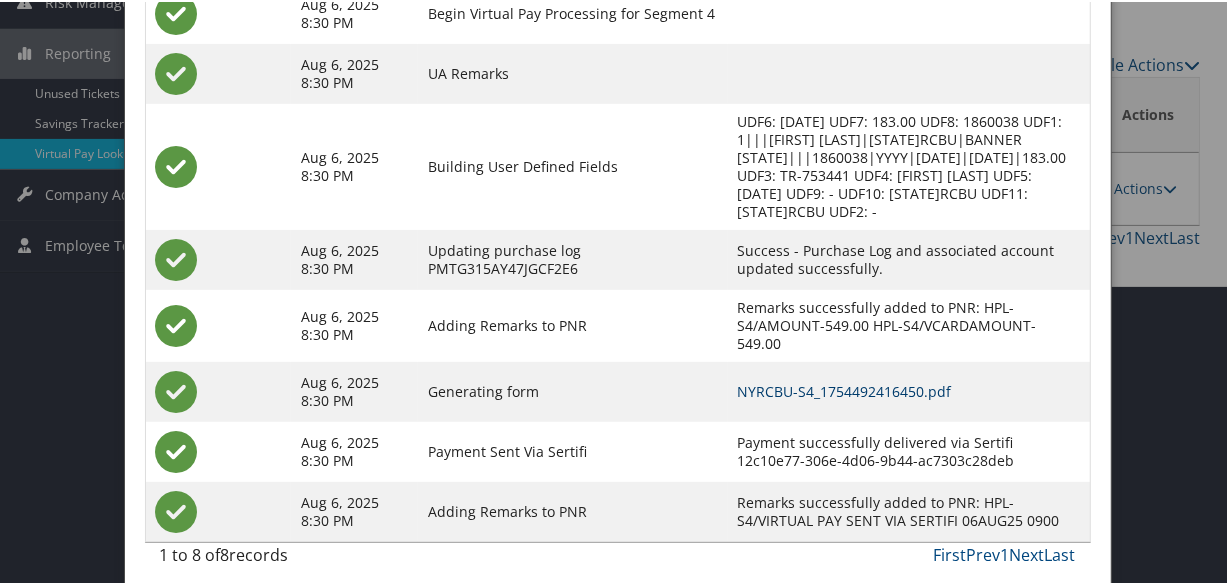 click on "NYRCBU-S4_1754492416450.pdf" at bounding box center [845, 389] 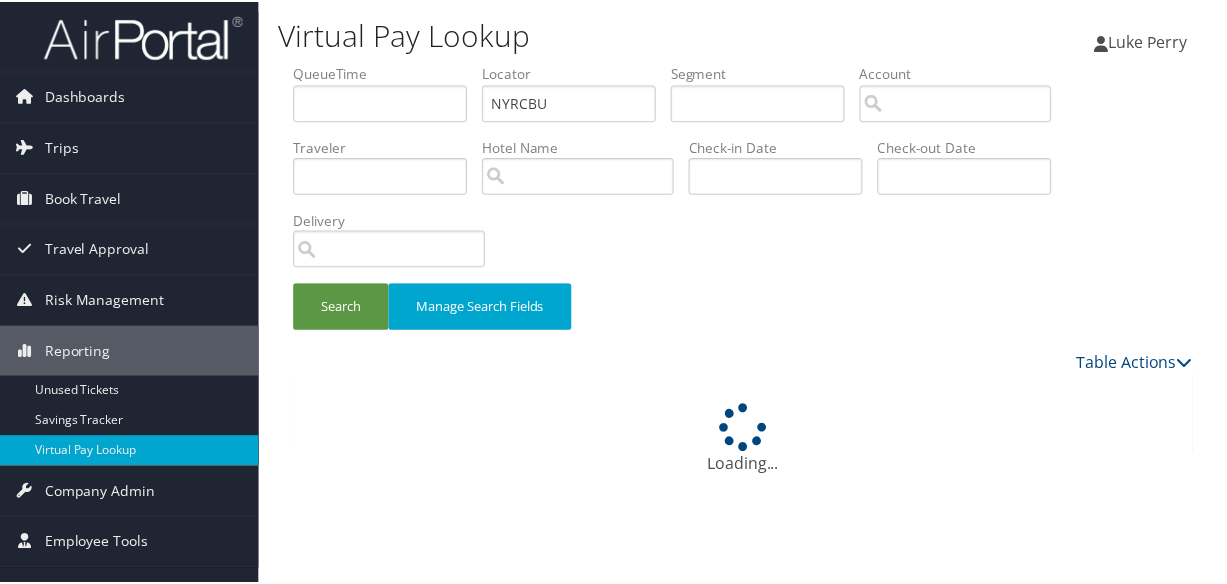 scroll, scrollTop: 0, scrollLeft: 0, axis: both 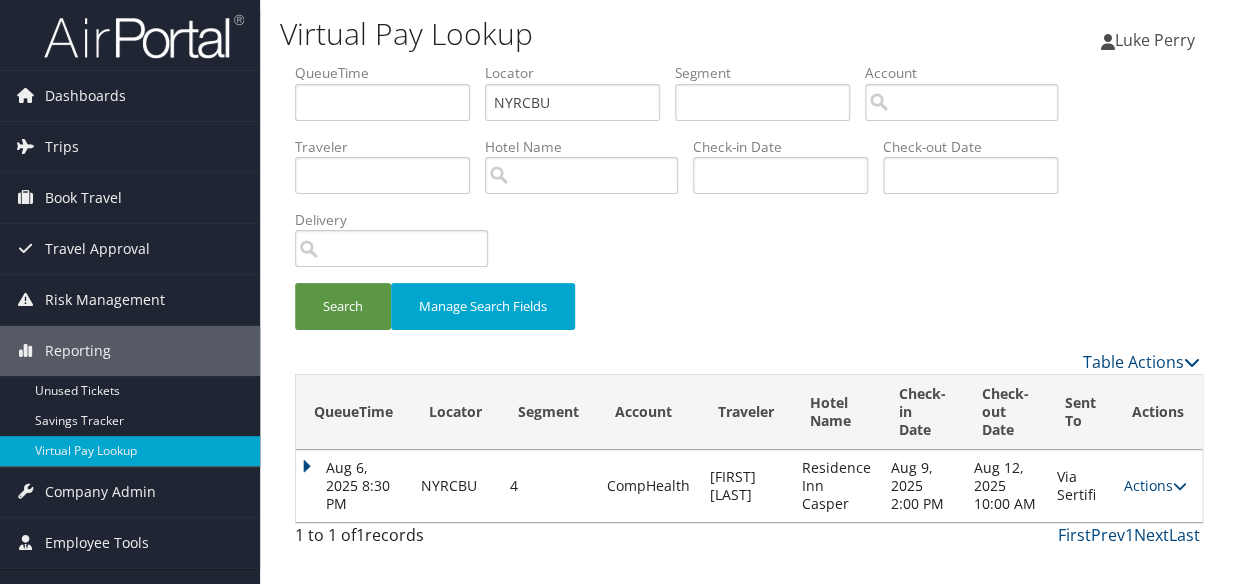click on "Aug 6, 2025 8:30 PM" at bounding box center [353, 486] 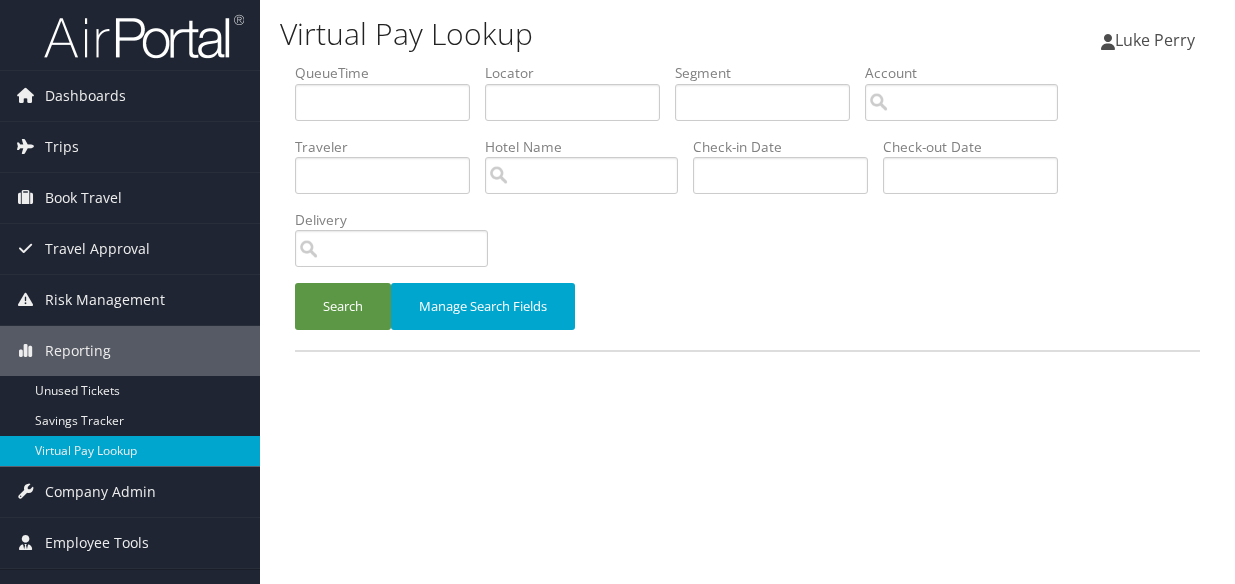 scroll, scrollTop: 0, scrollLeft: 0, axis: both 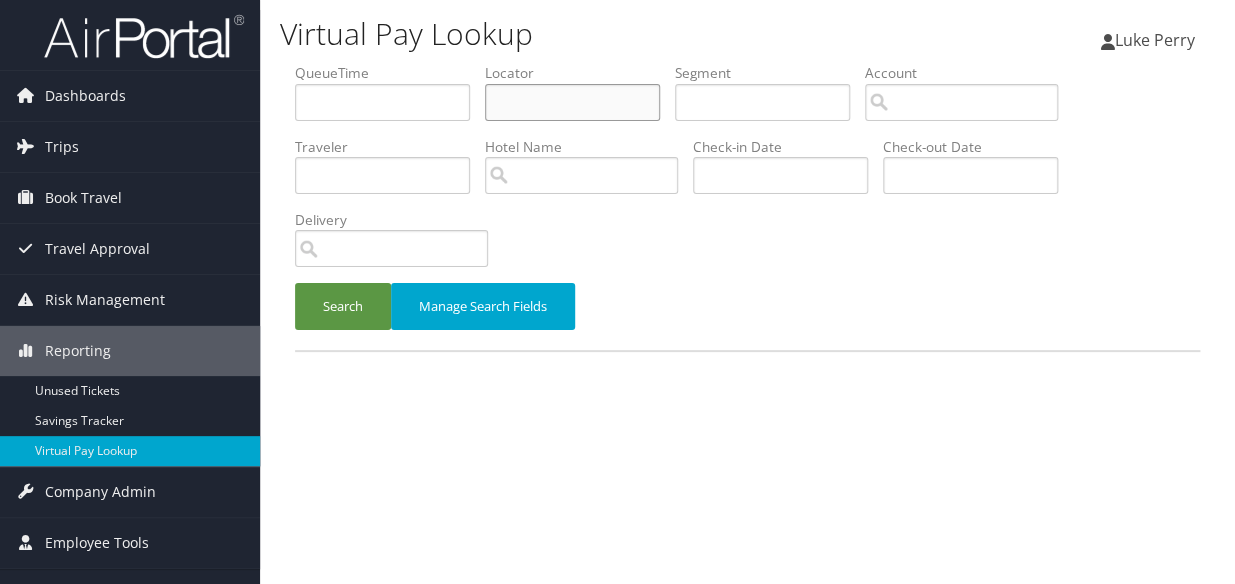 click at bounding box center [572, 102] 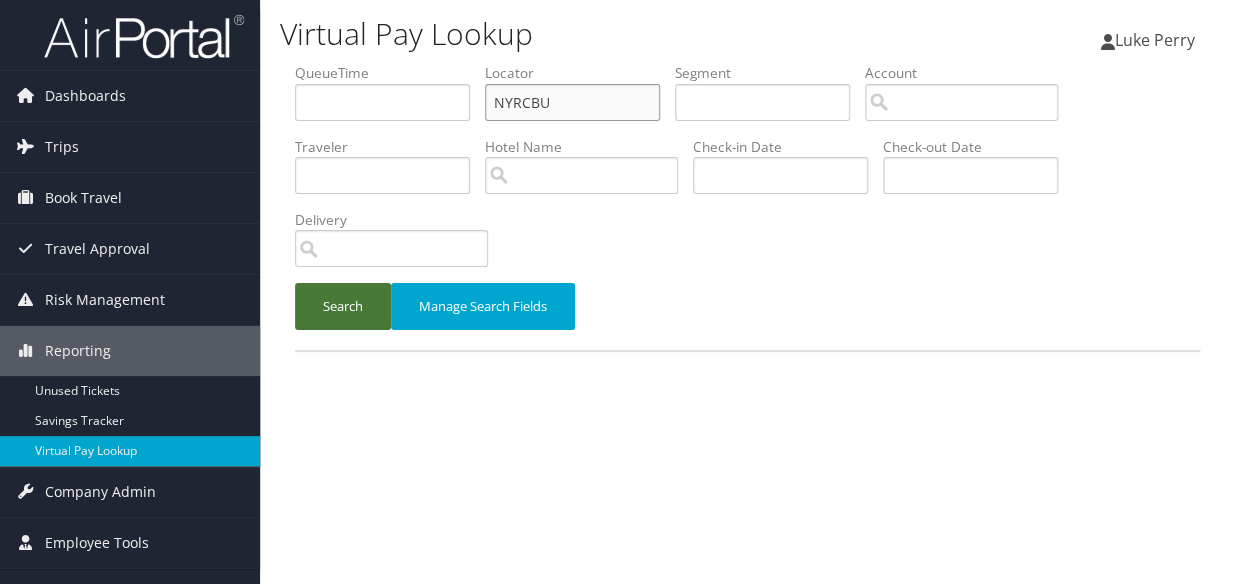 type on "NYRCBU" 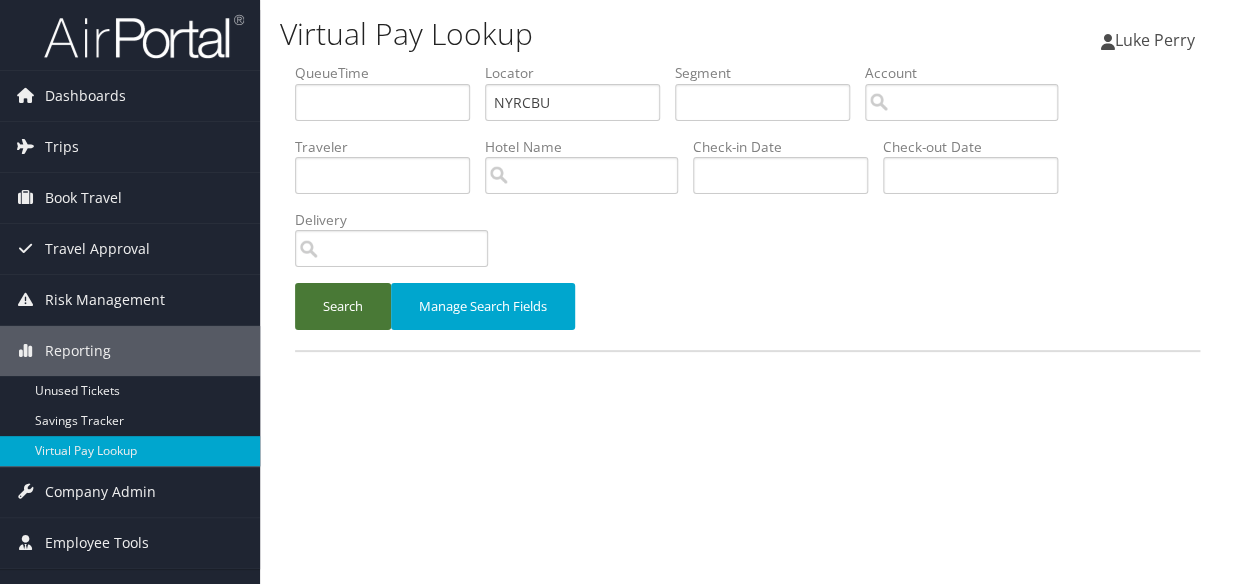 click on "Search" at bounding box center (343, 306) 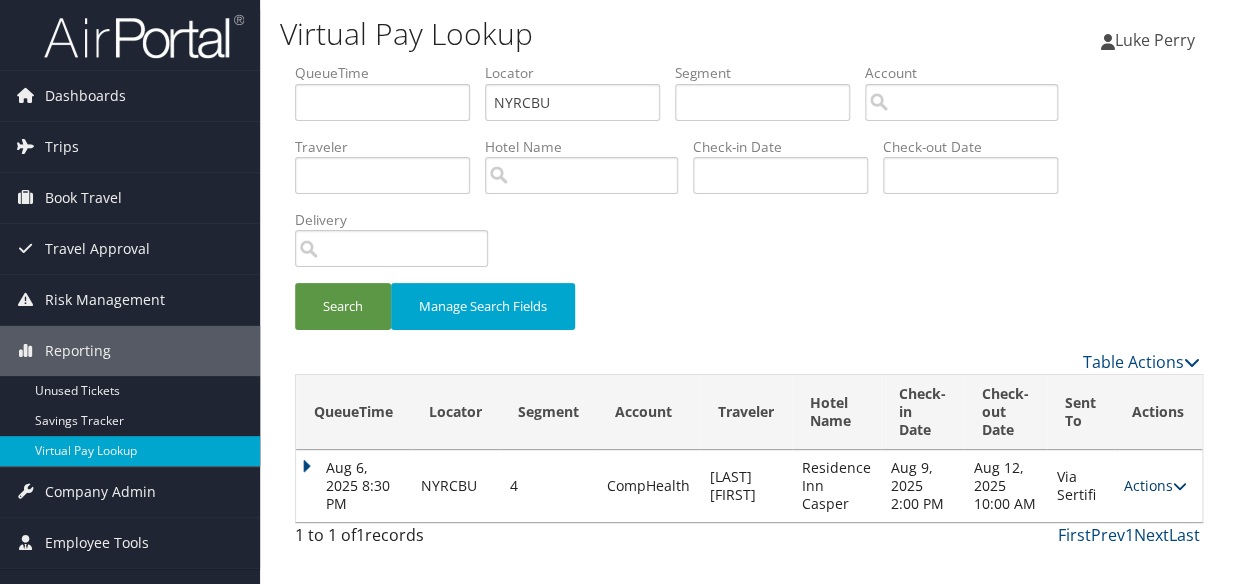 click on "Actions" at bounding box center (1155, 485) 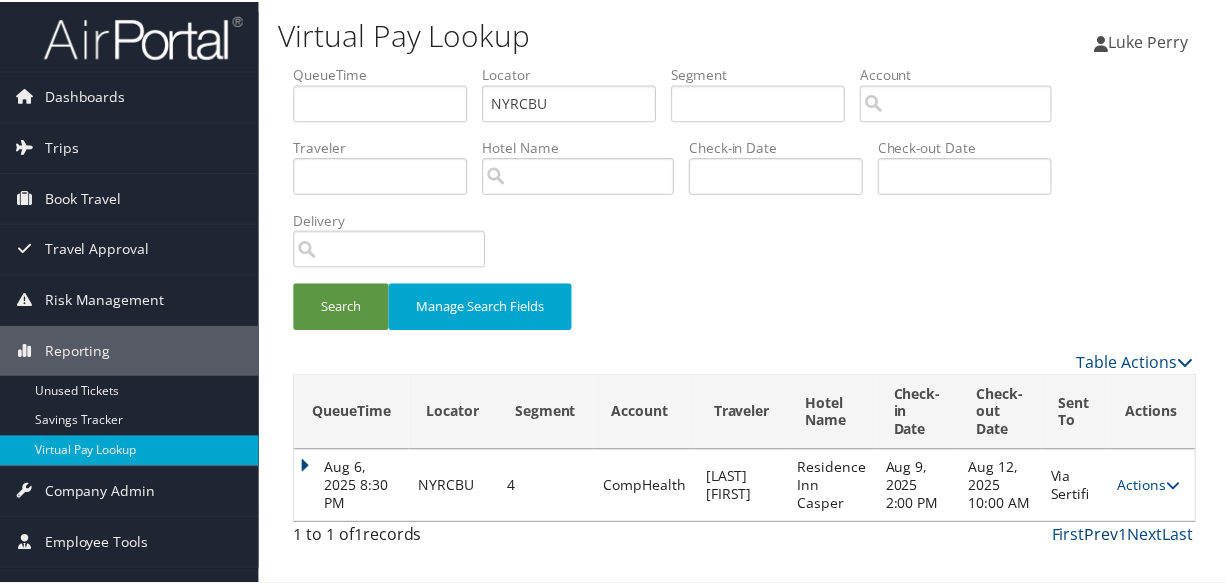 scroll, scrollTop: 52, scrollLeft: 0, axis: vertical 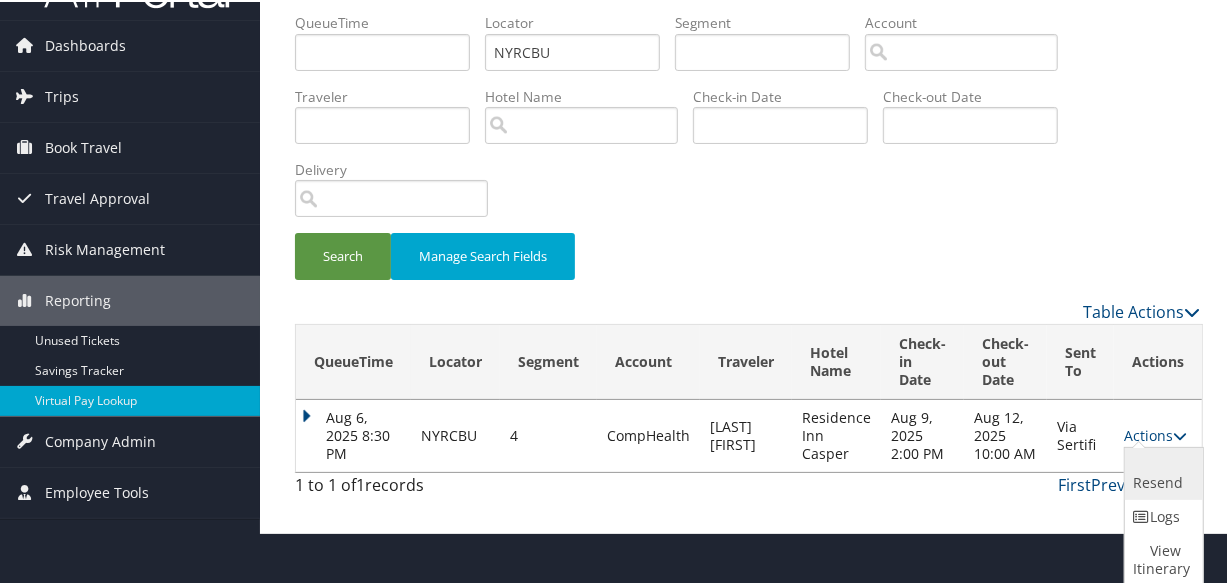 click on "Resend" at bounding box center [1161, 472] 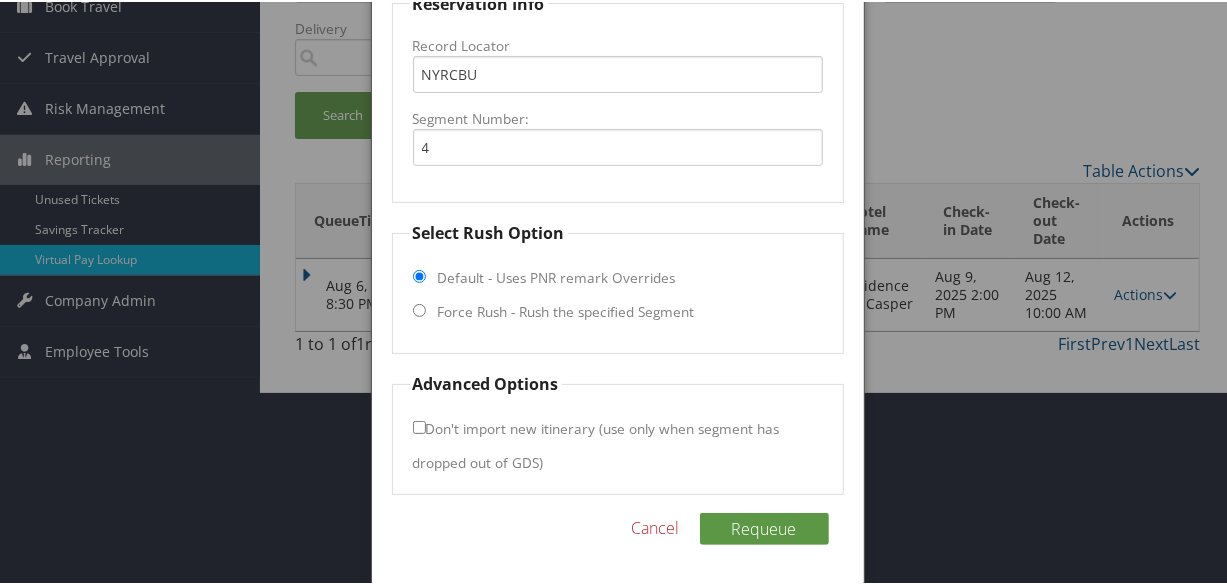 click on "Force Rush - Rush the specified Segment" at bounding box center (566, 310) 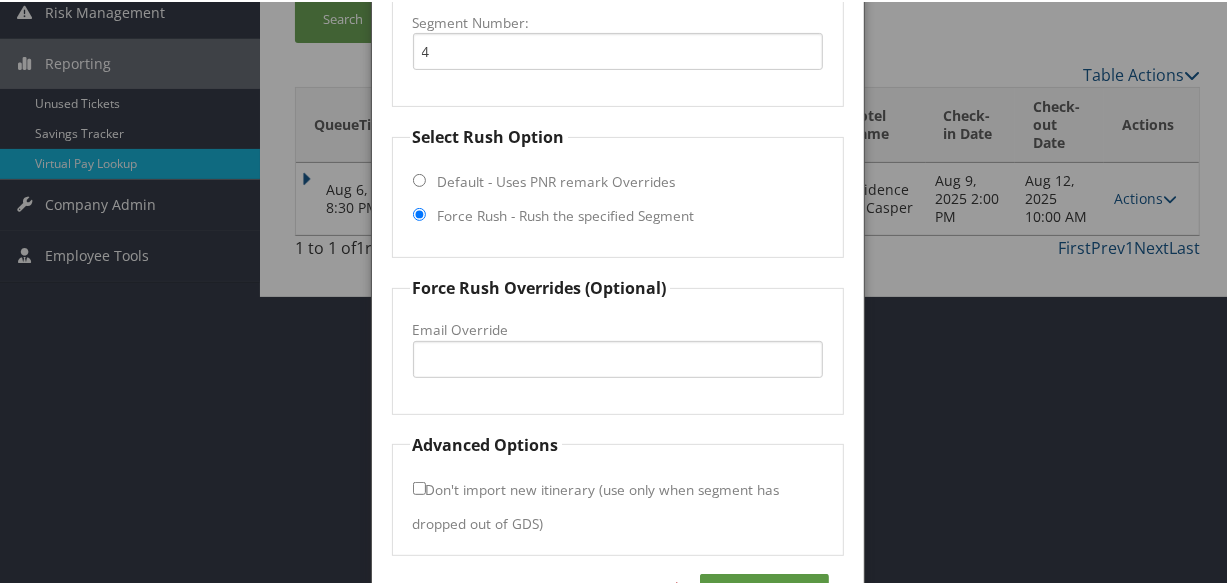 scroll, scrollTop: 350, scrollLeft: 0, axis: vertical 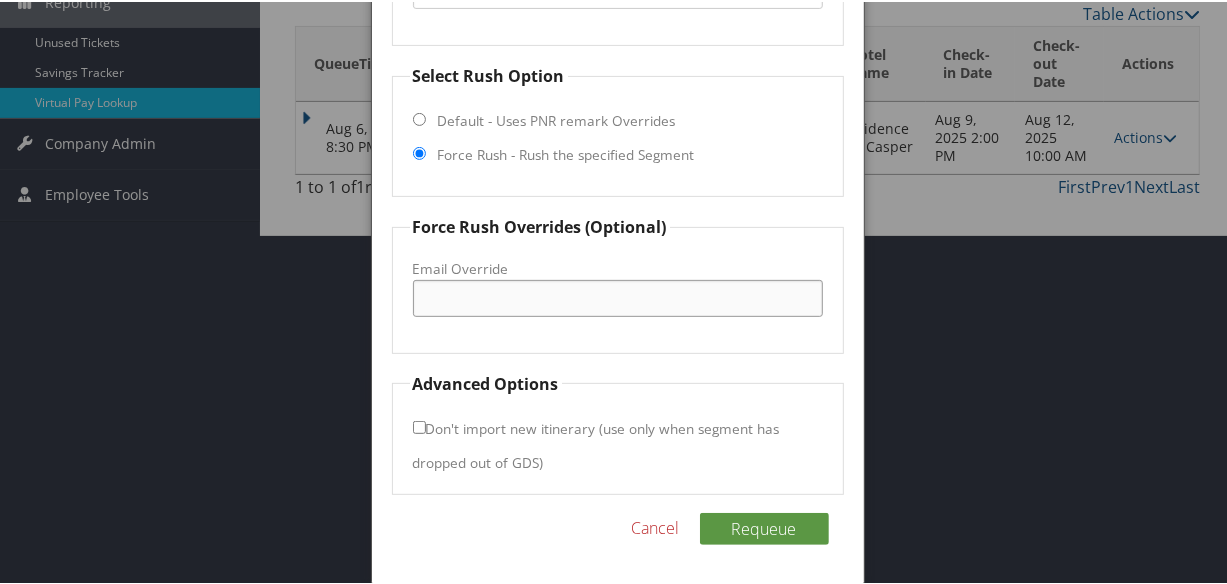 click on "Email Override" at bounding box center [618, 296] 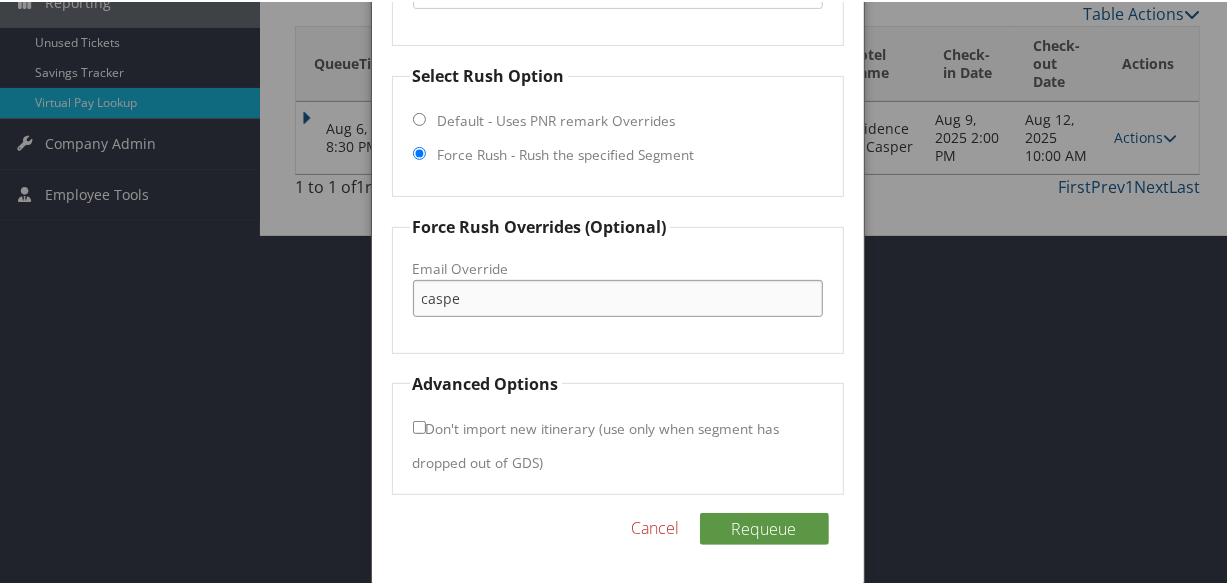 type on "casperresidenceinn@tkohotels.com" 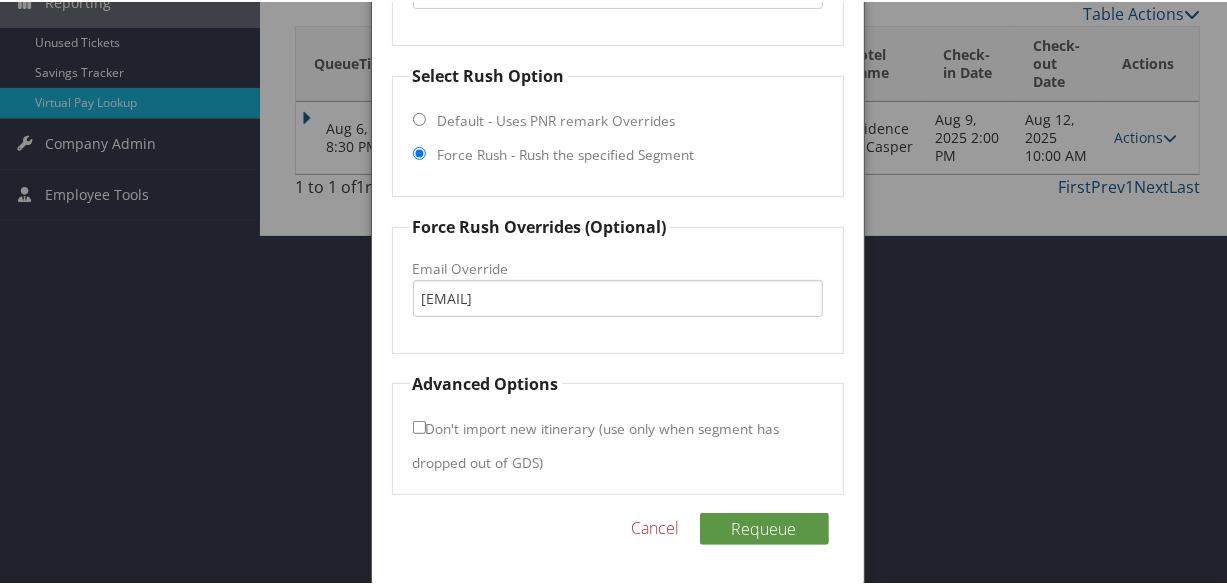click on "Reservation Info
Record Locator
NYRCBU
Segment Number:
4
Select Rush Option
Default - Uses PNR remark Overrides
Force Rush - Rush the specified Segment
Force Rush Overrides (Optional)
Fax Override:
Email Override
casperresidenceinn@tkohotels.com
Advanced Options
Don't import new itinerary (use only when segment has dropped out of GDS)
Requeue
Cancel" at bounding box center (618, 189) 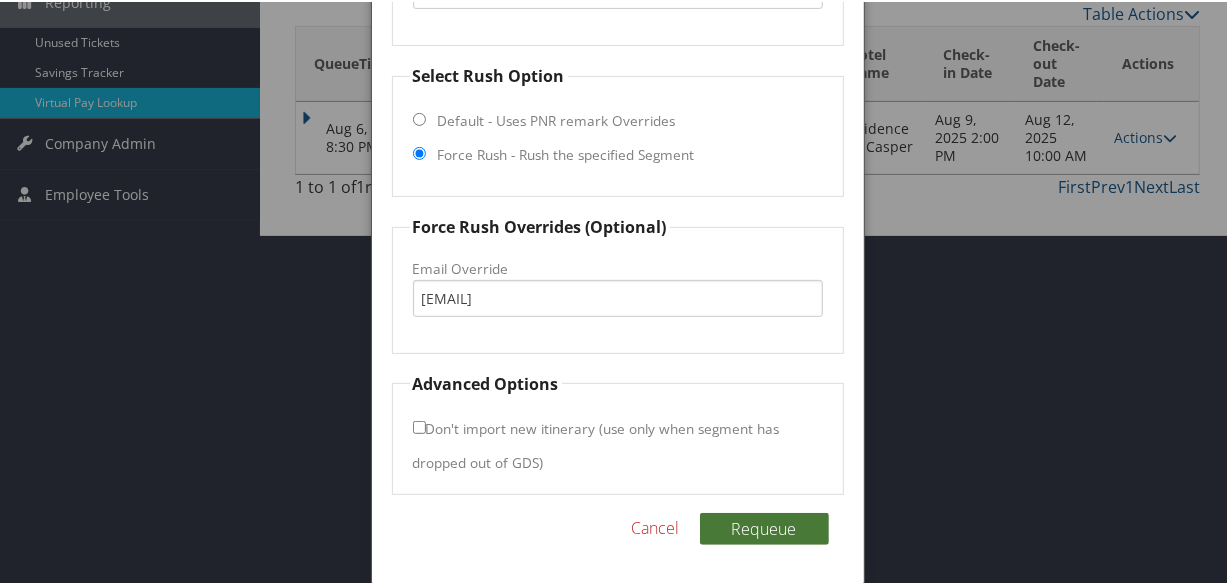click on "Requeue" at bounding box center [764, 527] 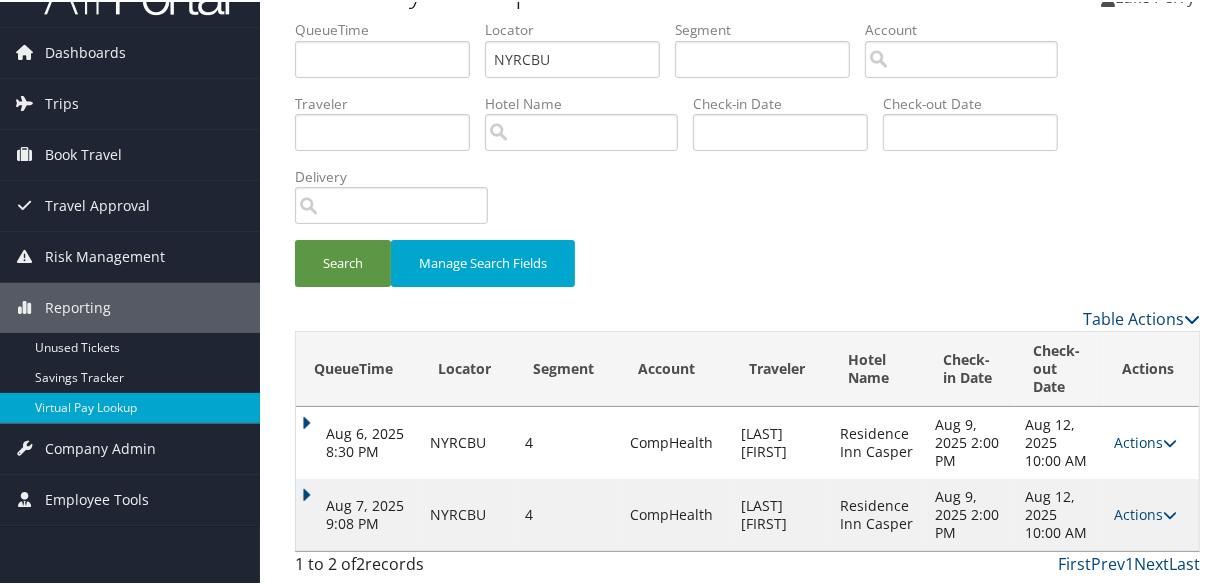 scroll, scrollTop: 44, scrollLeft: 0, axis: vertical 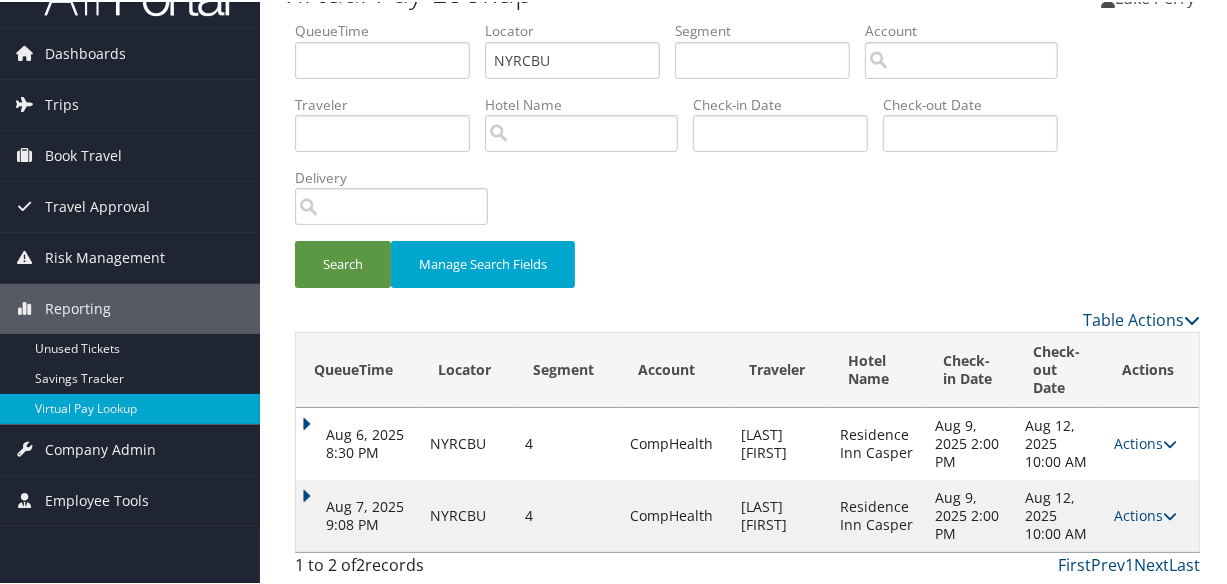 click on "Aug 7, 2025 9:08 PM" at bounding box center (358, 514) 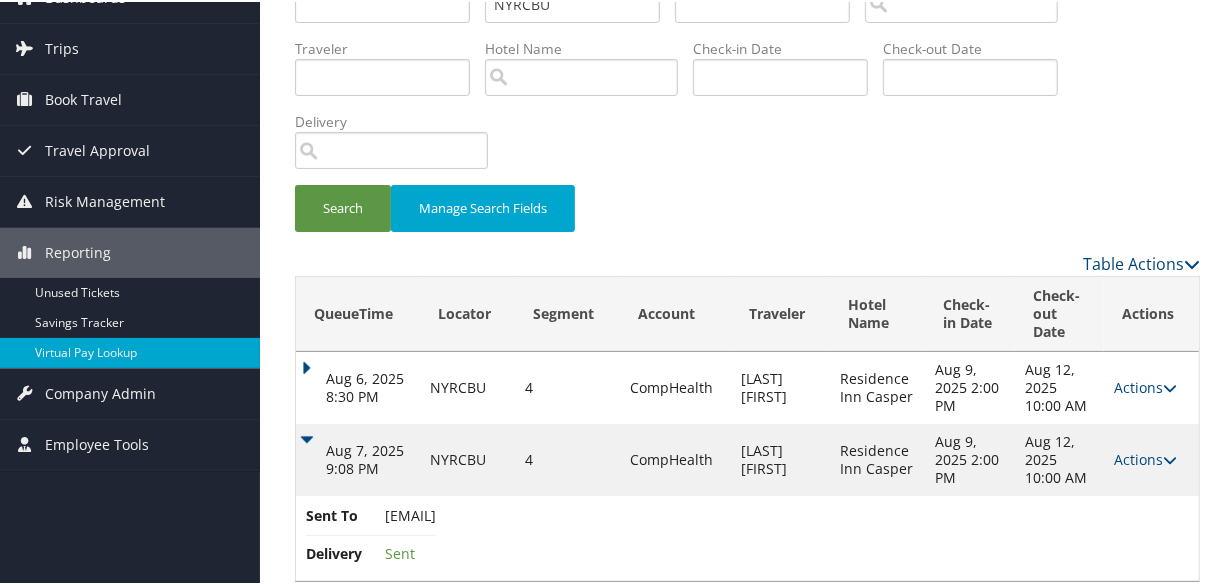 scroll, scrollTop: 129, scrollLeft: 0, axis: vertical 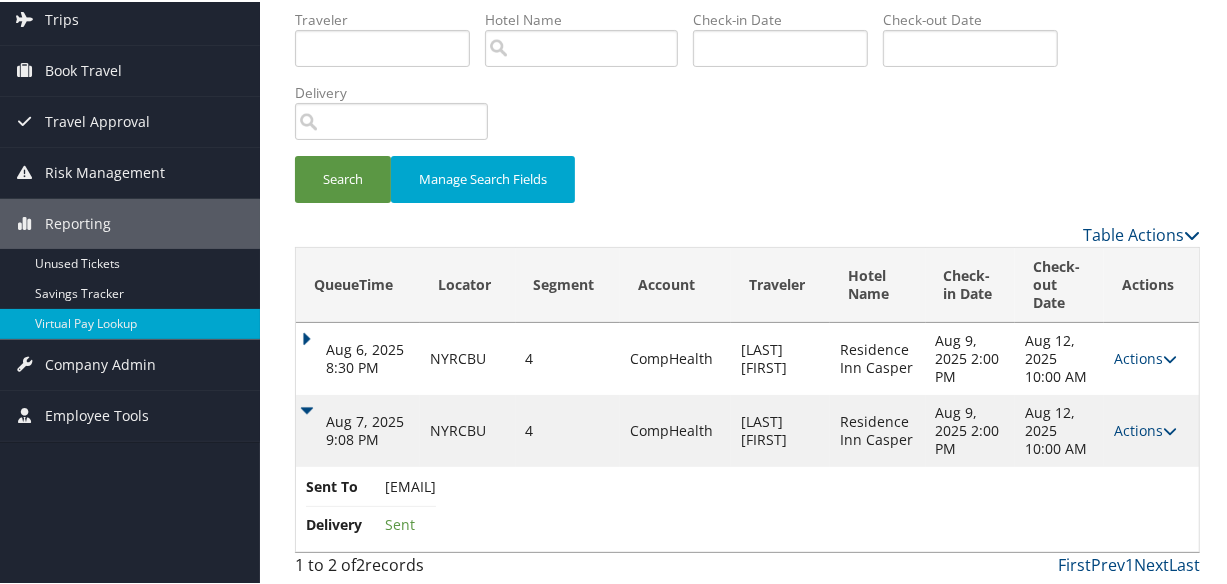 drag, startPoint x: 385, startPoint y: 486, endPoint x: 614, endPoint y: 479, distance: 229.10696 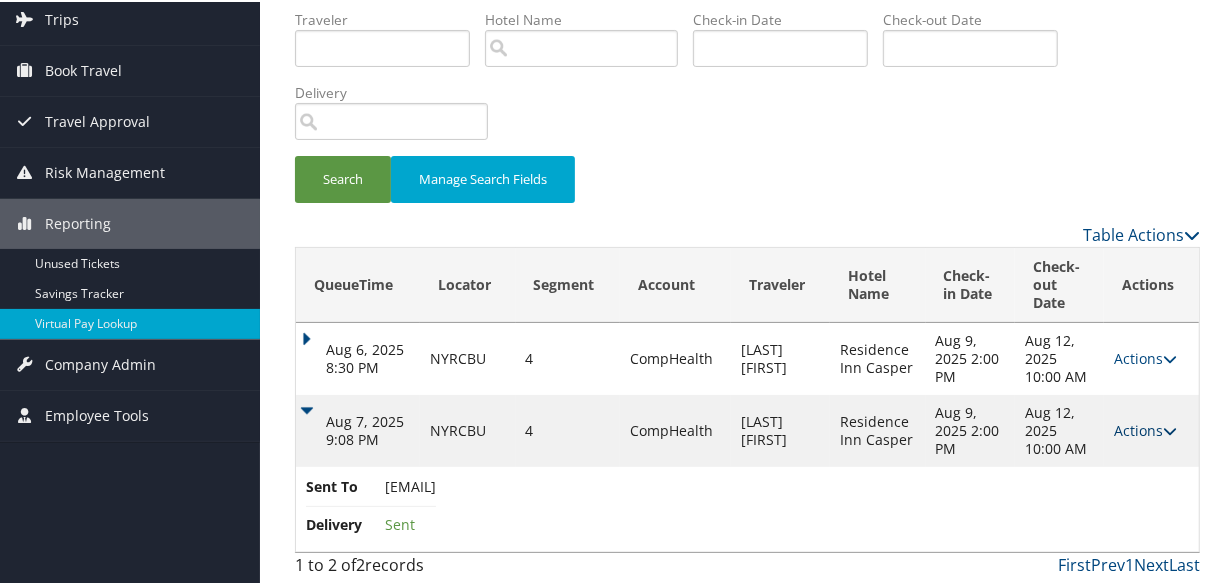 click on "Actions" at bounding box center (1145, 428) 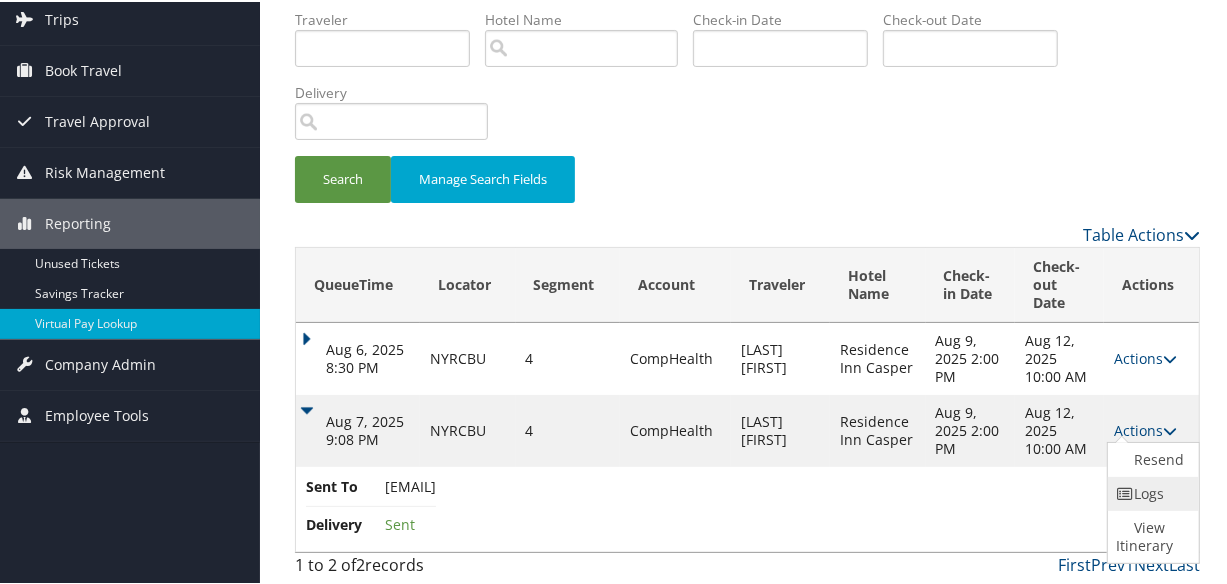 click at bounding box center (1125, 492) 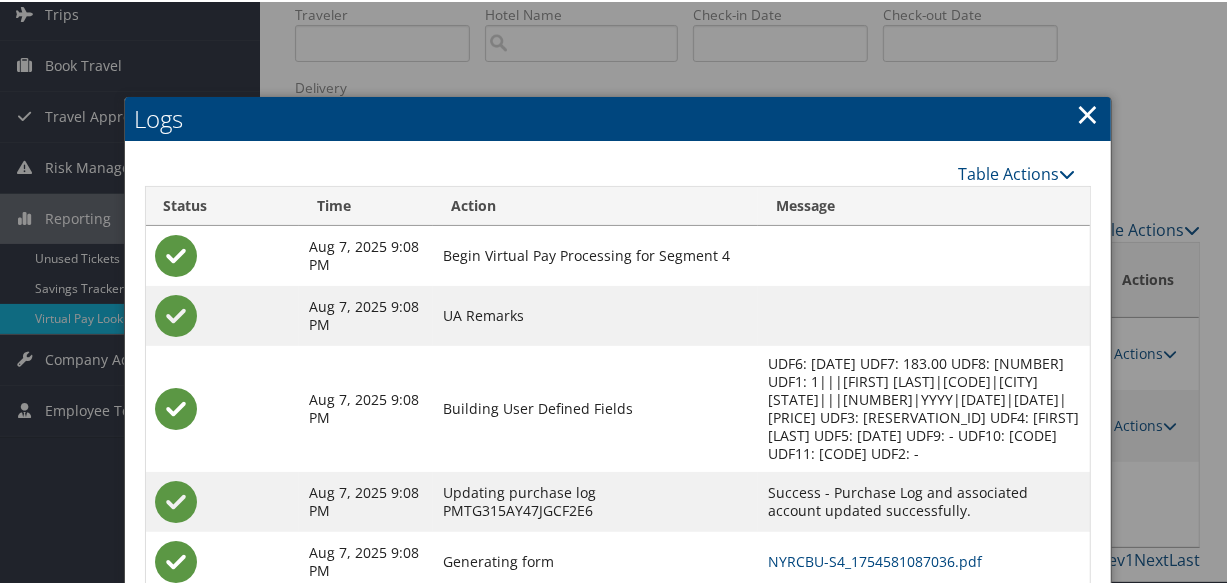 scroll, scrollTop: 315, scrollLeft: 0, axis: vertical 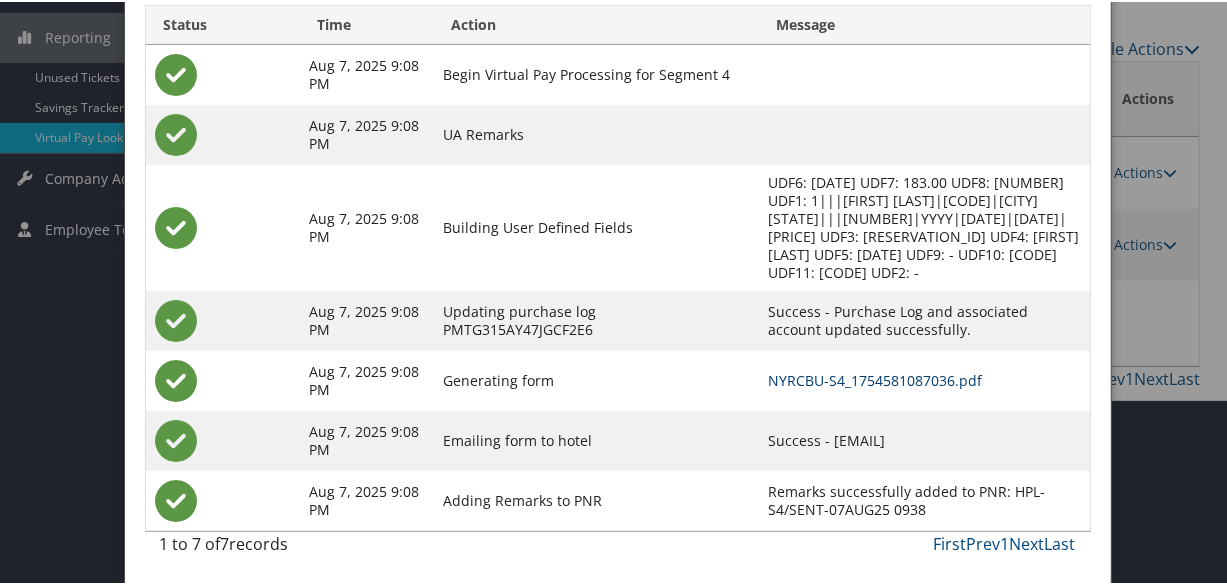 click on "NYRCBU-S4_1754581087036.pdf" at bounding box center (875, 378) 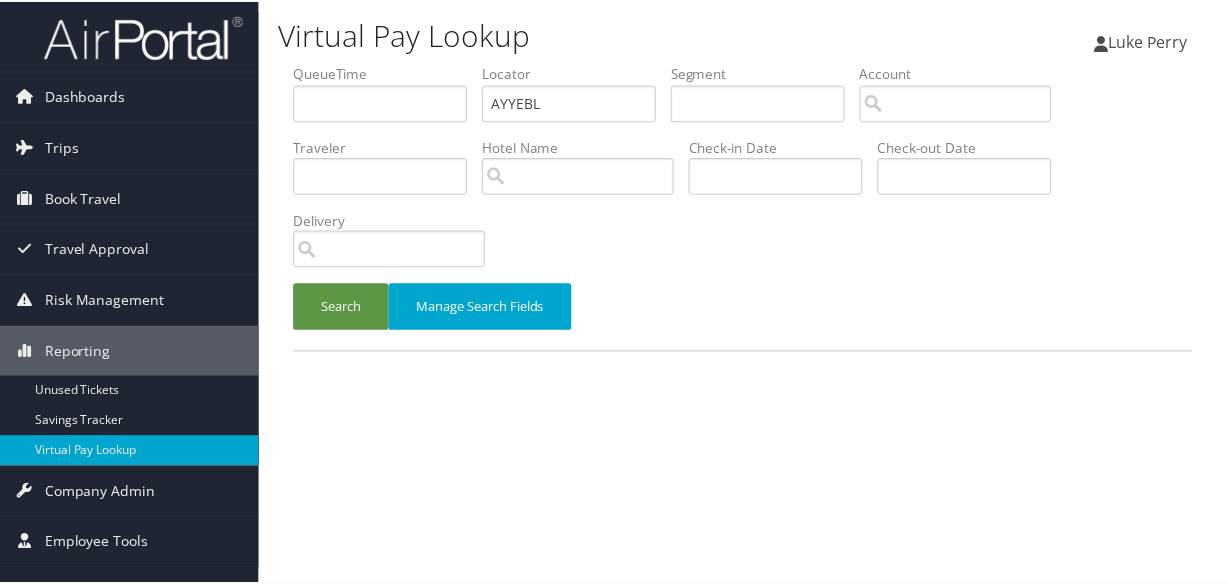 scroll, scrollTop: 0, scrollLeft: 0, axis: both 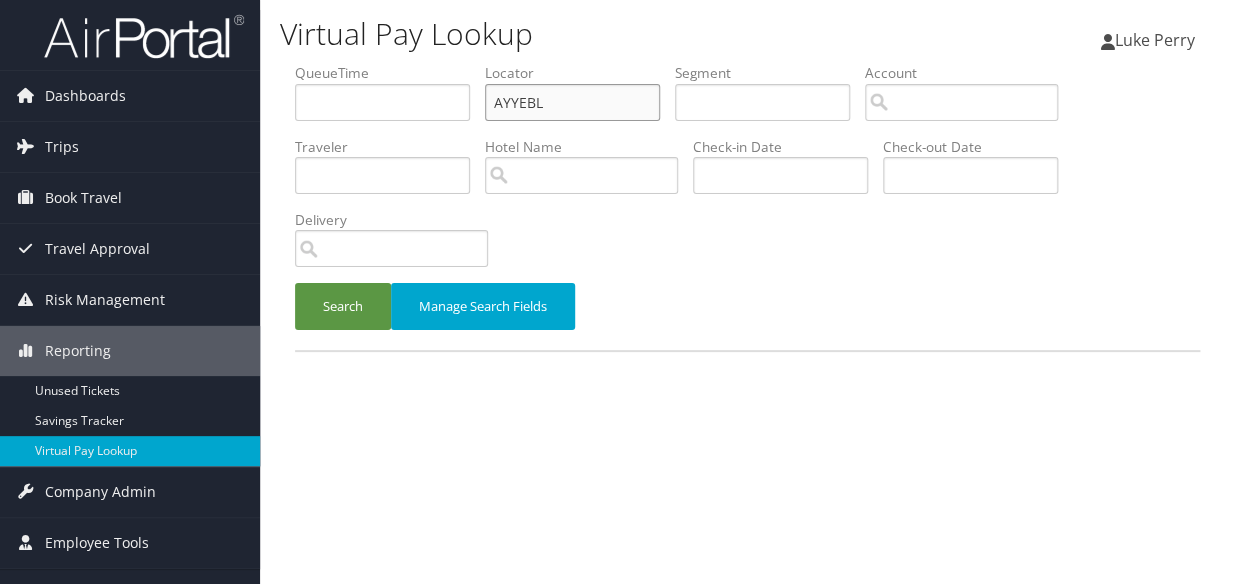 drag, startPoint x: 551, startPoint y: 110, endPoint x: 360, endPoint y: 118, distance: 191.16747 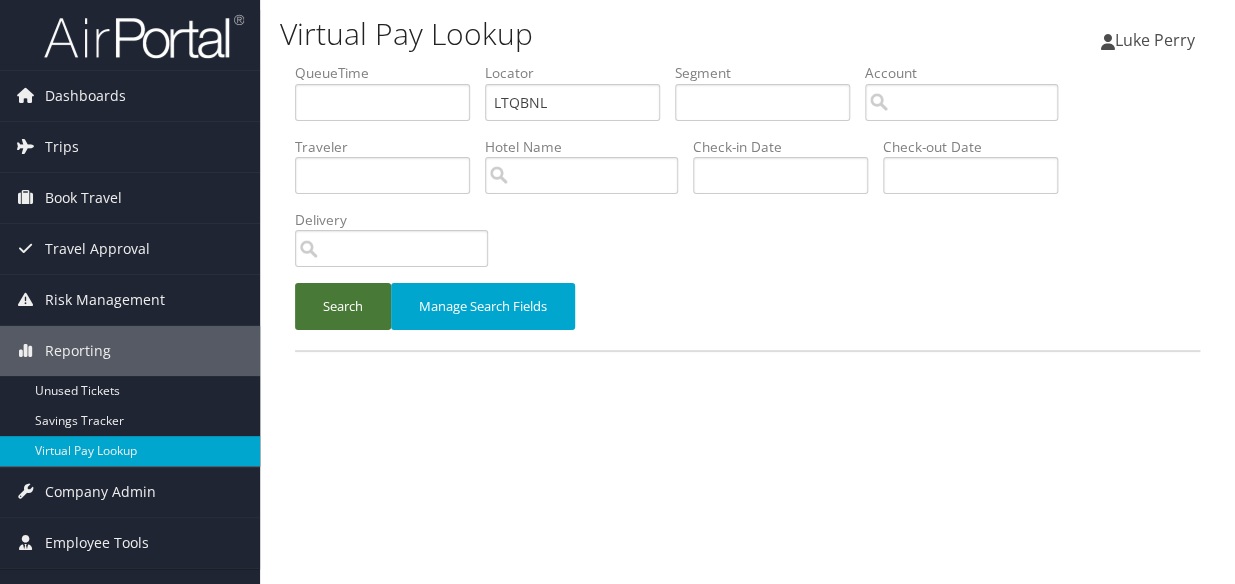 click on "Search" at bounding box center (343, 306) 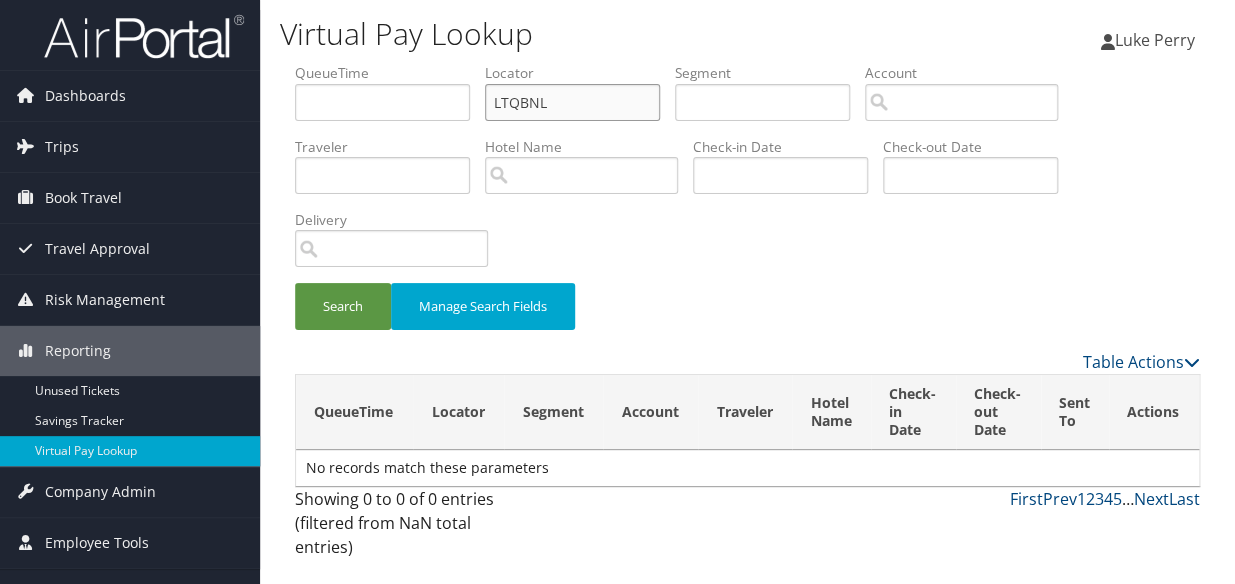 click on "LTQBNL" at bounding box center (572, 102) 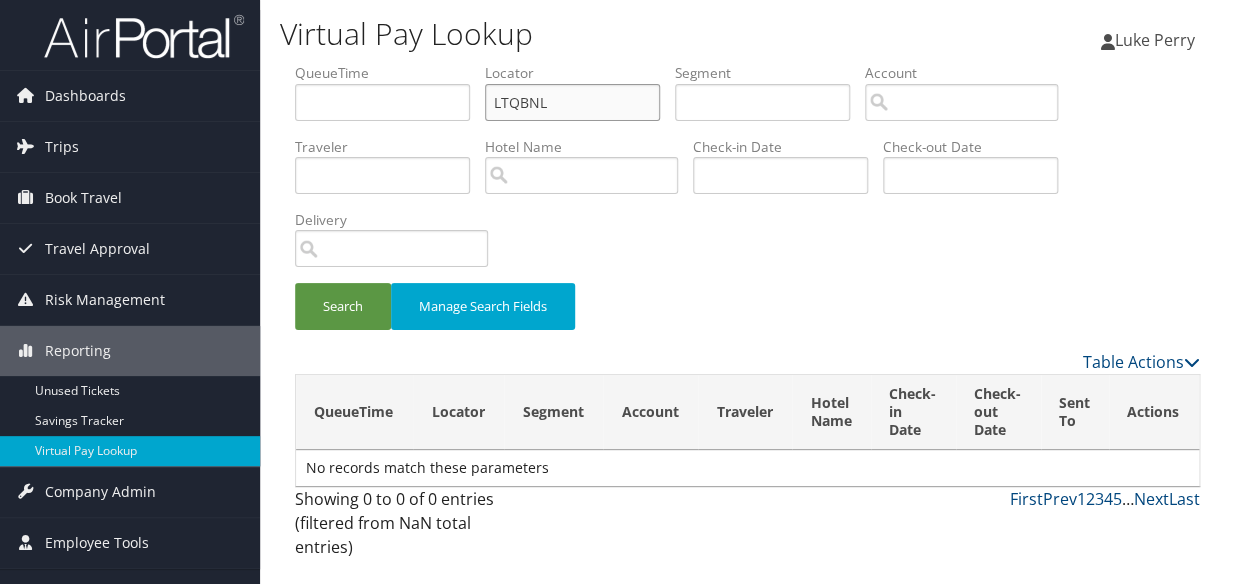 drag, startPoint x: 502, startPoint y: 109, endPoint x: 346, endPoint y: 120, distance: 156.38734 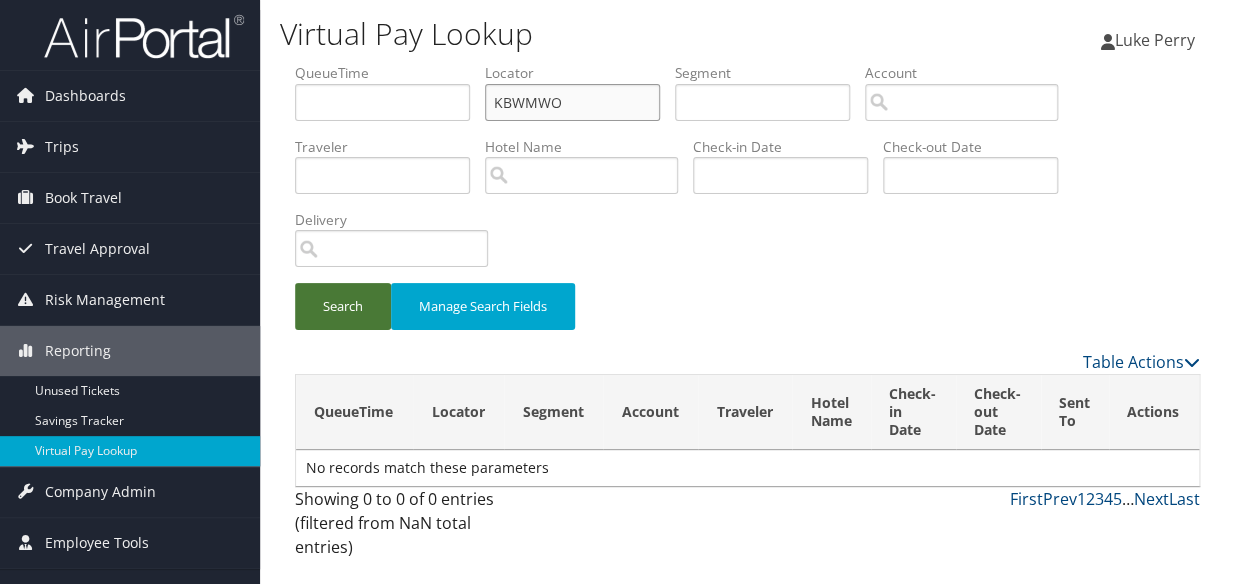 type on "KBWMWO" 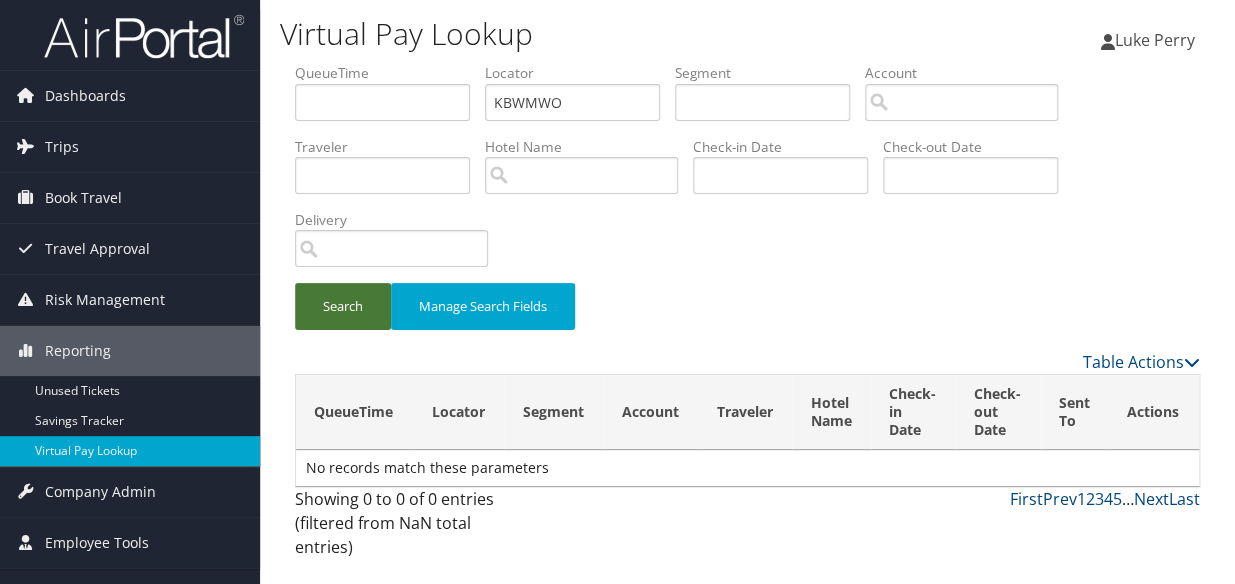 click on "Search" at bounding box center [343, 306] 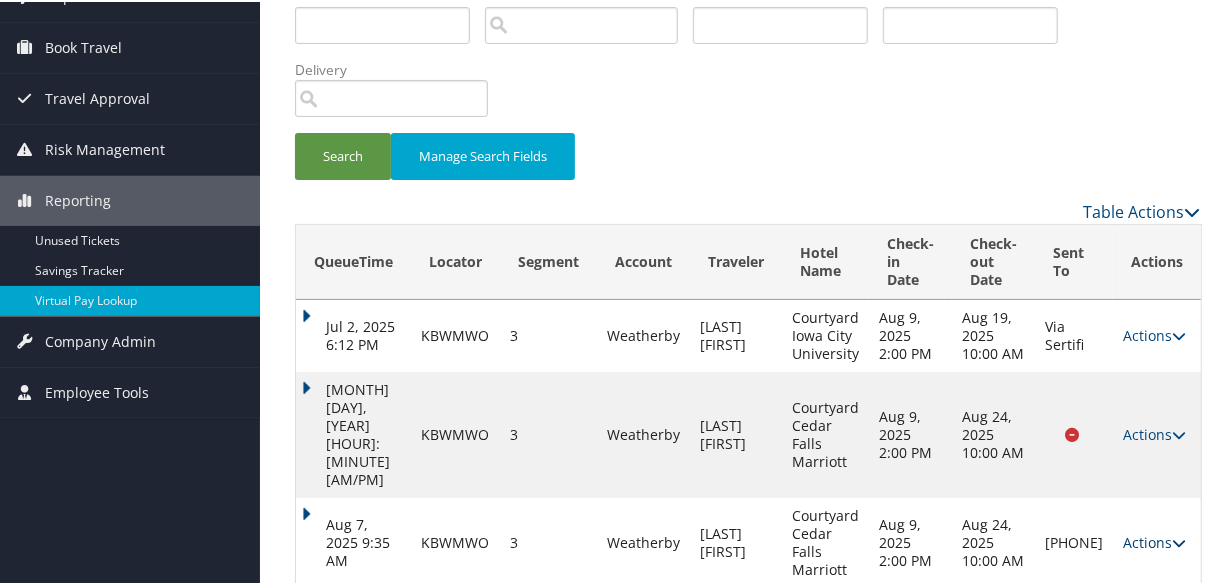 drag, startPoint x: 1140, startPoint y: 491, endPoint x: 1141, endPoint y: 503, distance: 12.0415945 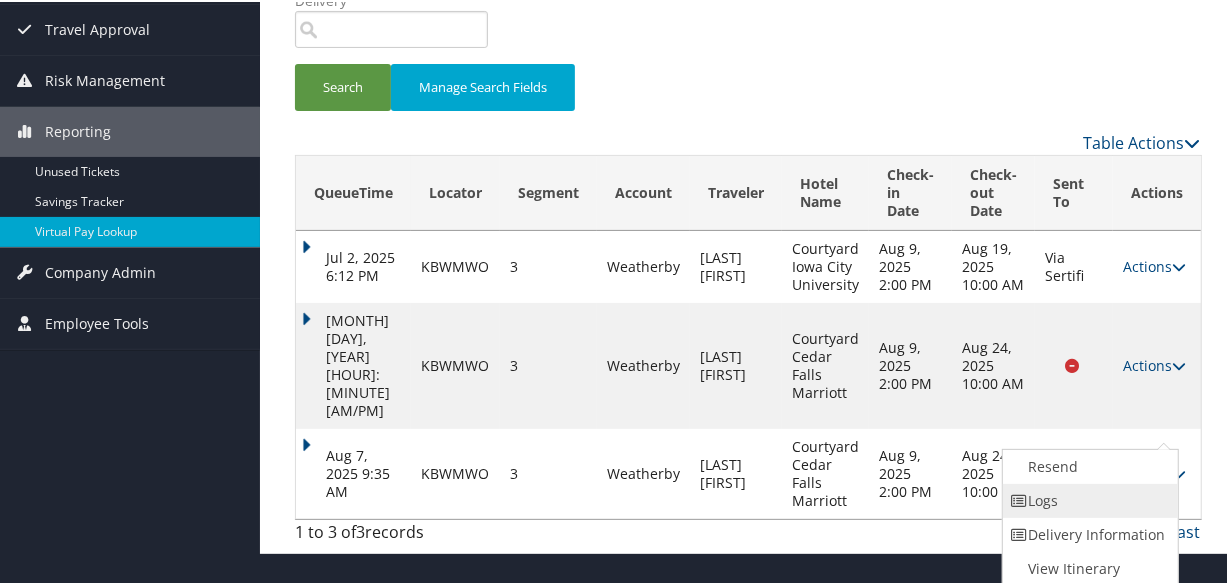 click on "Logs" at bounding box center [1088, 499] 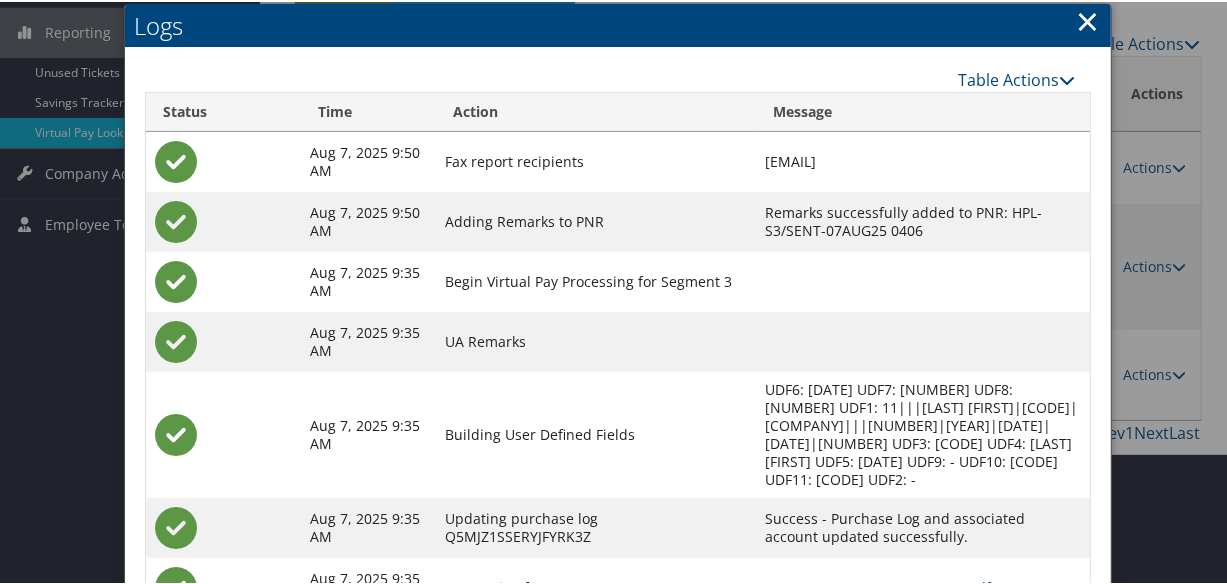 scroll, scrollTop: 516, scrollLeft: 0, axis: vertical 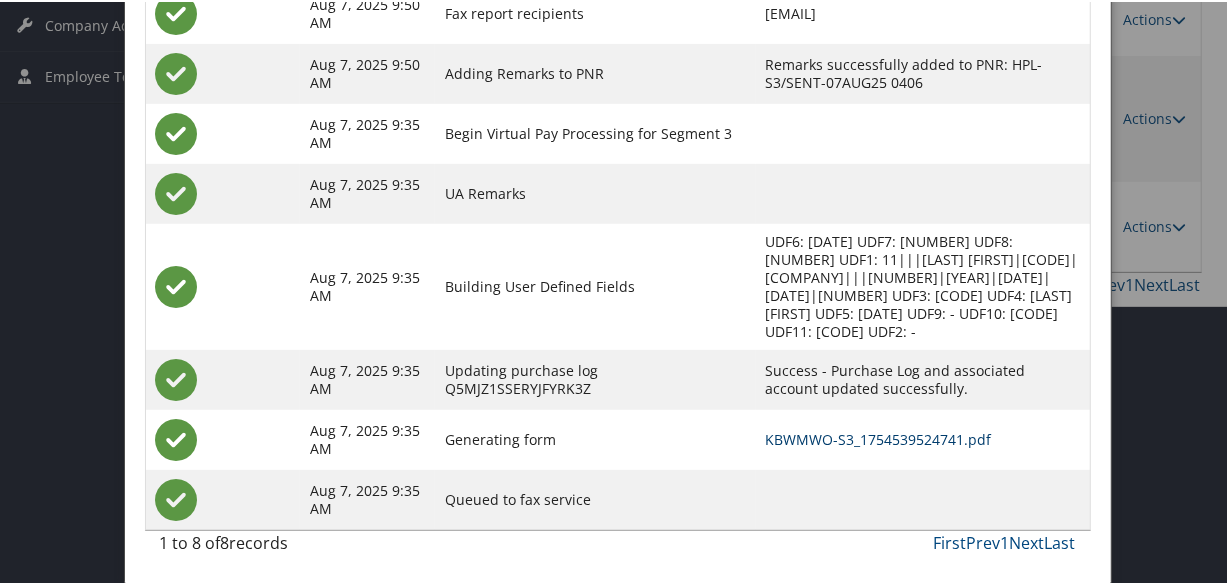 click on "KBWMWO-S3_1754539524741.pdf" at bounding box center (879, 437) 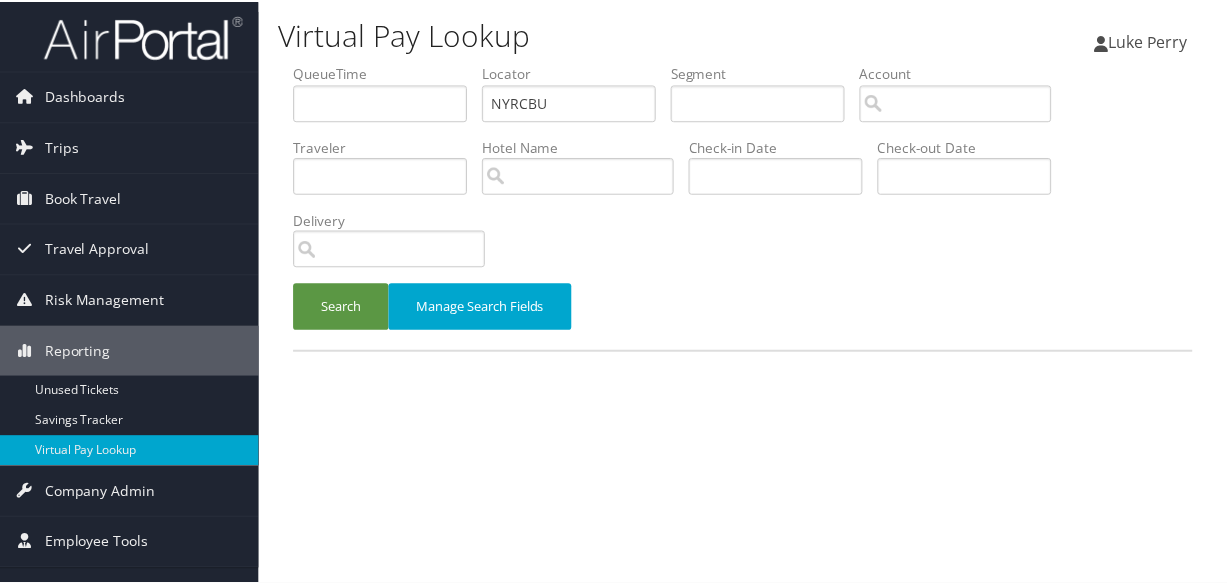 scroll, scrollTop: 0, scrollLeft: 0, axis: both 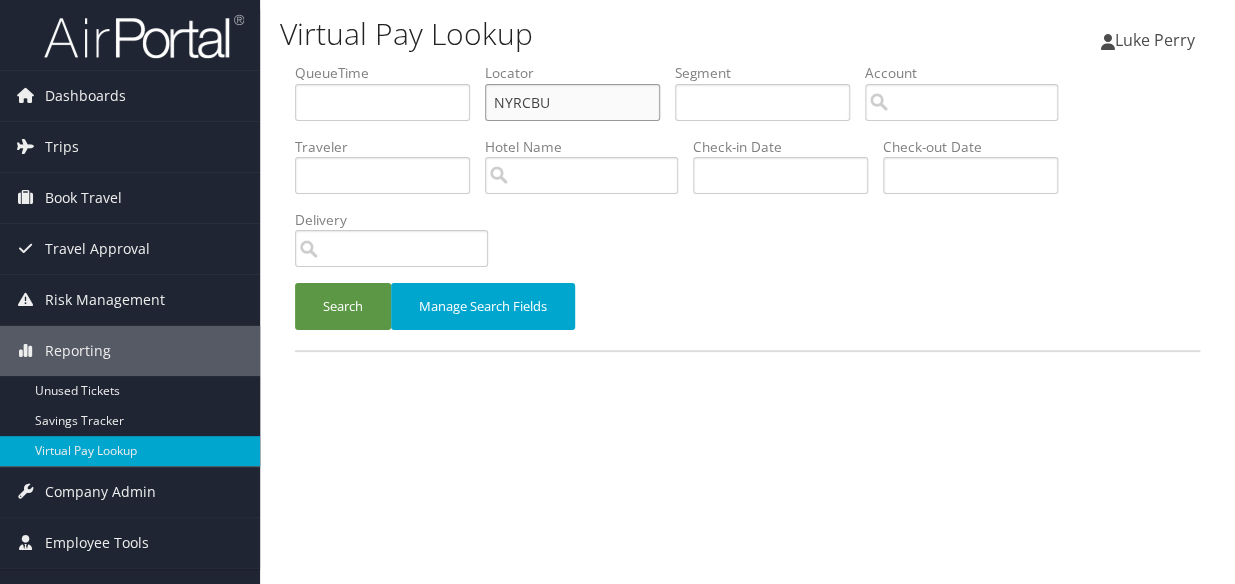 drag, startPoint x: 553, startPoint y: 101, endPoint x: 400, endPoint y: 117, distance: 153.83432 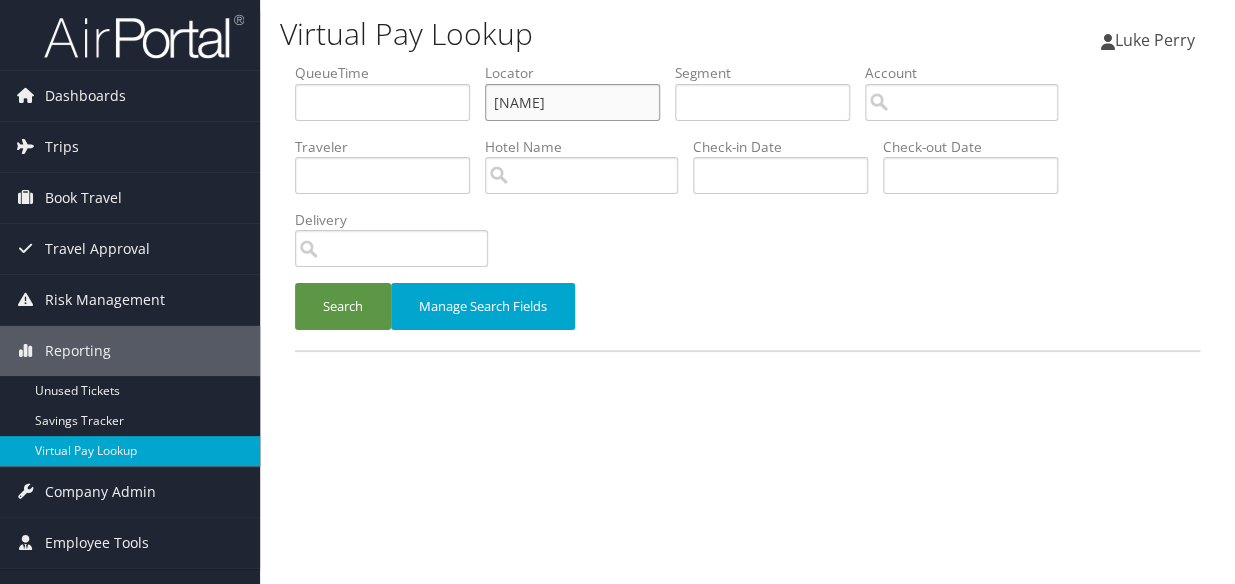 click on "Search" at bounding box center [343, 306] 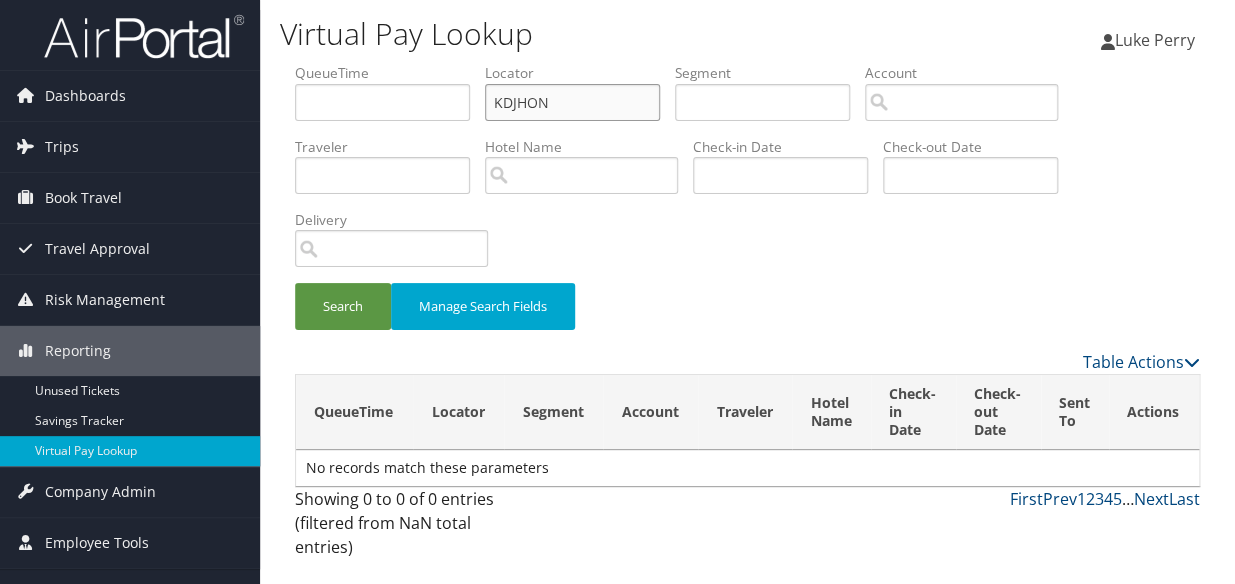 type on "KDJHON" 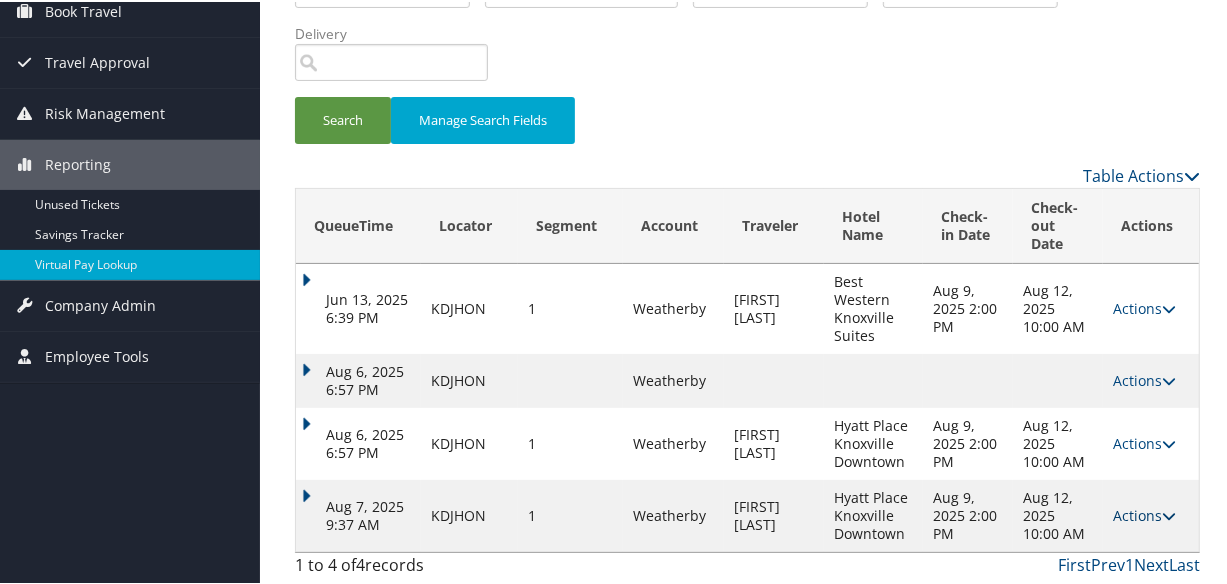 click on "Actions" at bounding box center (1144, 513) 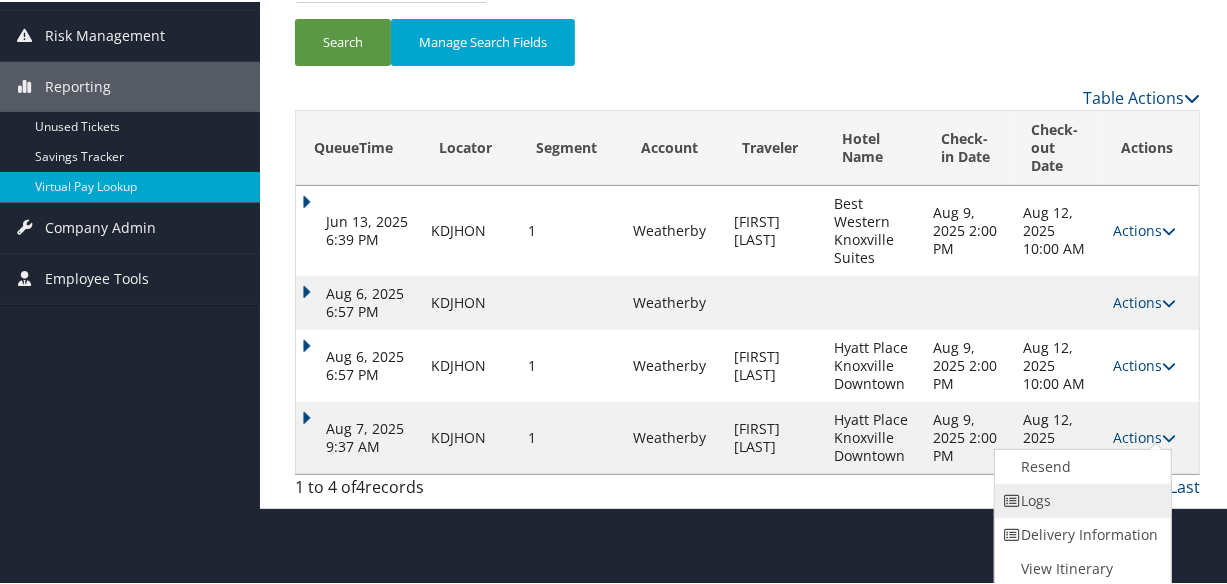 click on "Logs" at bounding box center [1080, 499] 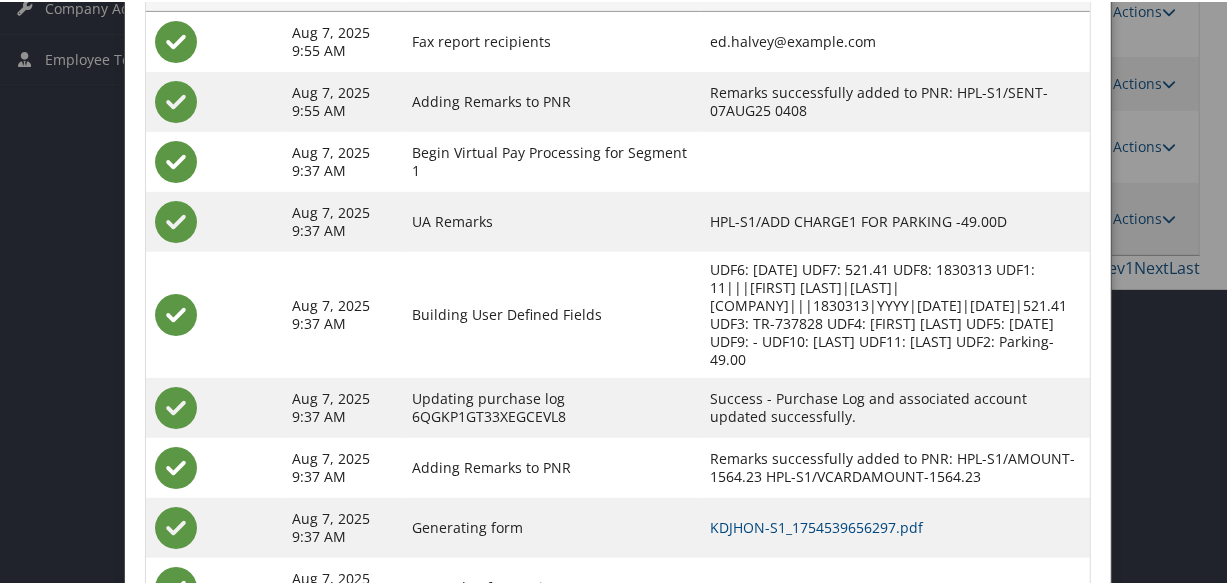 scroll, scrollTop: 572, scrollLeft: 0, axis: vertical 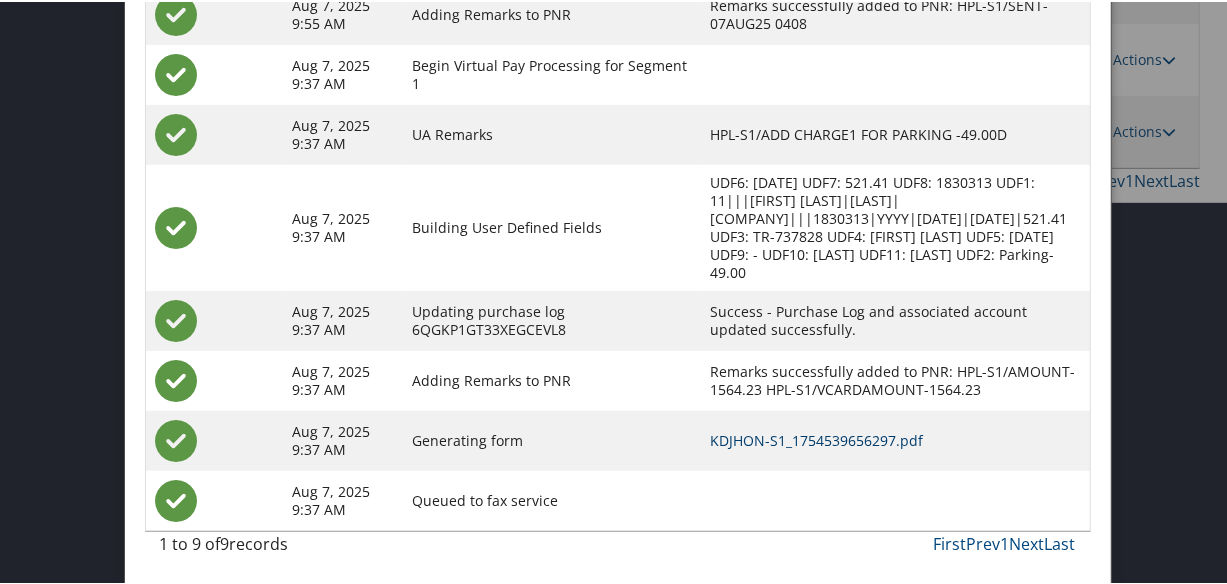 click on "KDJHON-S1_1754539656297.pdf" at bounding box center (817, 438) 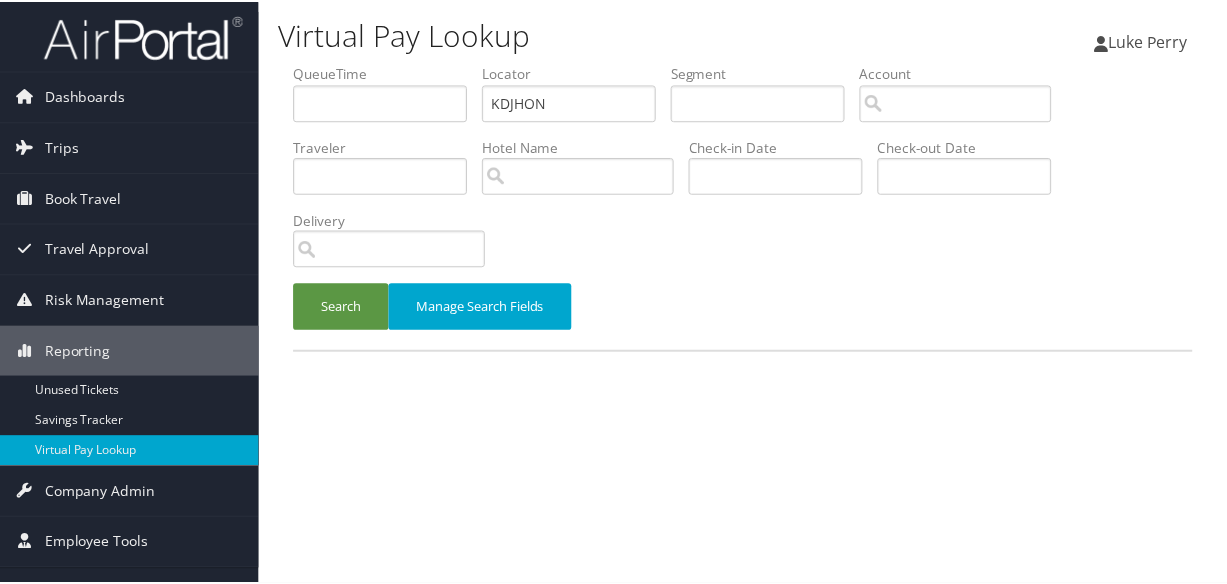 scroll, scrollTop: 0, scrollLeft: 0, axis: both 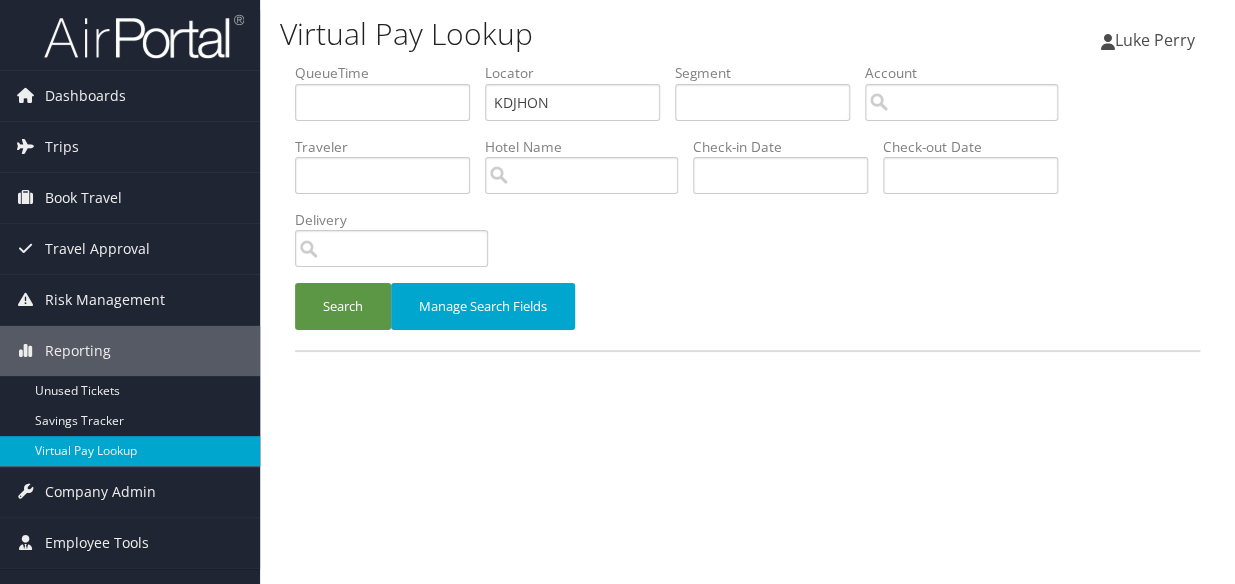 click on "Search" at bounding box center (343, 306) 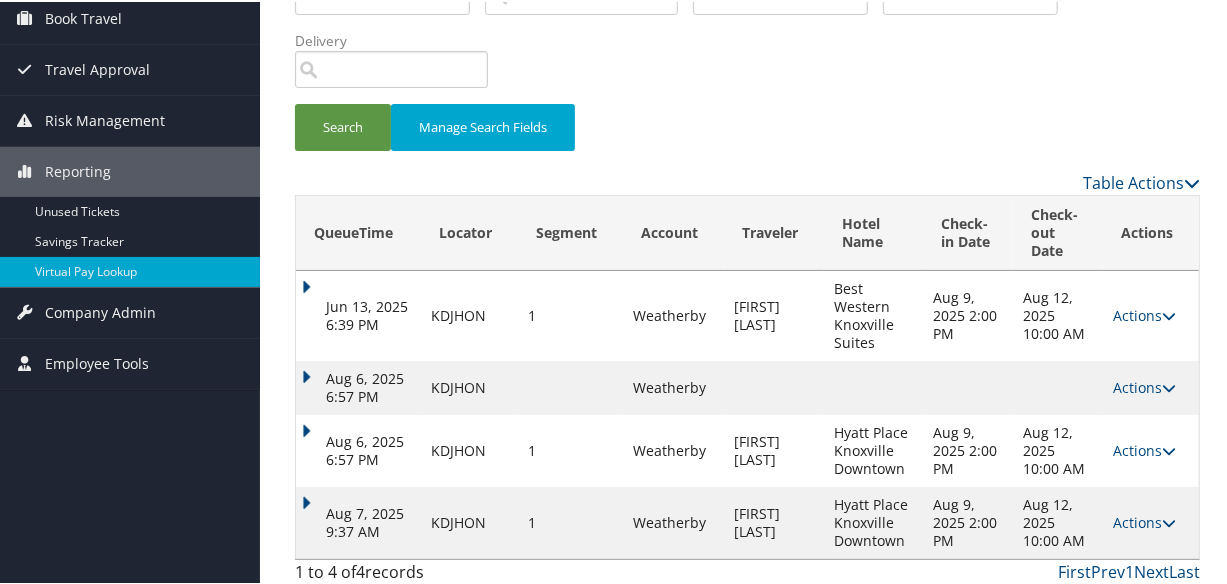 scroll, scrollTop: 188, scrollLeft: 0, axis: vertical 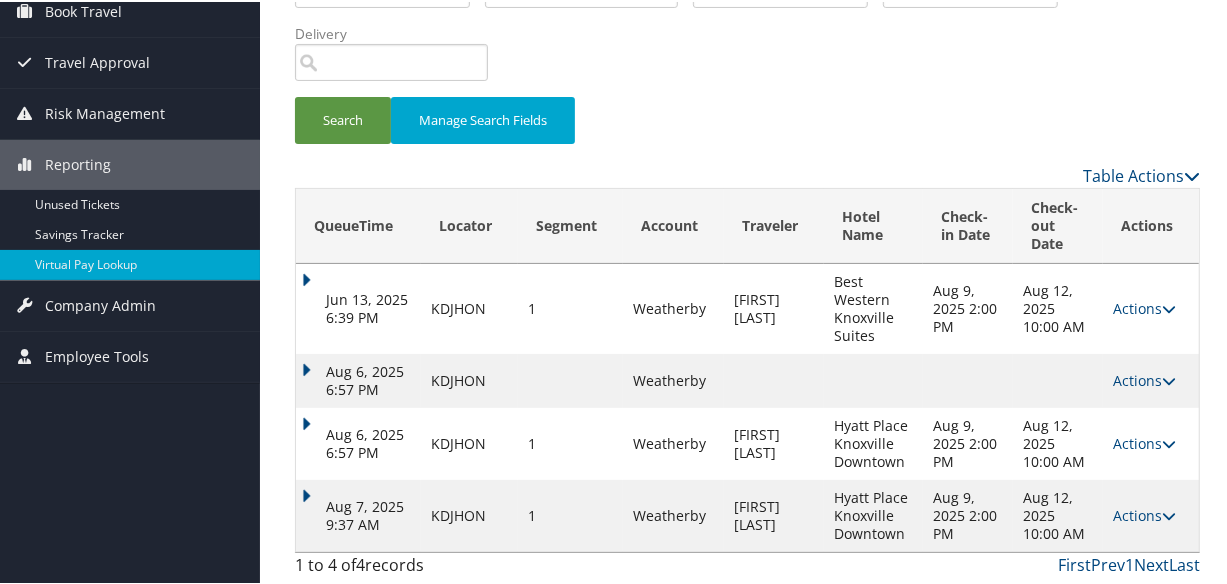 click on "Aug 7, 2025 9:37 AM" at bounding box center [358, 514] 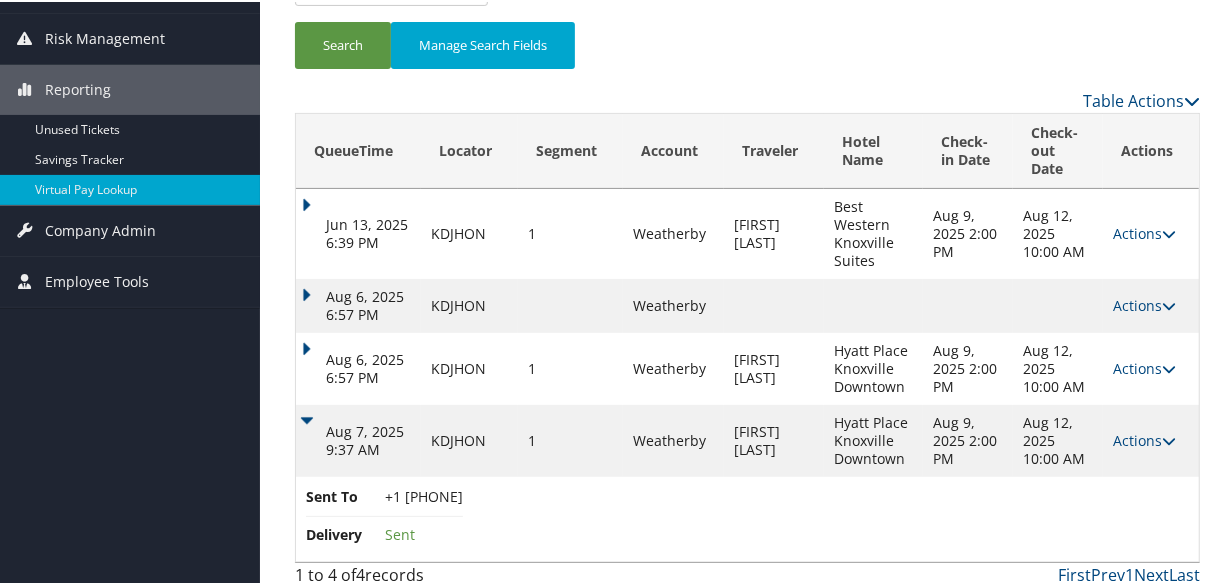 scroll, scrollTop: 272, scrollLeft: 0, axis: vertical 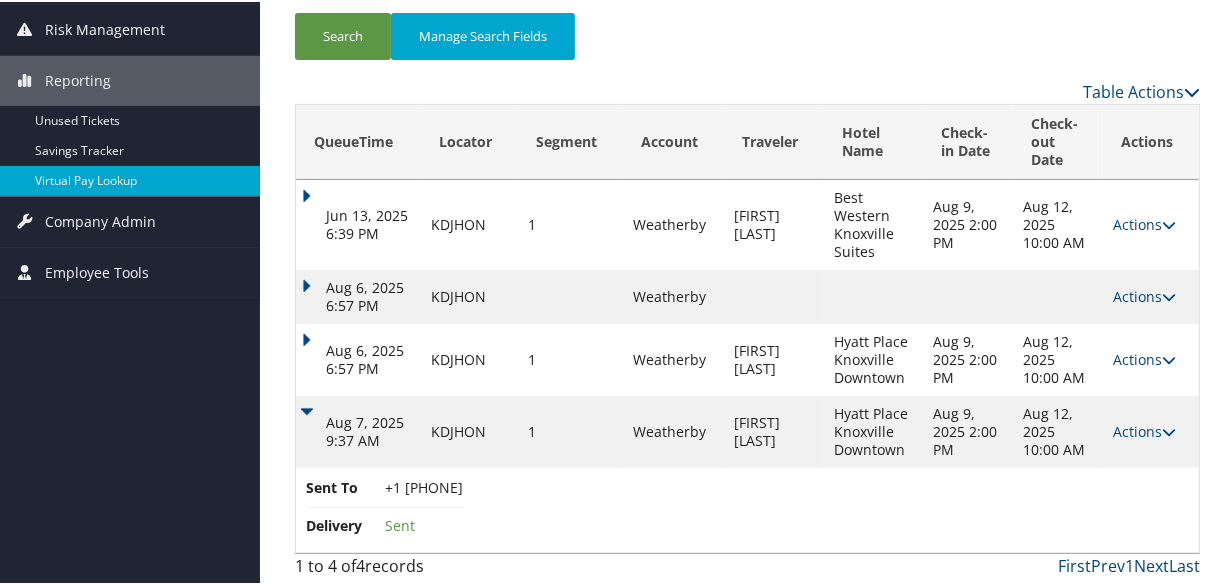 click on "Aug 7, 2025 9:37 AM" at bounding box center (358, 430) 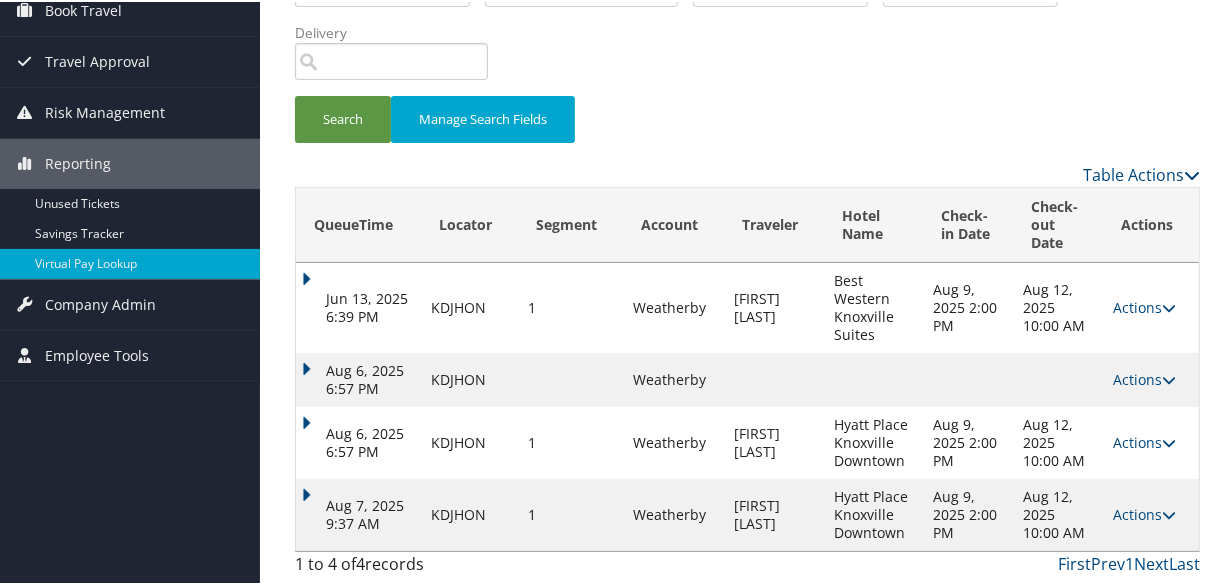 scroll, scrollTop: 188, scrollLeft: 0, axis: vertical 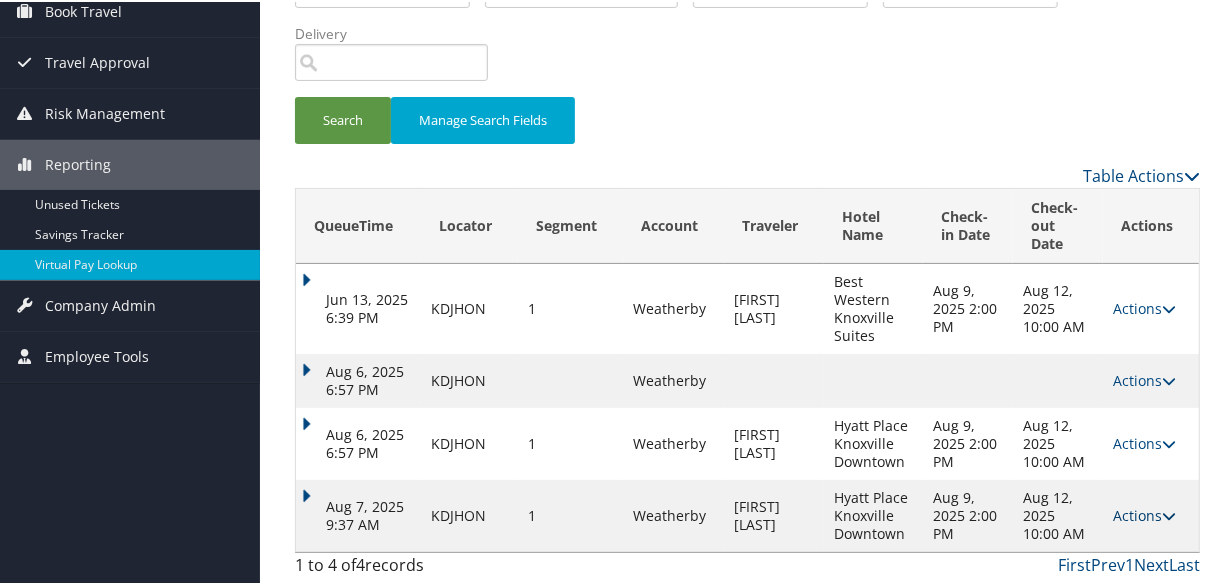 click on "Actions" at bounding box center [1144, 513] 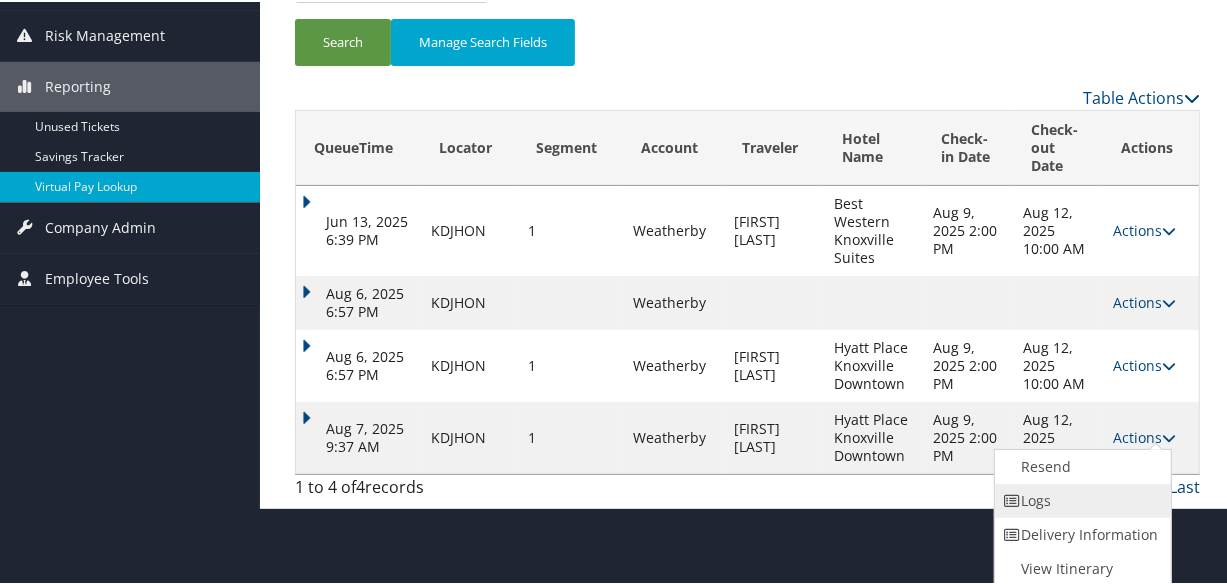 click on "Logs" at bounding box center (1080, 499) 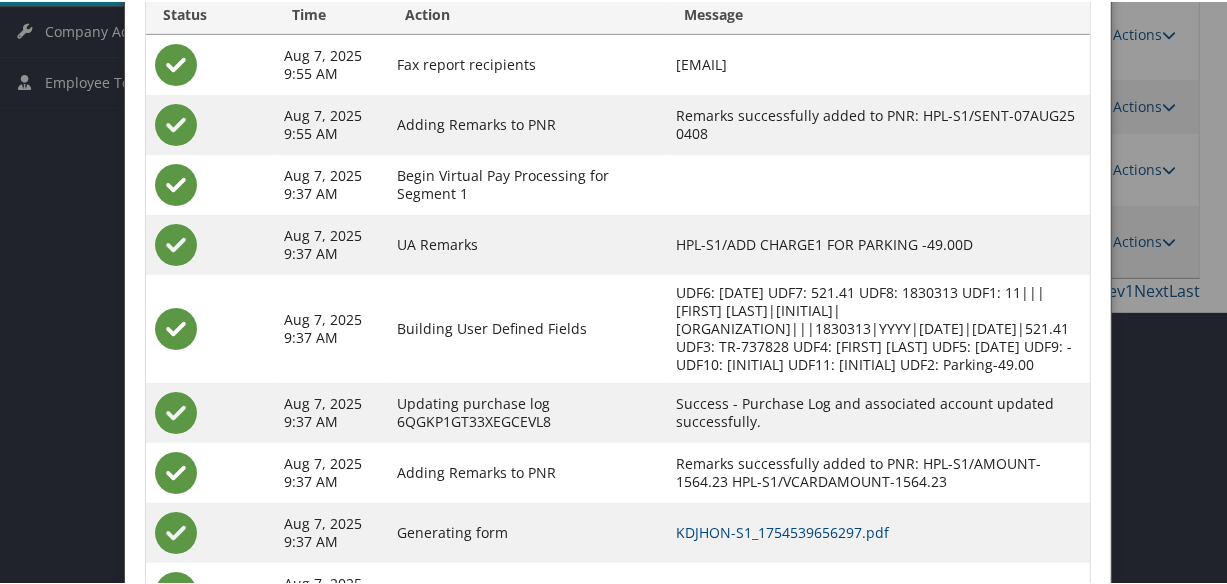 scroll, scrollTop: 572, scrollLeft: 0, axis: vertical 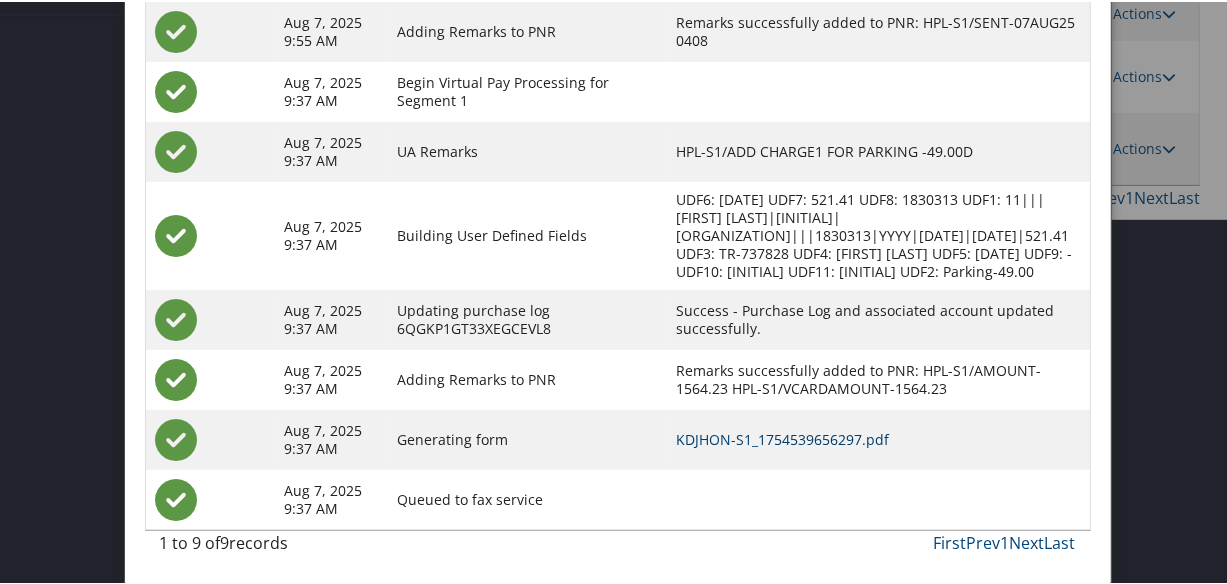 click on "KDJHON-S1_1754539656297.pdf" at bounding box center [783, 437] 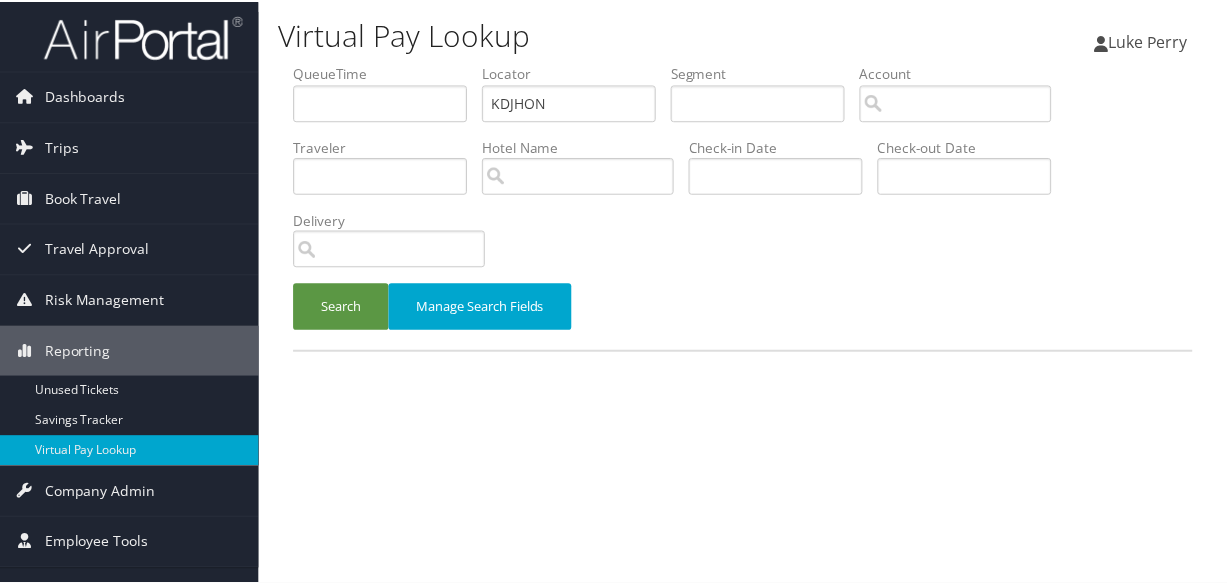 scroll, scrollTop: 0, scrollLeft: 0, axis: both 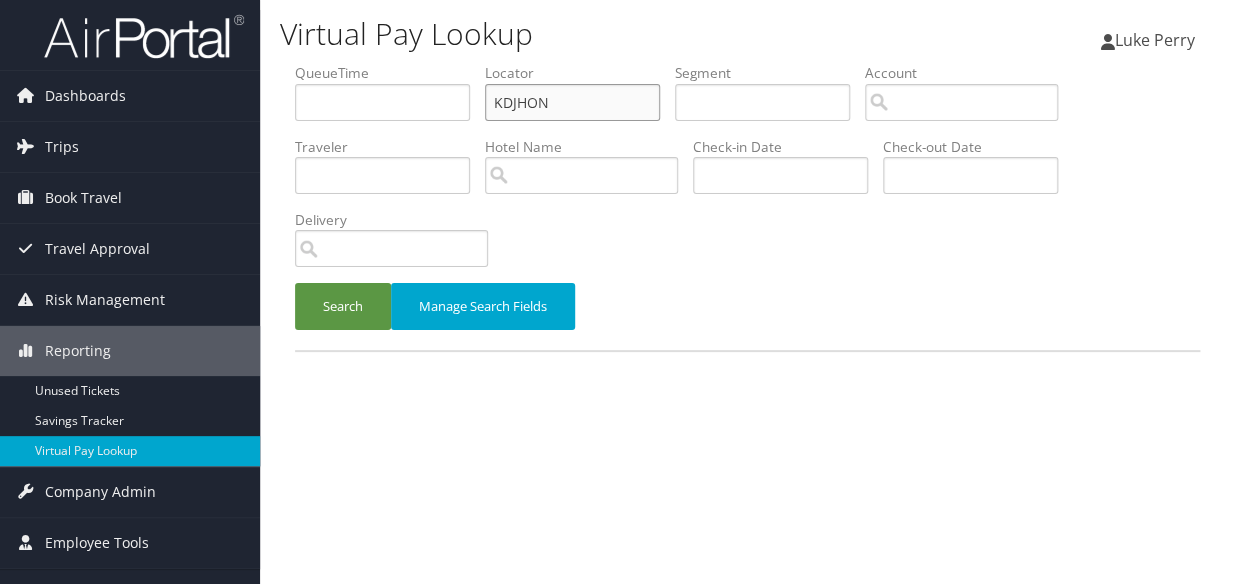 drag, startPoint x: 579, startPoint y: 86, endPoint x: 419, endPoint y: 145, distance: 170.53152 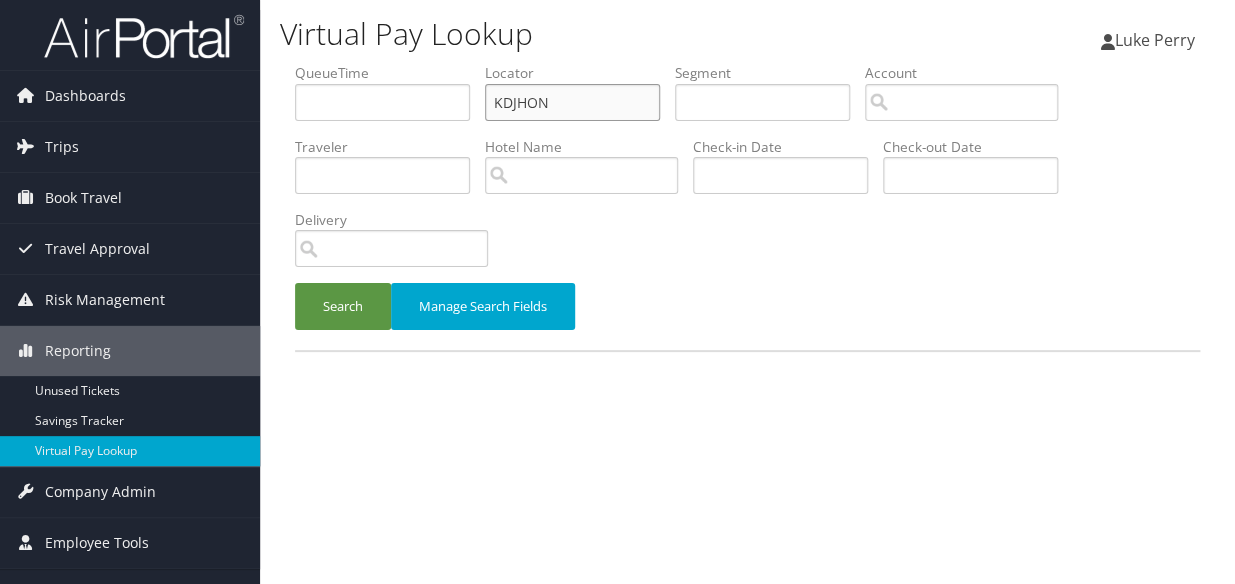 click on "QueueTime Locator KDJHON Segment Account Traveler Hotel Name Check-in Date Check-out Date Delivery" at bounding box center (747, 63) 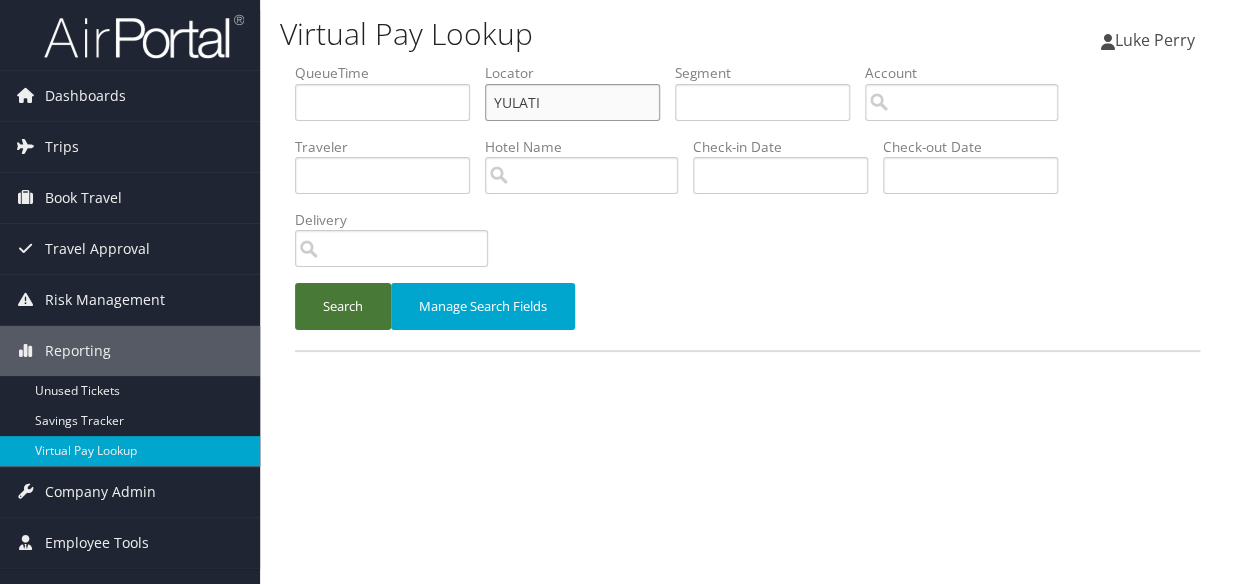 type on "YULATI" 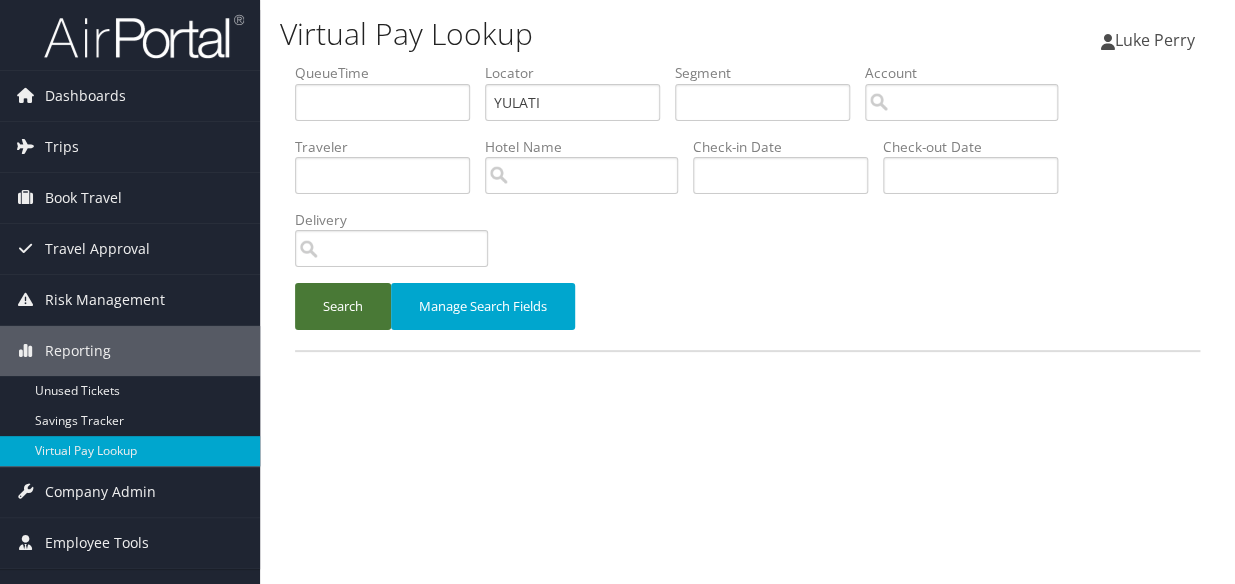 click on "Search" at bounding box center [343, 306] 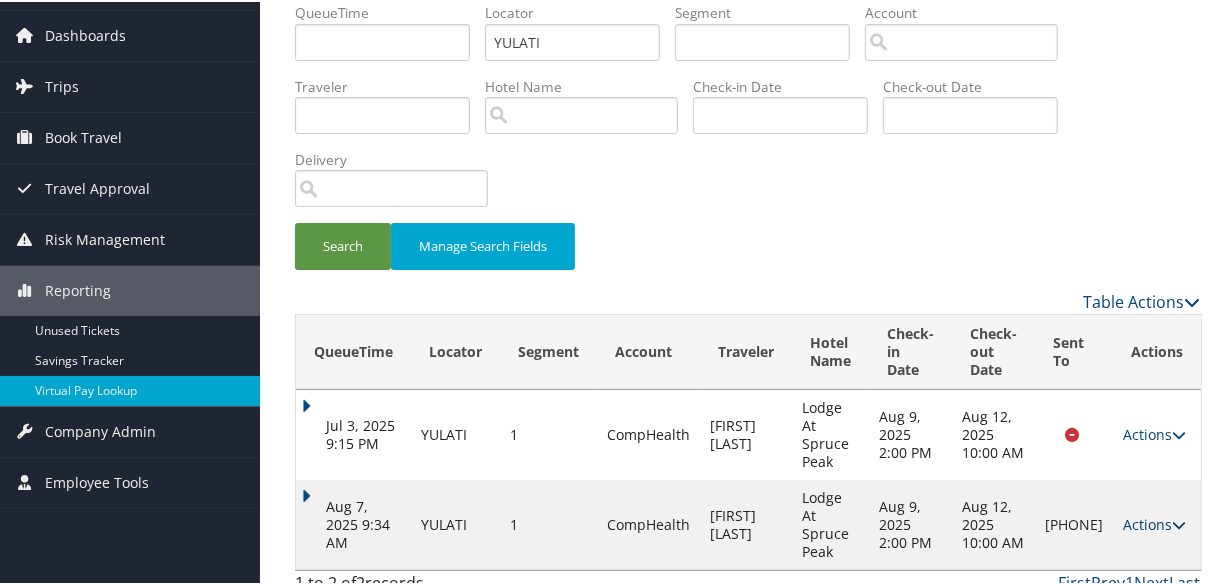 click on "Actions" at bounding box center (1154, 522) 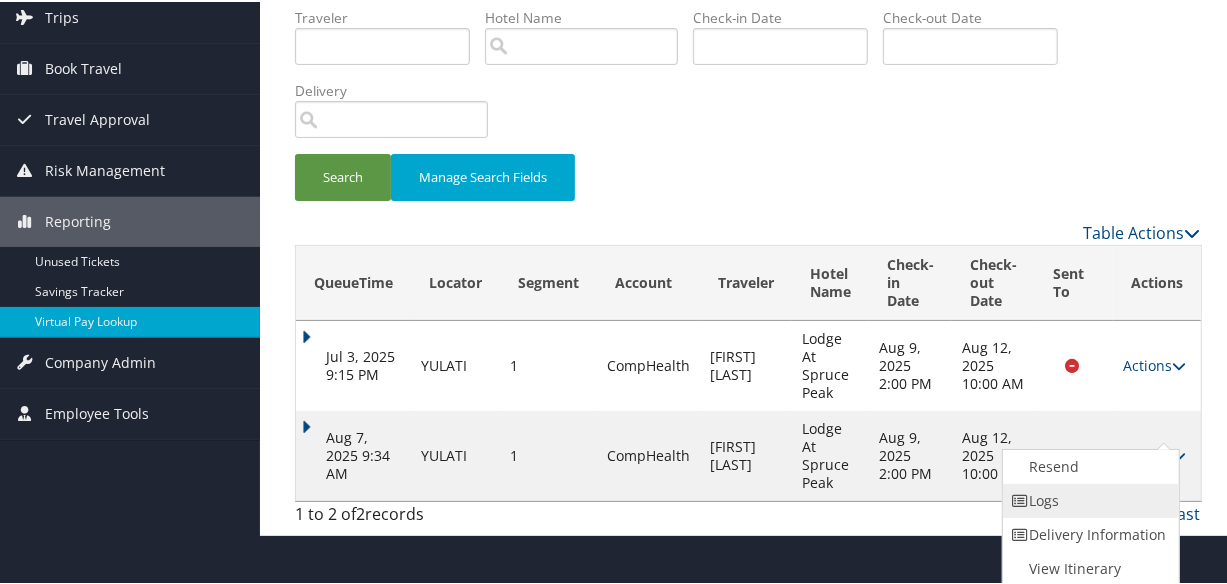 click at bounding box center (1020, 499) 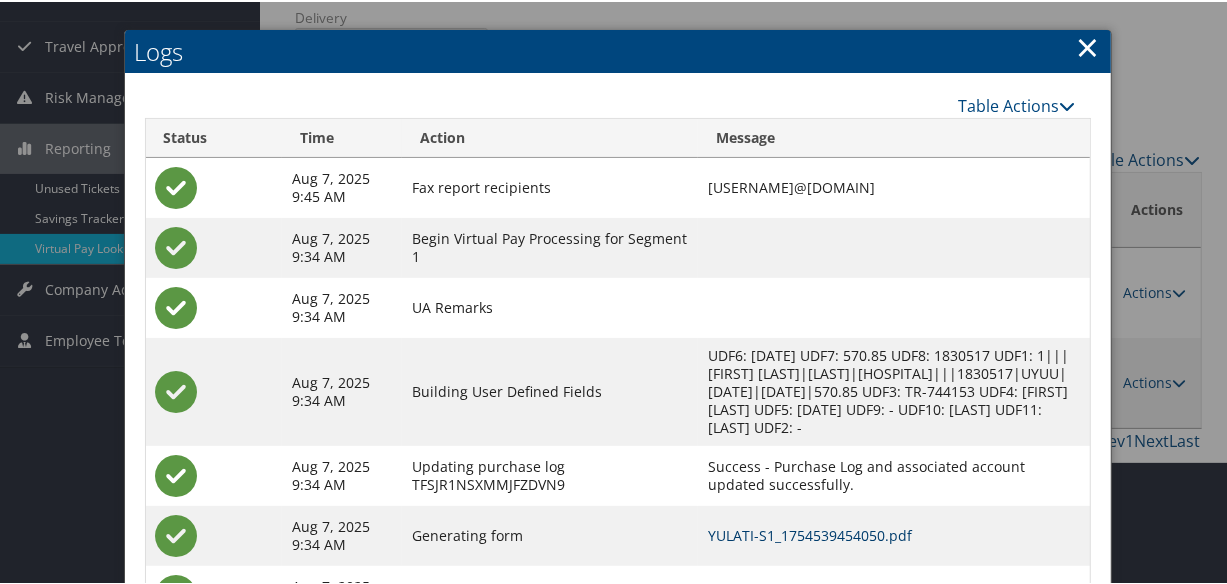 scroll, scrollTop: 300, scrollLeft: 0, axis: vertical 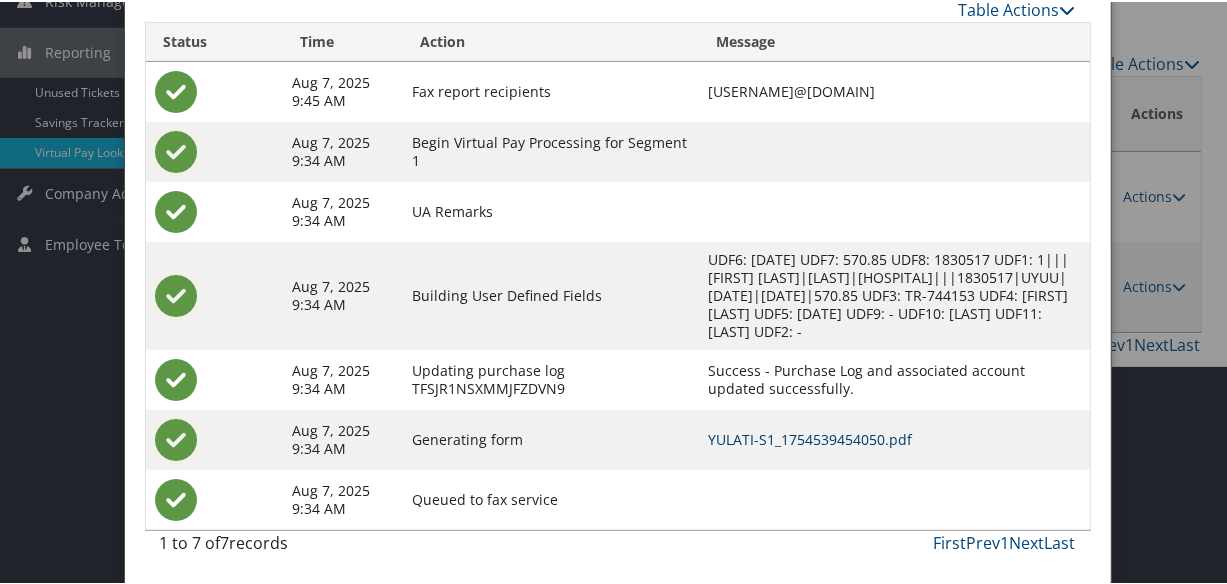 click on "YULATI-S1_1754539454050.pdf" at bounding box center (810, 437) 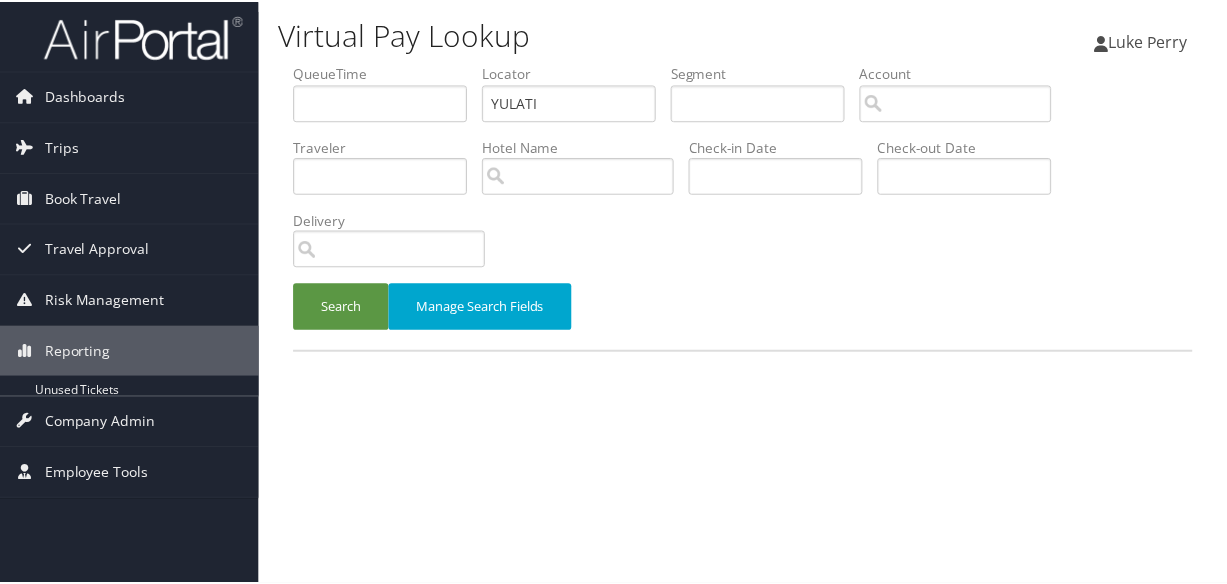scroll, scrollTop: 0, scrollLeft: 0, axis: both 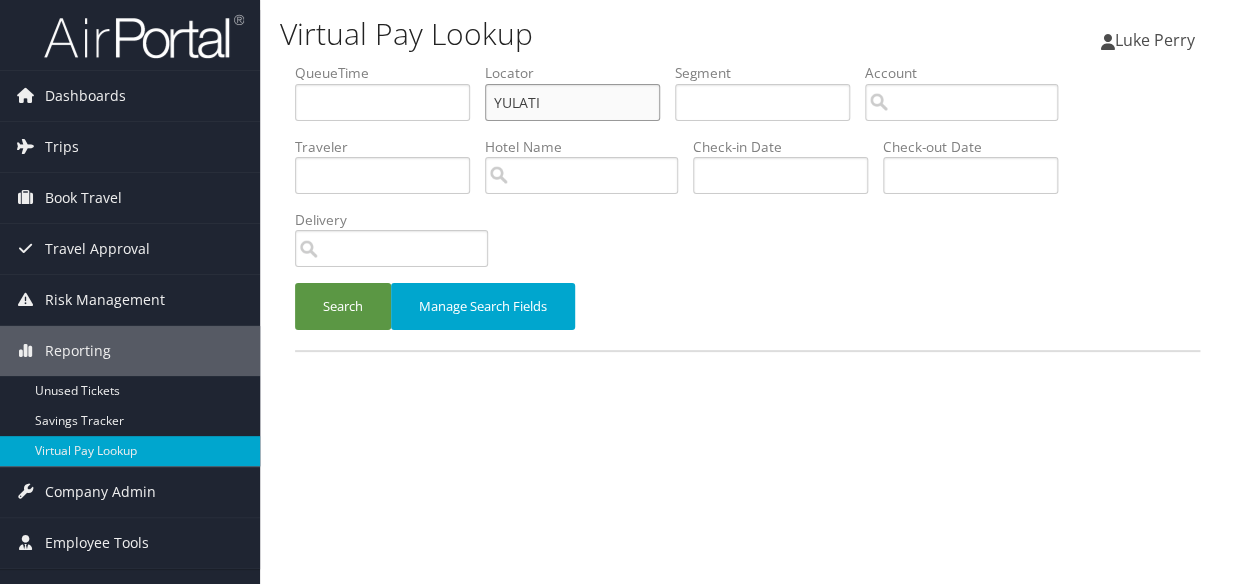 paste on "FLFTJK" 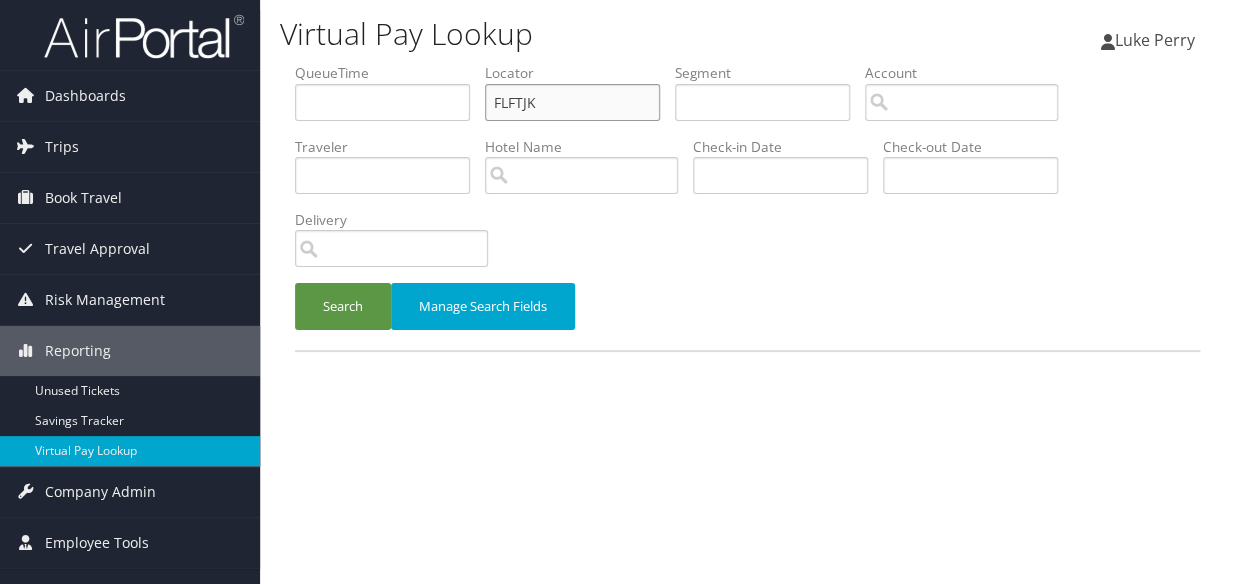 drag, startPoint x: 547, startPoint y: 104, endPoint x: 322, endPoint y: 185, distance: 239.13594 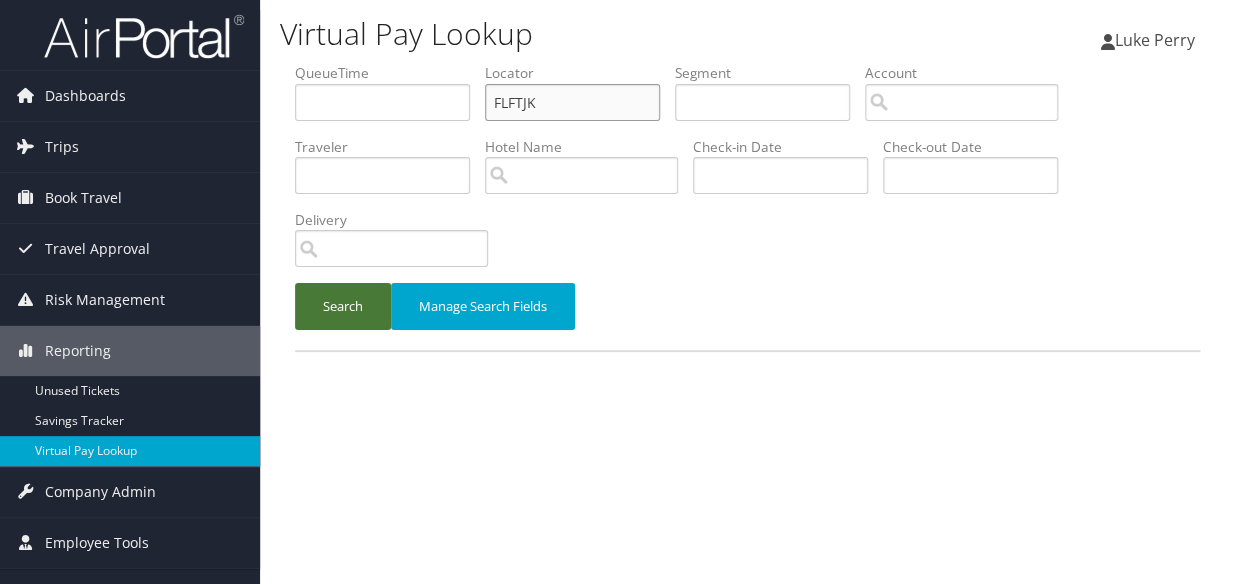type on "FLFTJK" 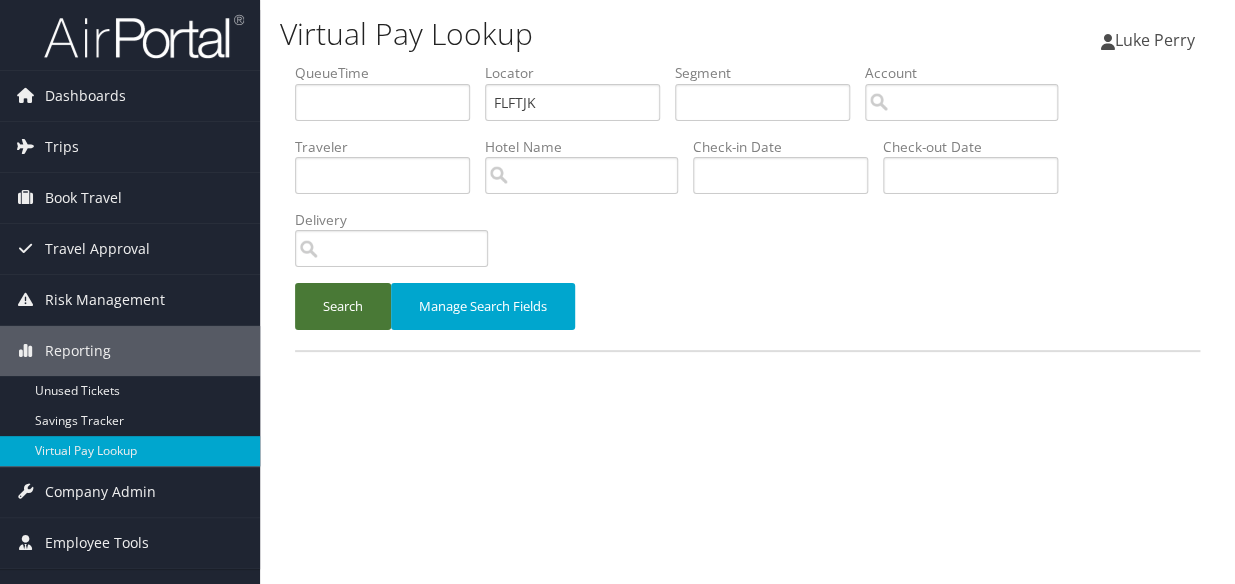 click on "Search" at bounding box center (343, 306) 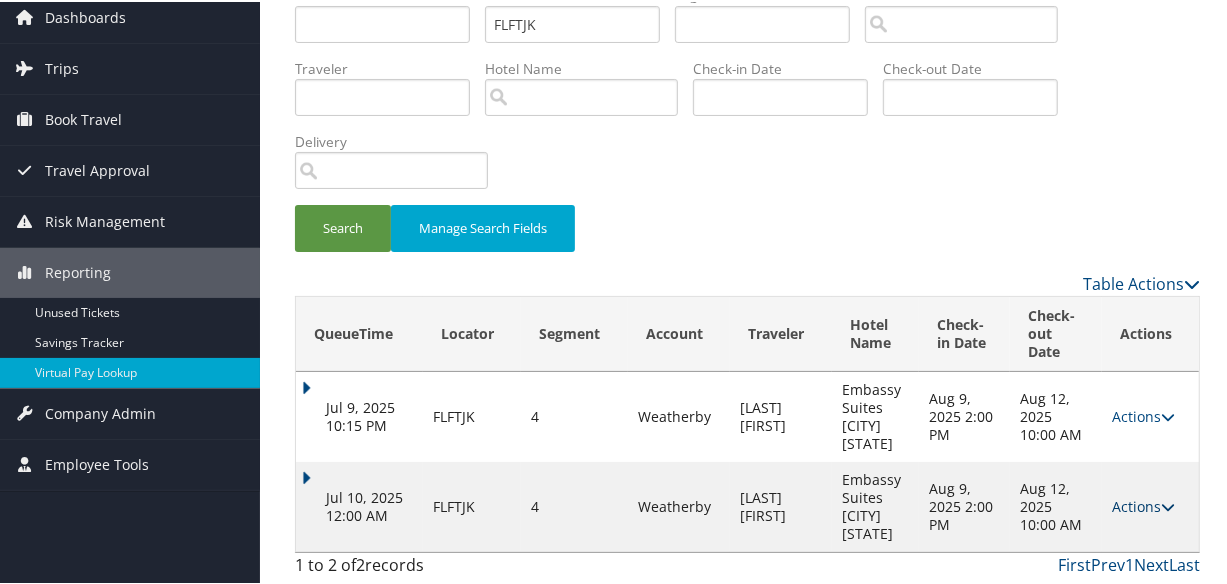 click on "Actions" at bounding box center [1143, 504] 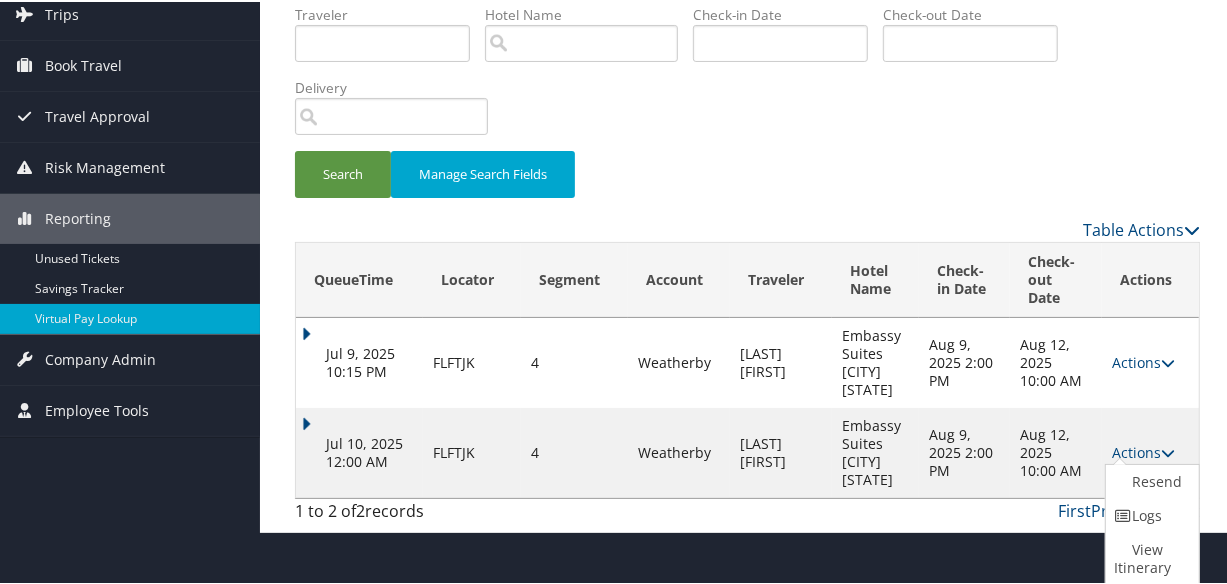 click on "Jul 10, 2025 12:00 AM" at bounding box center [359, 451] 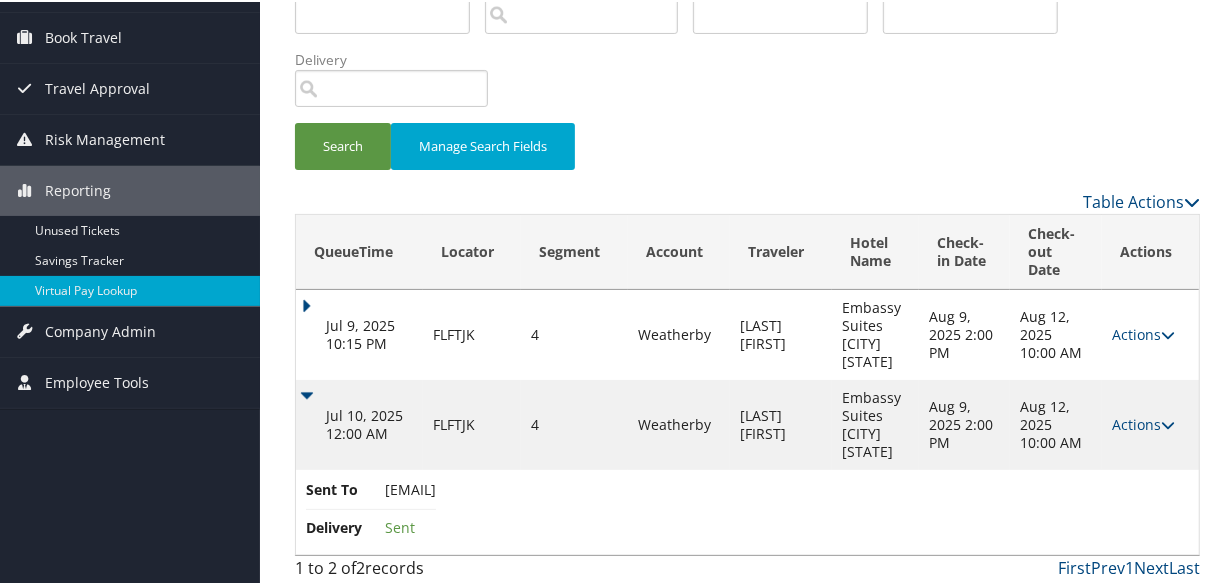 scroll, scrollTop: 165, scrollLeft: 0, axis: vertical 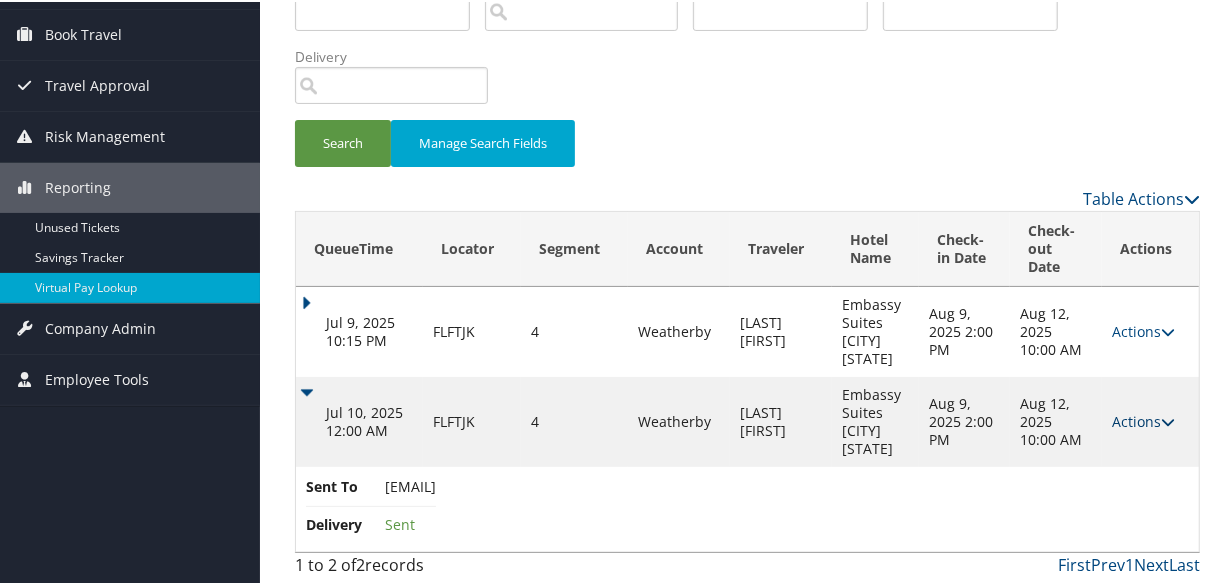 click on "Actions" at bounding box center [1143, 419] 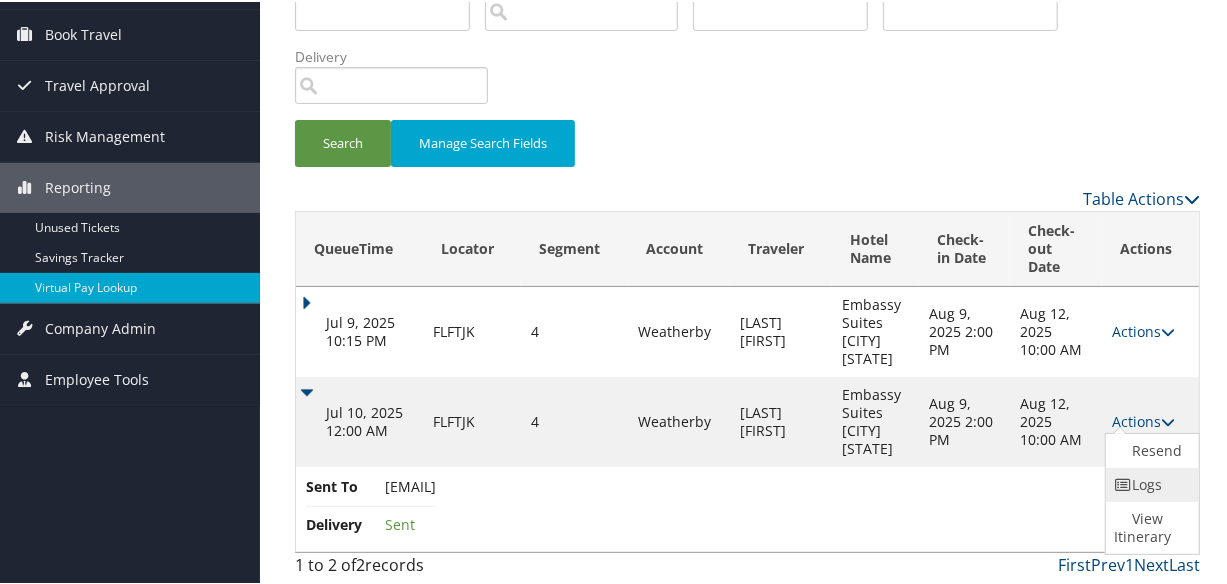 click at bounding box center [1123, 483] 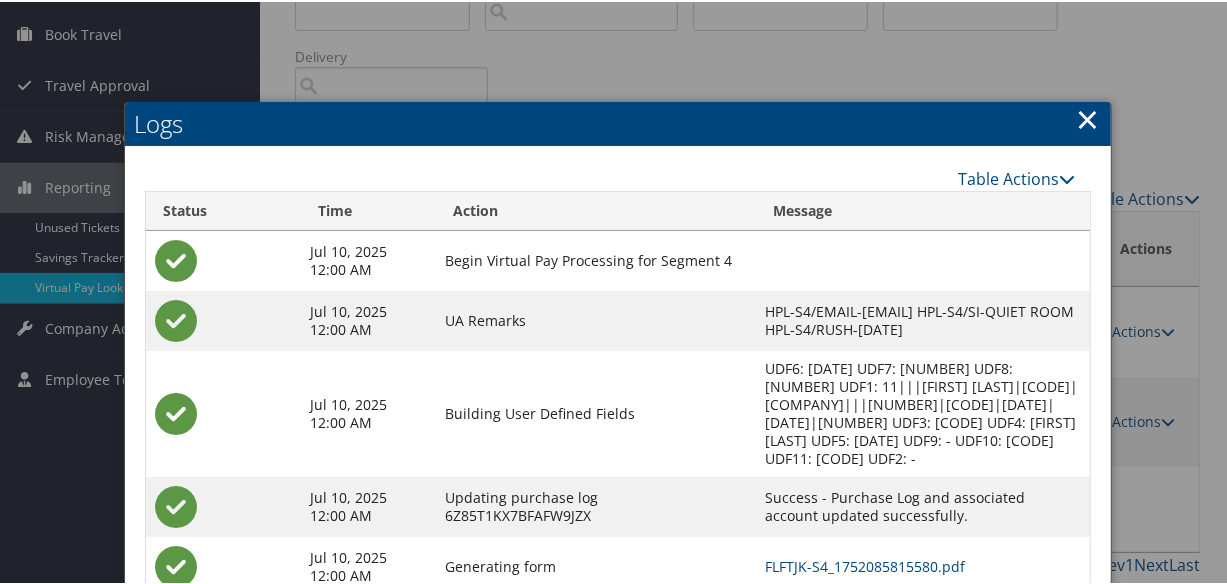 scroll, scrollTop: 333, scrollLeft: 0, axis: vertical 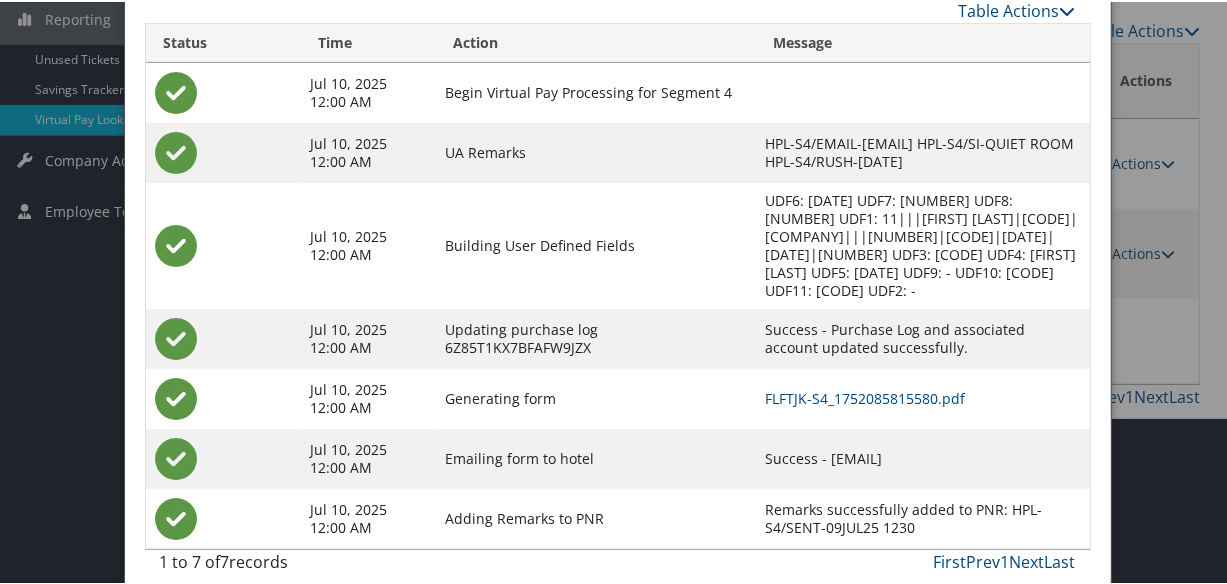 click on "FLFTJK-S4_1752085815580.pdf" at bounding box center (923, 397) 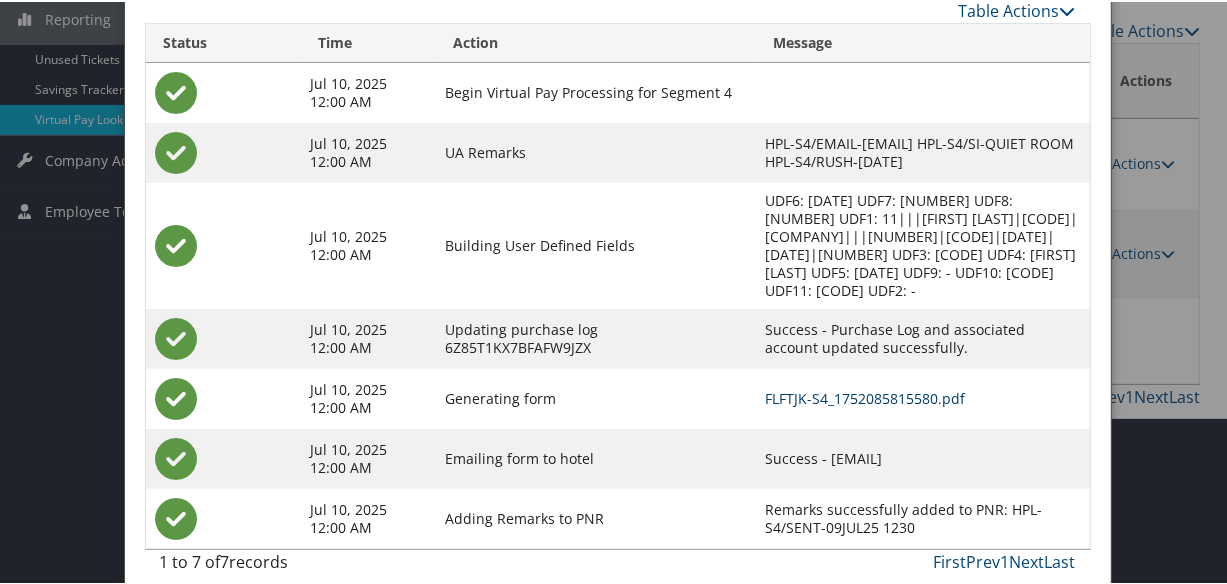 click on "FLFTJK-S4_1752085815580.pdf" at bounding box center (923, 397) 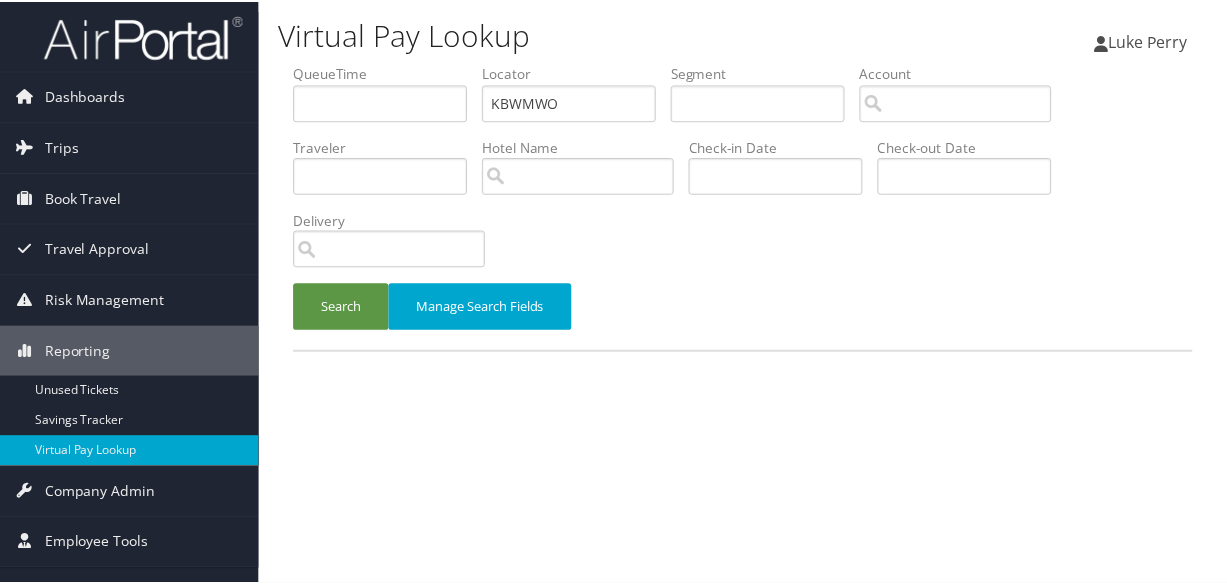 scroll, scrollTop: 0, scrollLeft: 0, axis: both 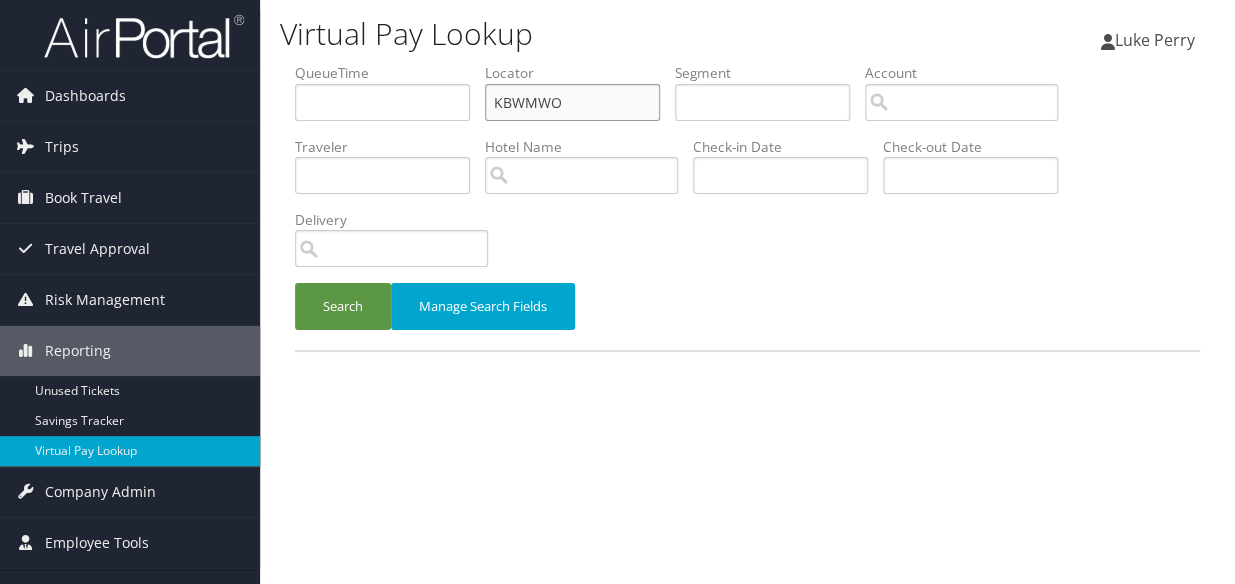 drag, startPoint x: 566, startPoint y: 100, endPoint x: 380, endPoint y: 115, distance: 186.60385 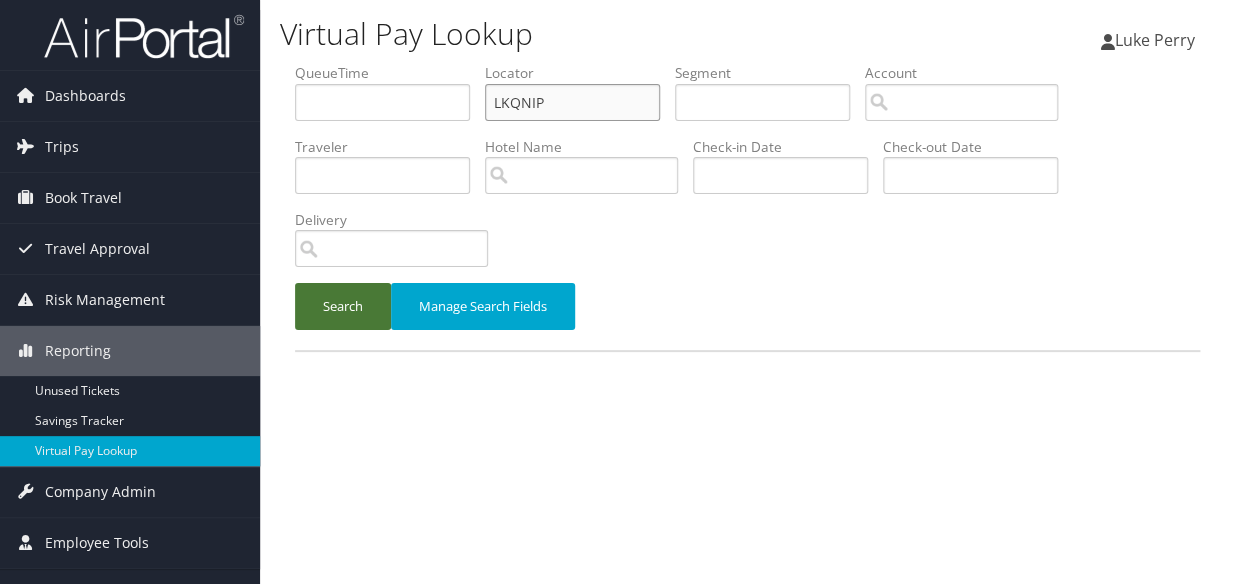 type on "LKQNIP" 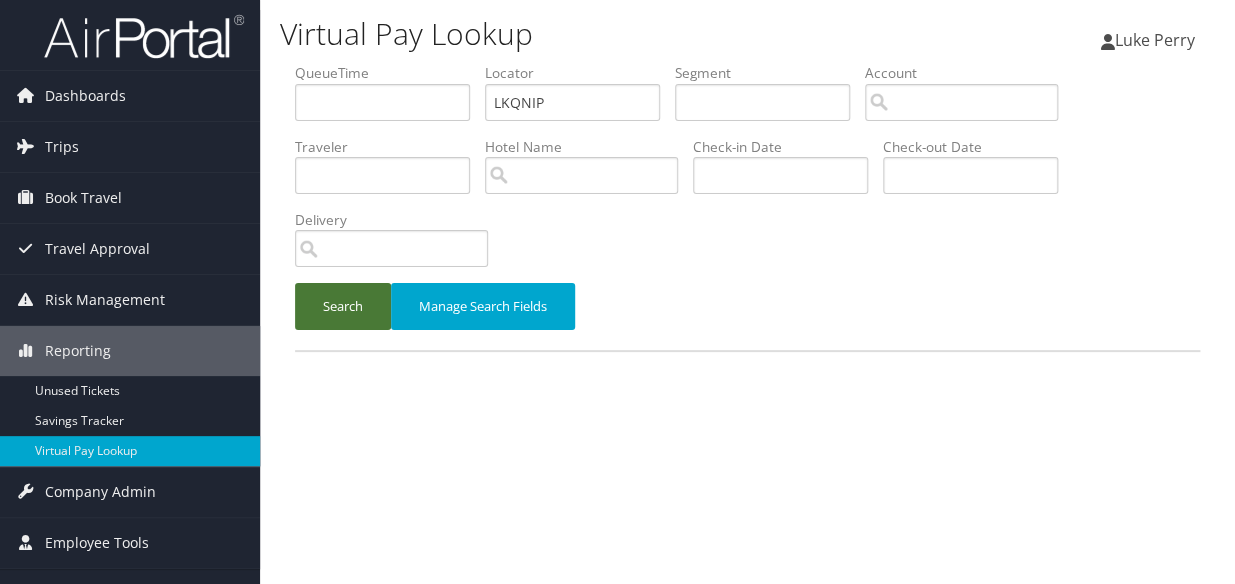 drag, startPoint x: 341, startPoint y: 306, endPoint x: 395, endPoint y: 135, distance: 179.32373 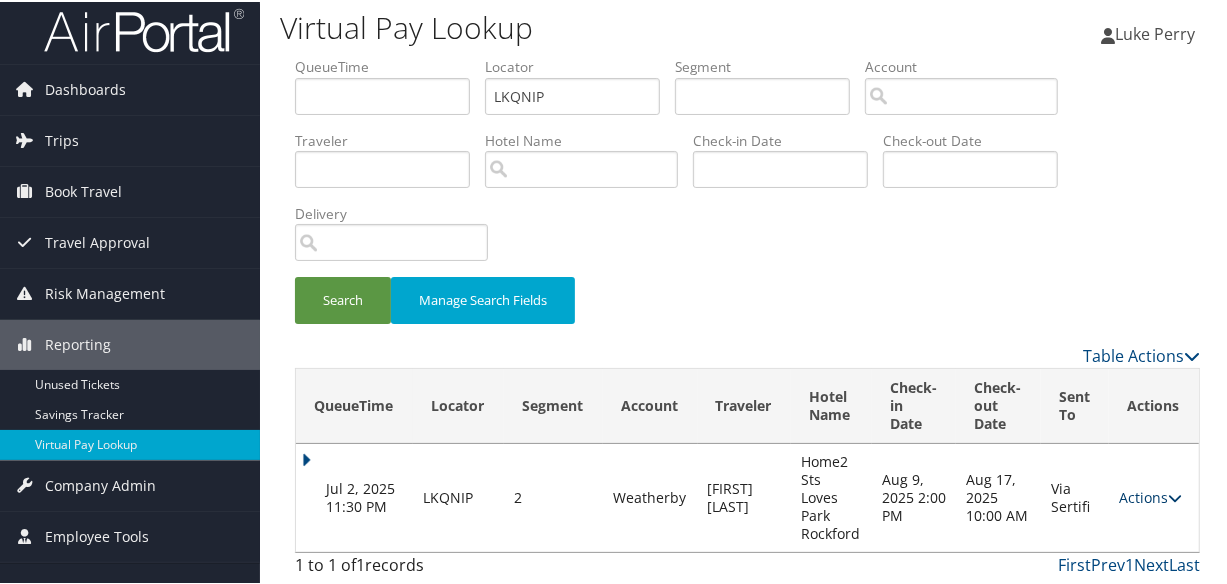 click on "Actions" at bounding box center (1150, 495) 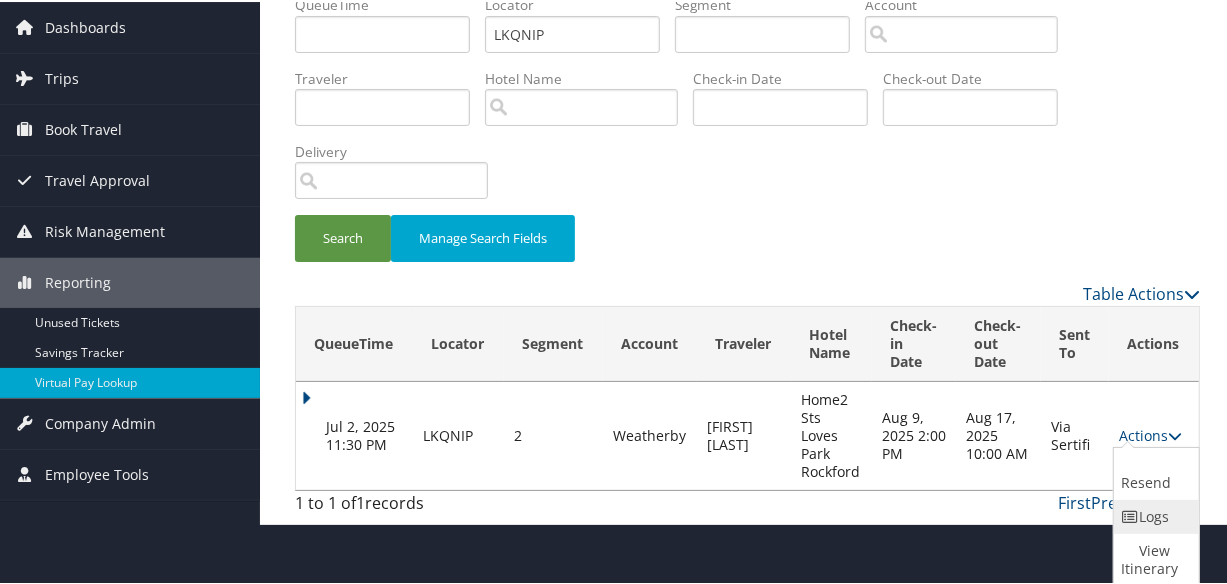 click on "Logs" at bounding box center (1154, 515) 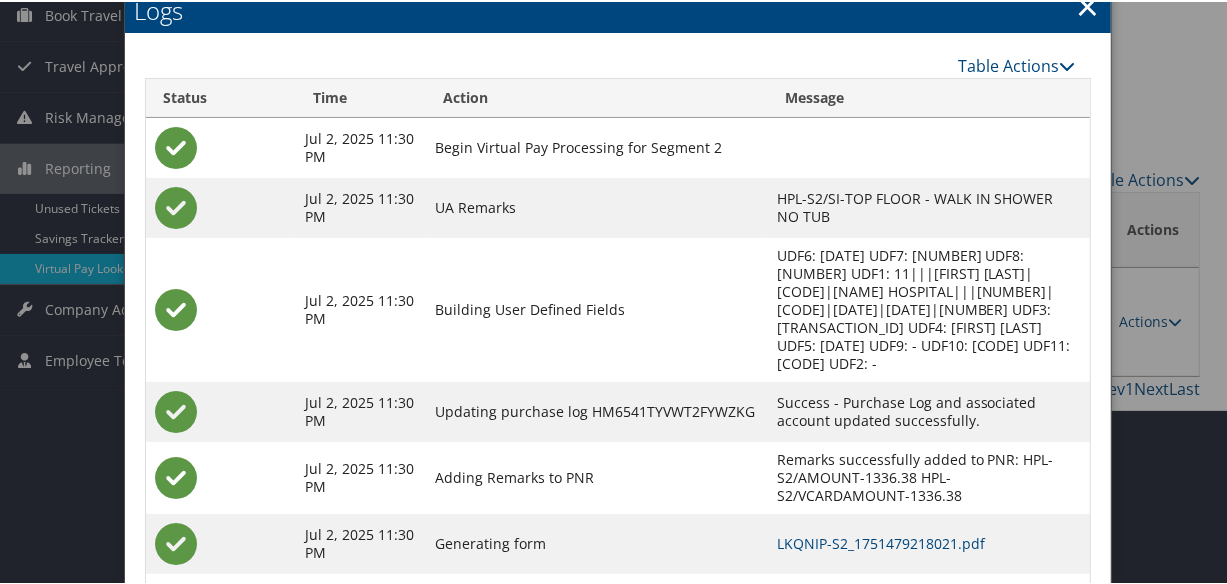scroll, scrollTop: 317, scrollLeft: 0, axis: vertical 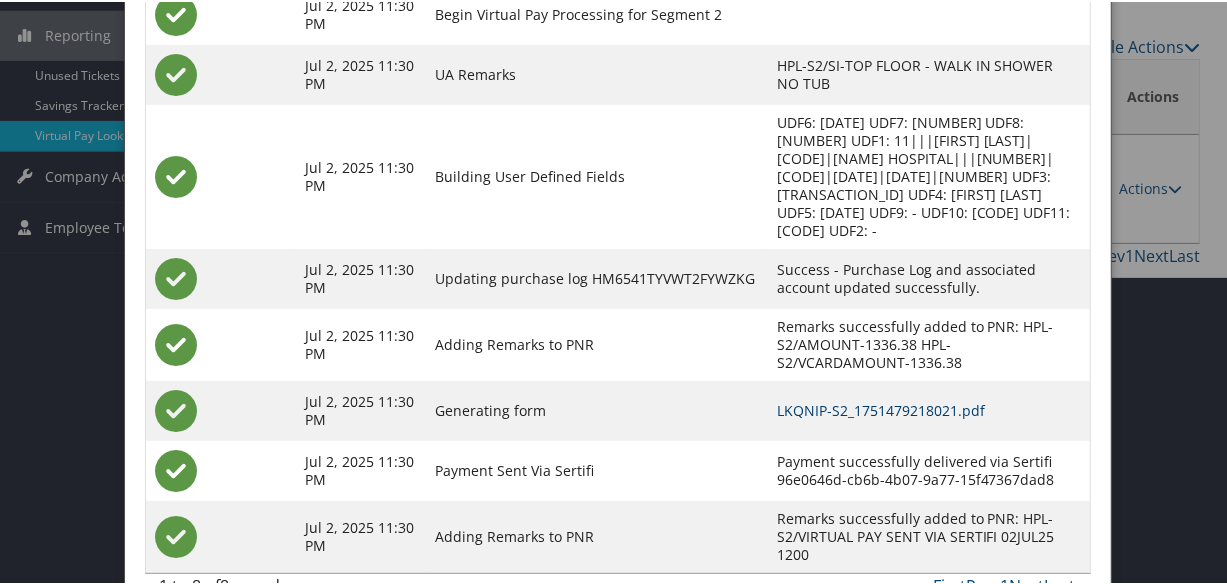 drag, startPoint x: 832, startPoint y: 360, endPoint x: 840, endPoint y: 376, distance: 17.888544 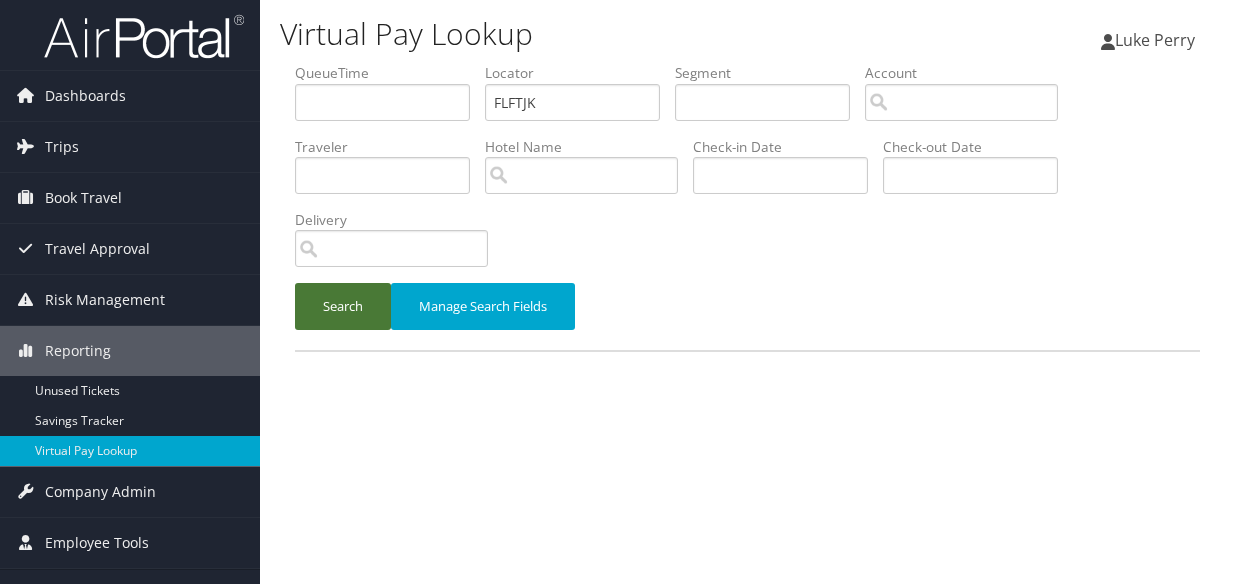 scroll, scrollTop: 0, scrollLeft: 0, axis: both 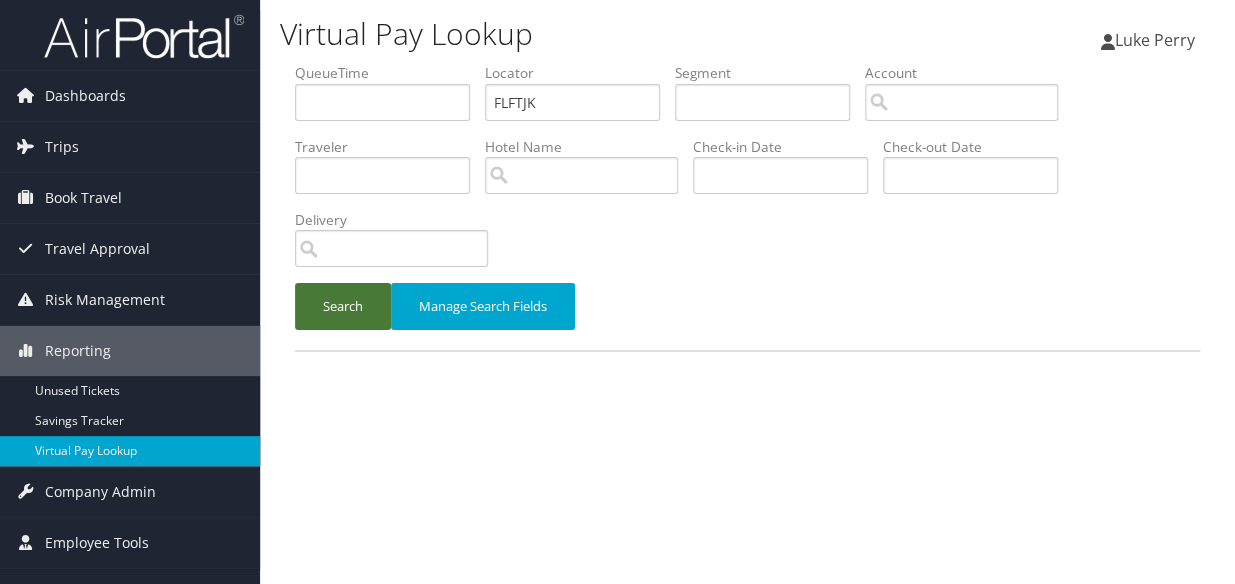 click on "Search" at bounding box center [343, 306] 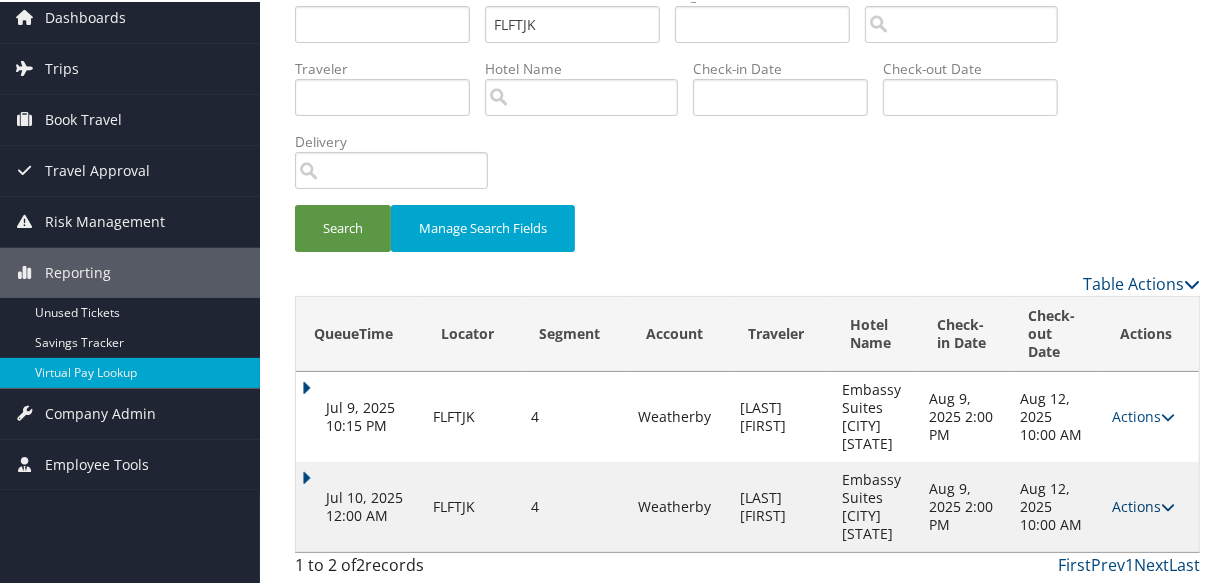 click on "Actions" at bounding box center (1143, 504) 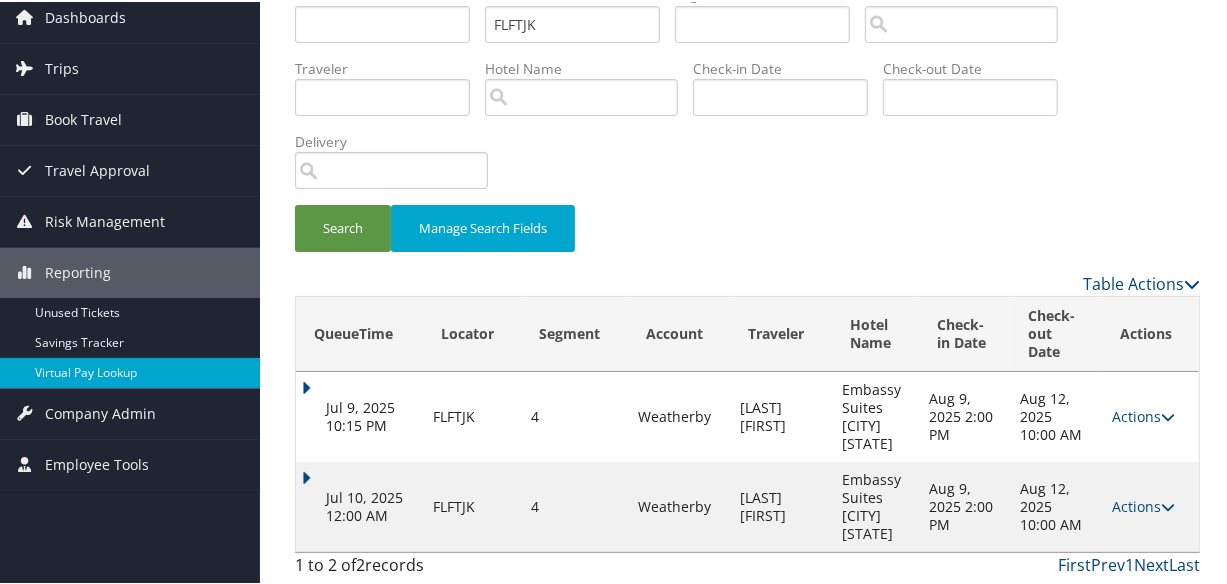 scroll, scrollTop: 151, scrollLeft: 0, axis: vertical 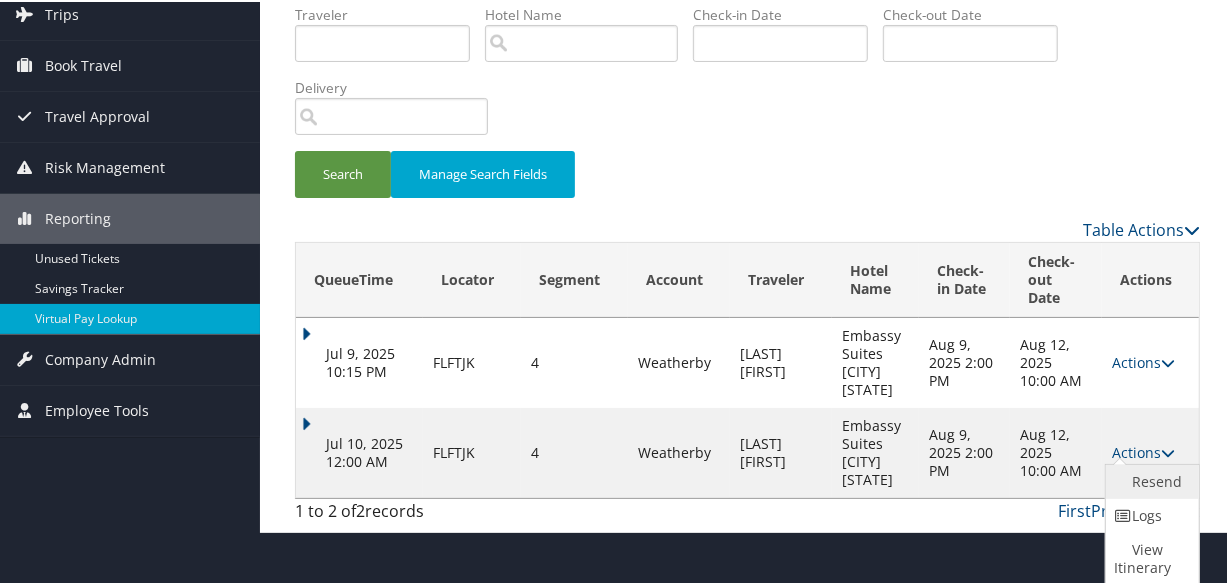 click on "Resend" at bounding box center (1150, 480) 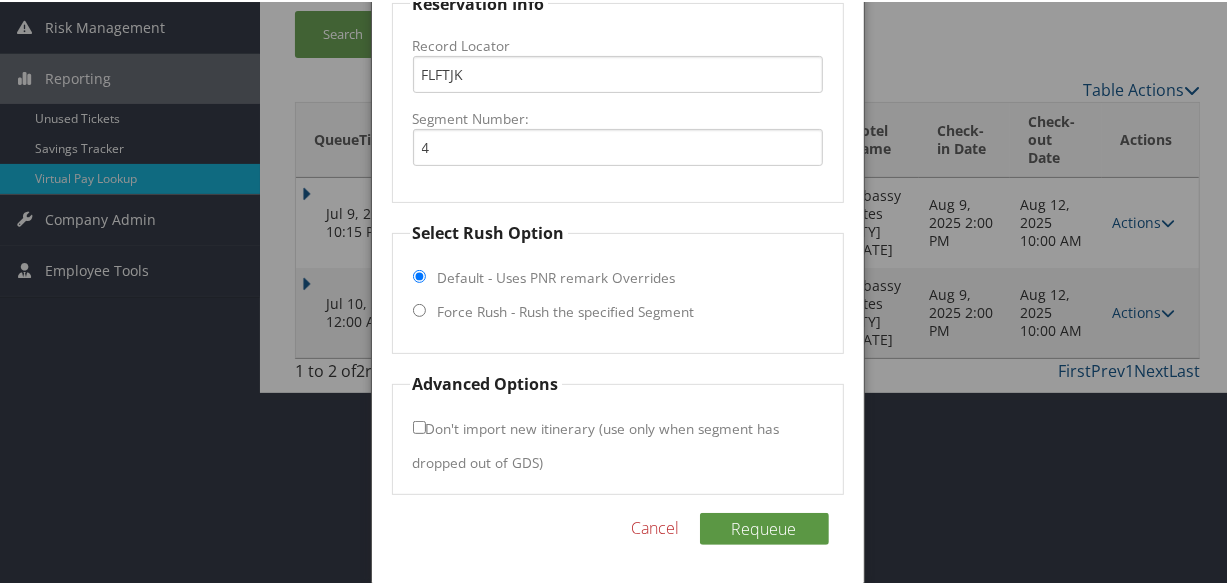 click on "Force Rush - Rush the specified Segment" at bounding box center (566, 310) 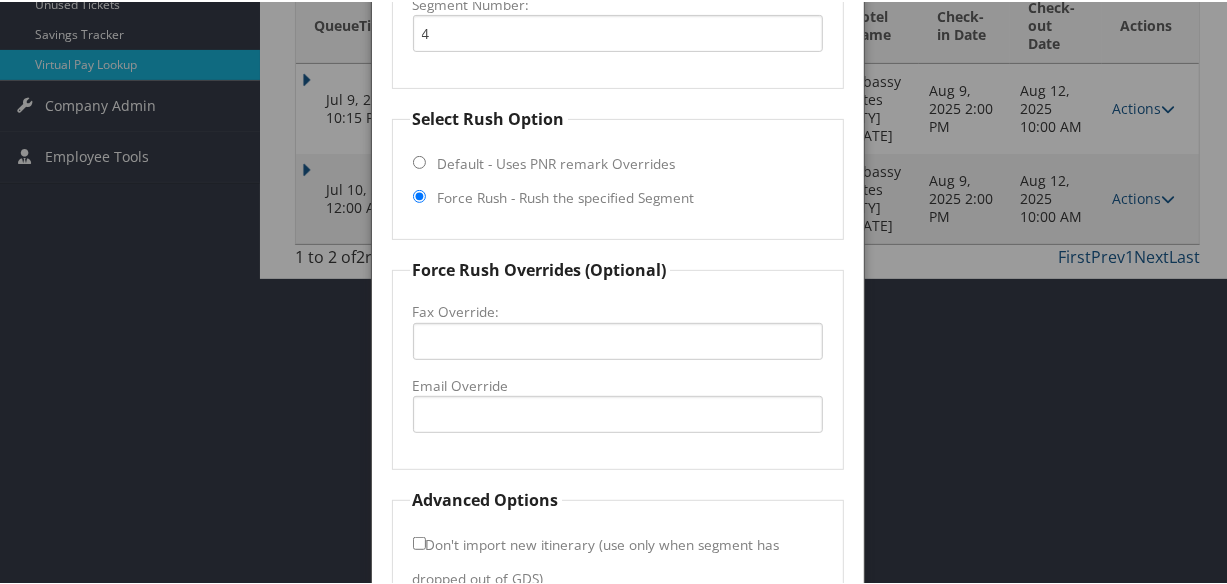 scroll, scrollTop: 504, scrollLeft: 0, axis: vertical 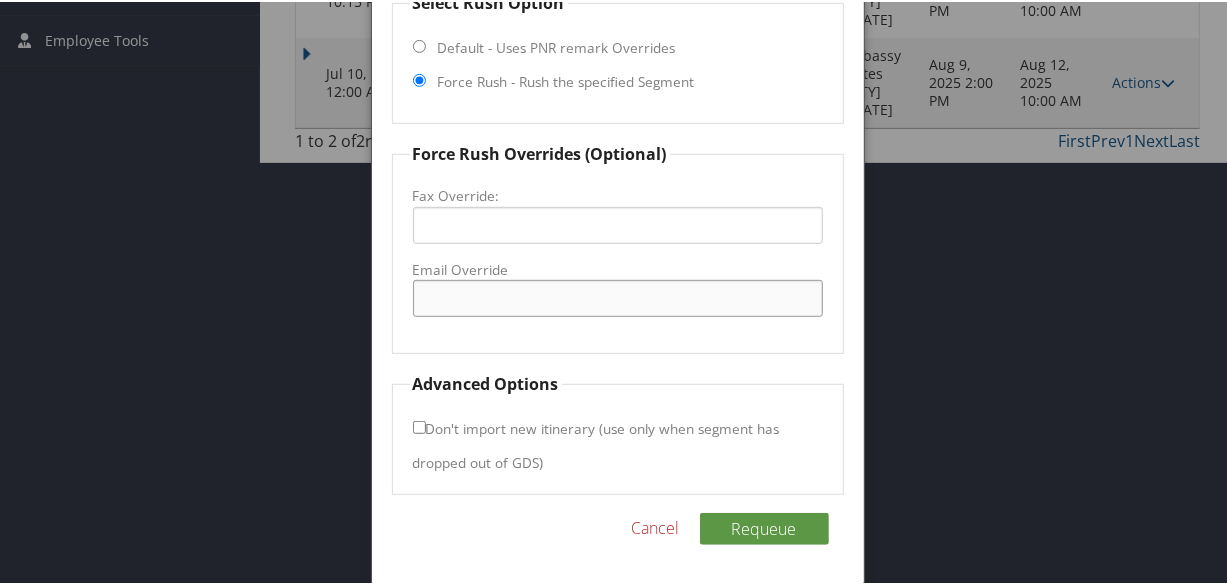 click on "Email Override" at bounding box center (618, 296) 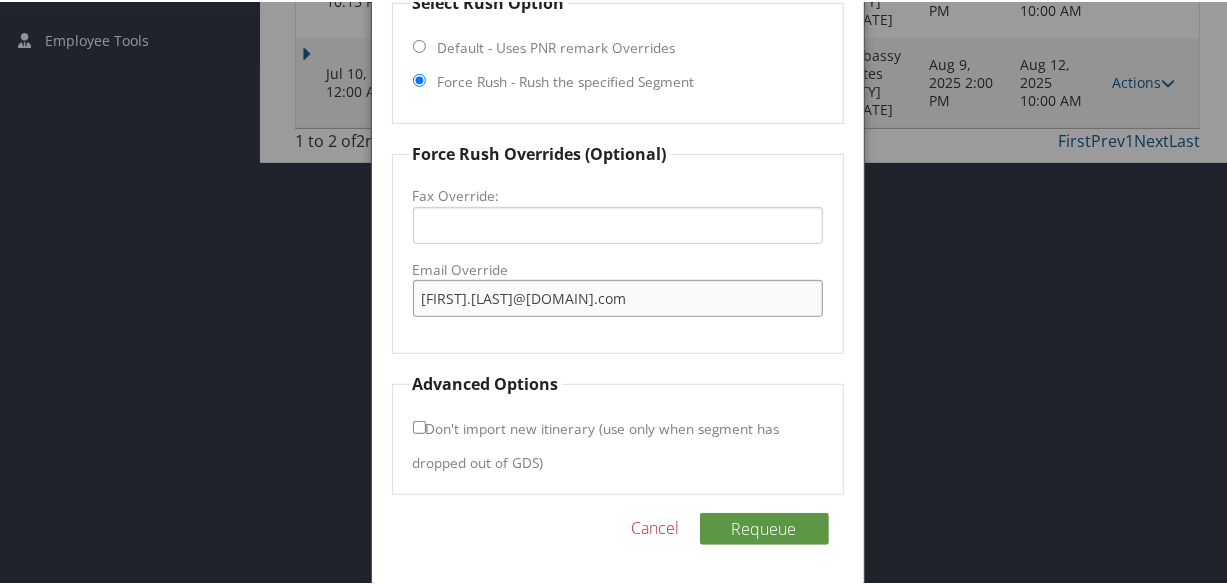 click on "michaelalvarez@hilton.com" at bounding box center (618, 296) 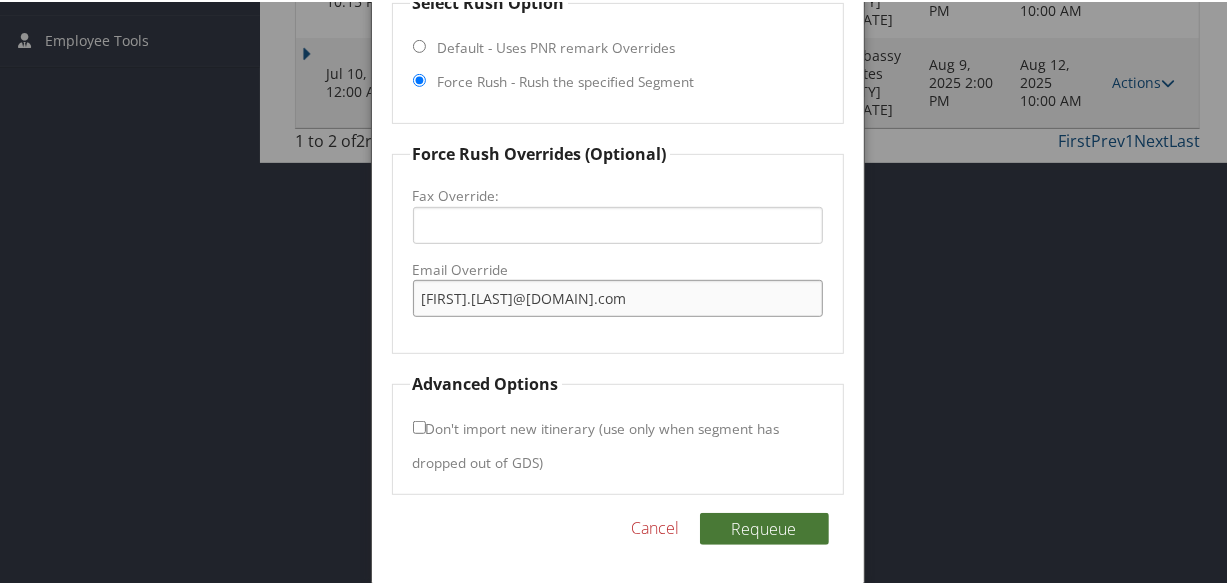 type on "michael.alvarez@hilton.com" 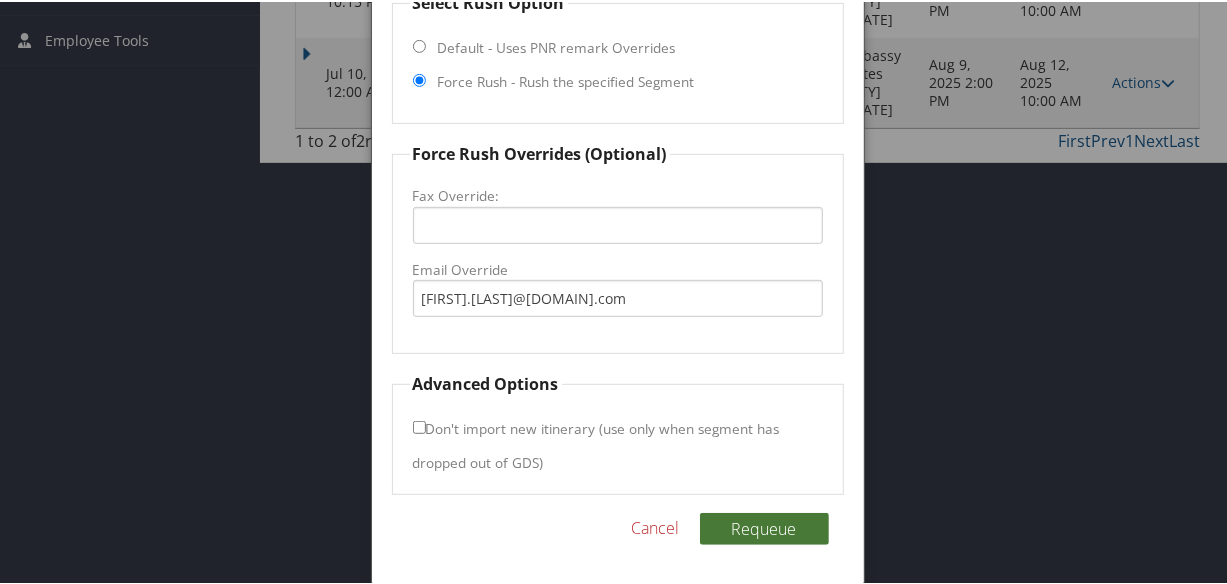 click on "Requeue" at bounding box center (764, 527) 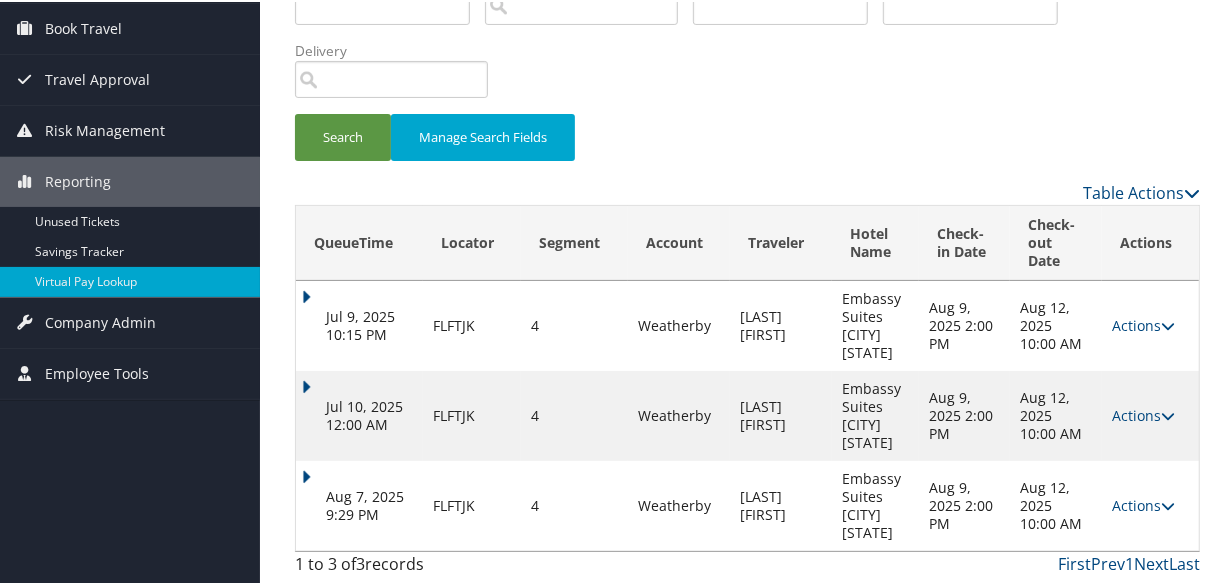 scroll, scrollTop: 170, scrollLeft: 0, axis: vertical 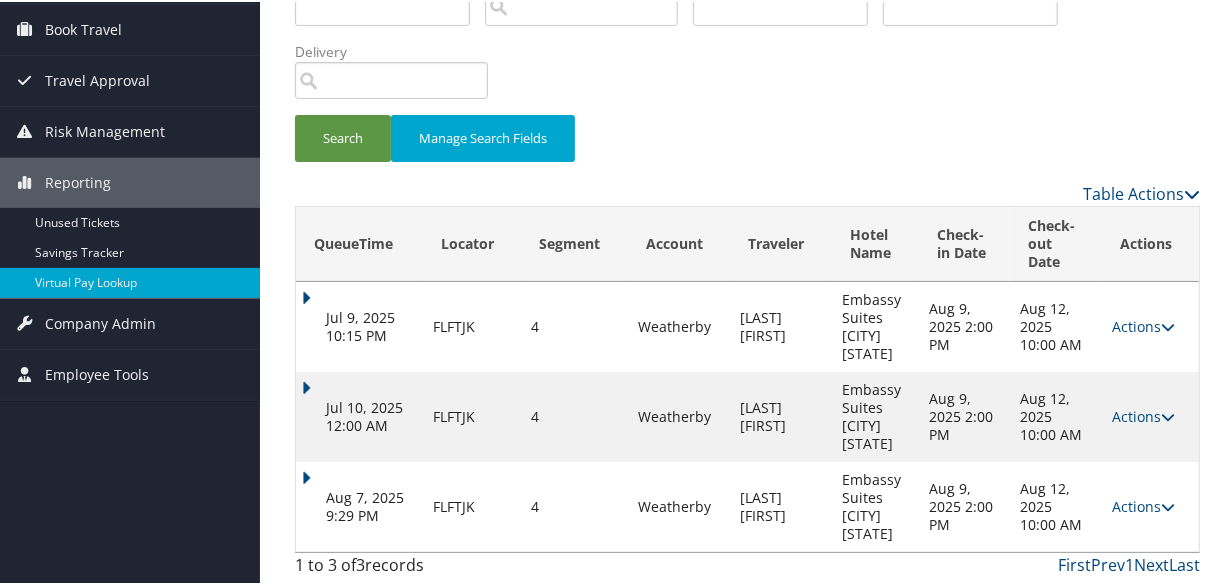 click on "Aug 7, 2025 9:29 PM" at bounding box center [359, 505] 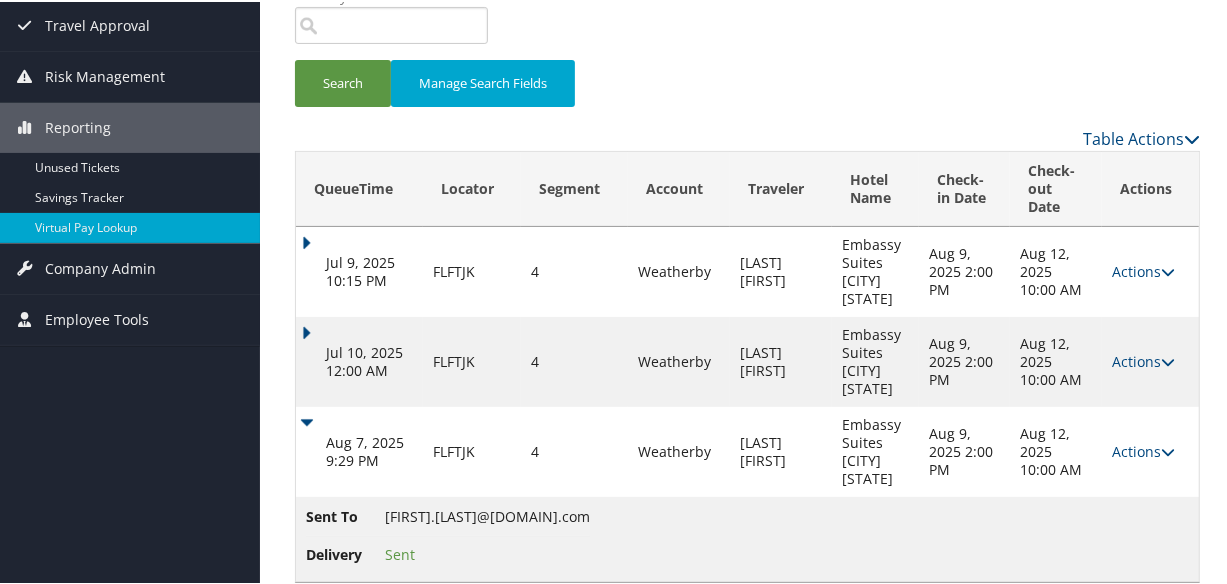 scroll, scrollTop: 255, scrollLeft: 0, axis: vertical 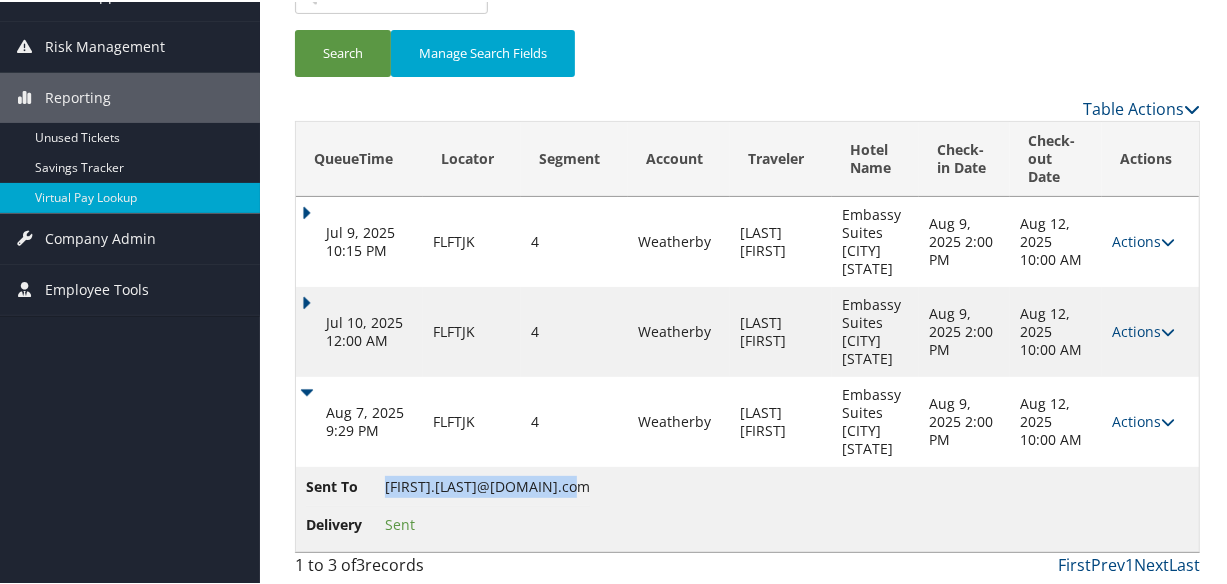 drag, startPoint x: 386, startPoint y: 479, endPoint x: 566, endPoint y: 486, distance: 180.13606 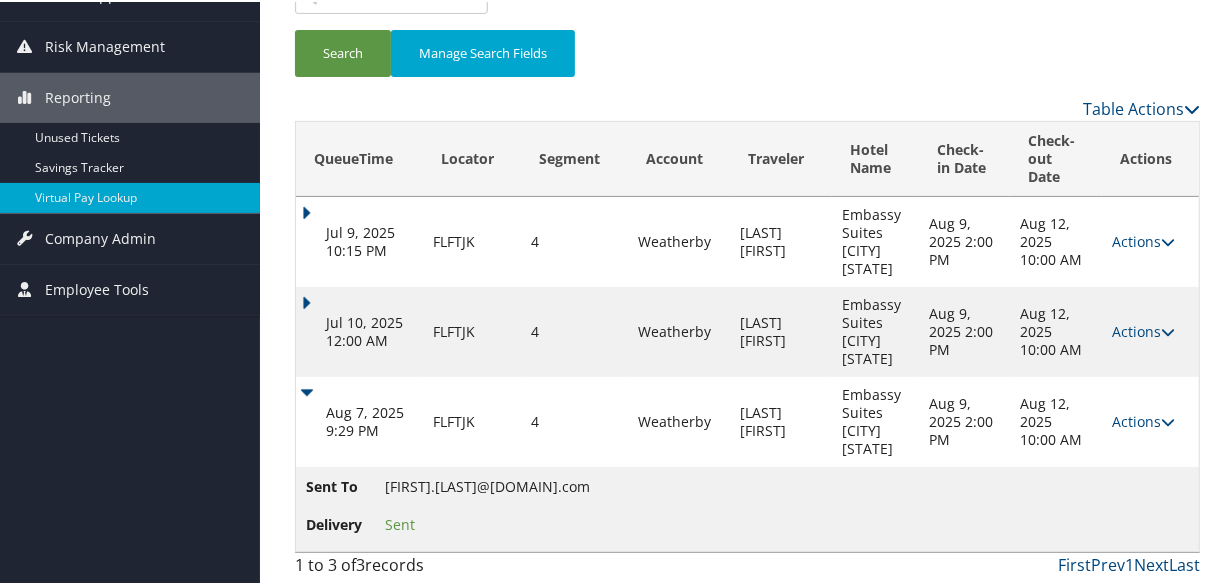 click on "4" at bounding box center (574, 420) 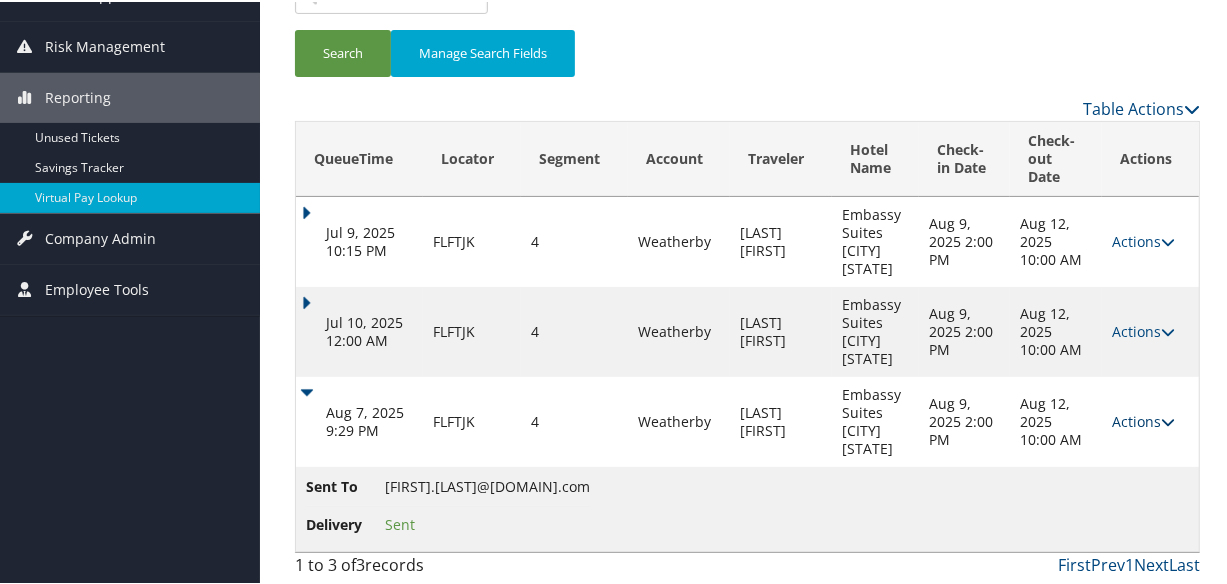 click on "Actions" at bounding box center (1143, 419) 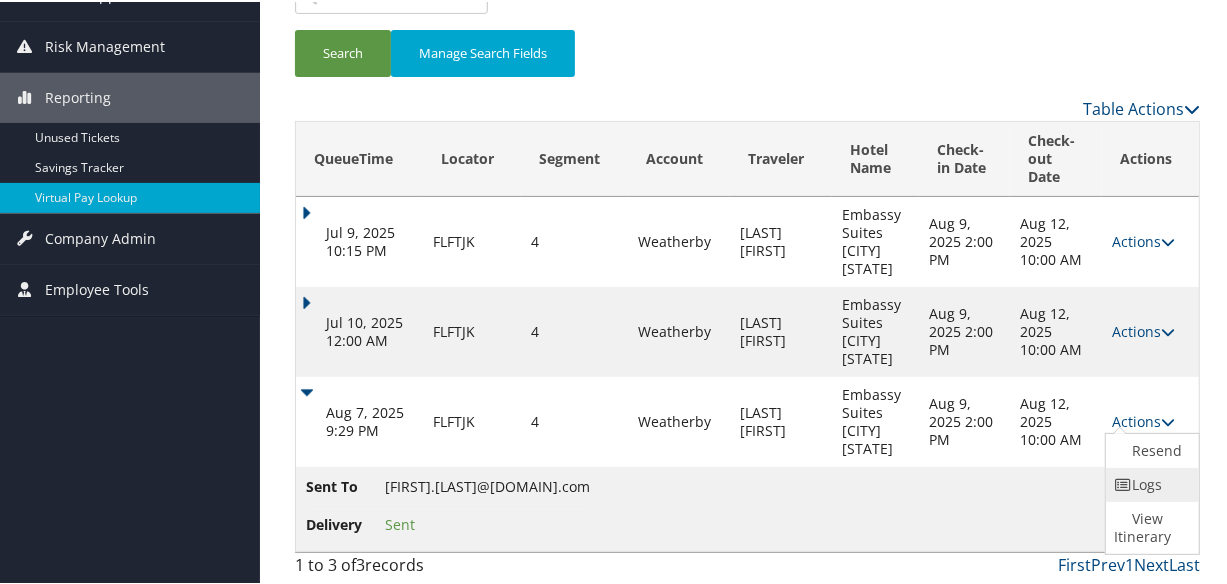 click on "Logs" at bounding box center (1150, 483) 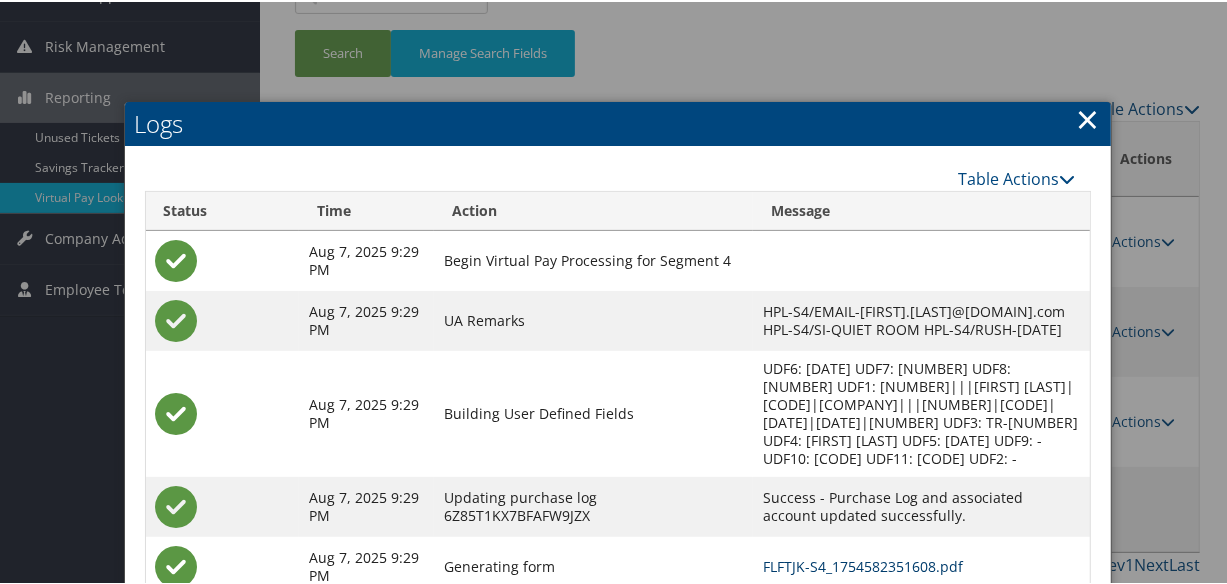 click on "FLFTJK-S4_1754582351608.pdf" at bounding box center [863, 564] 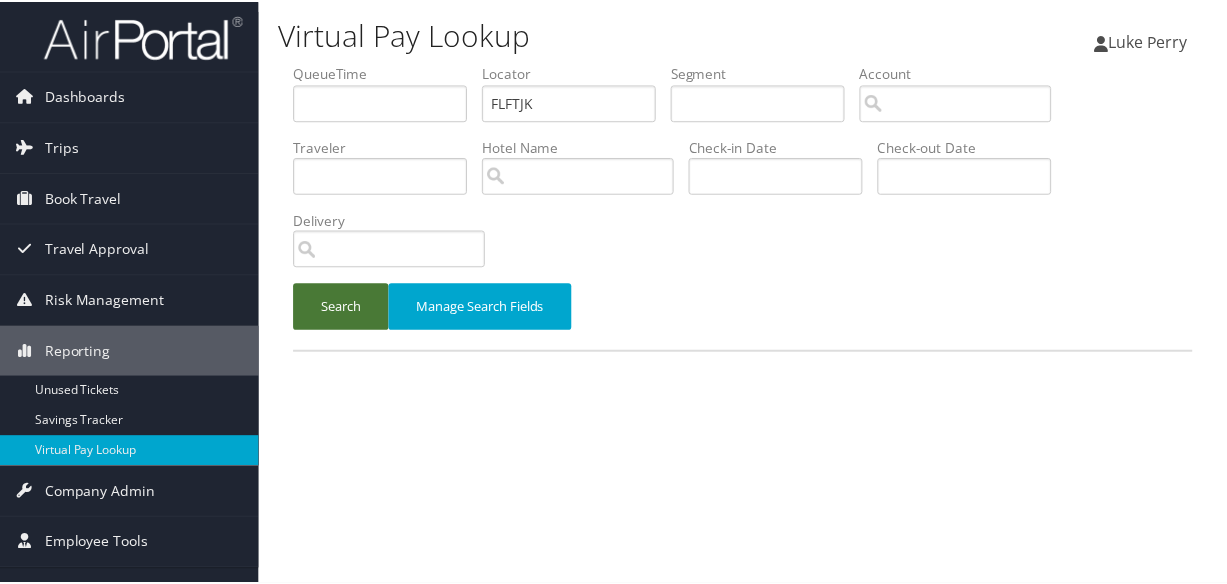 scroll, scrollTop: 0, scrollLeft: 0, axis: both 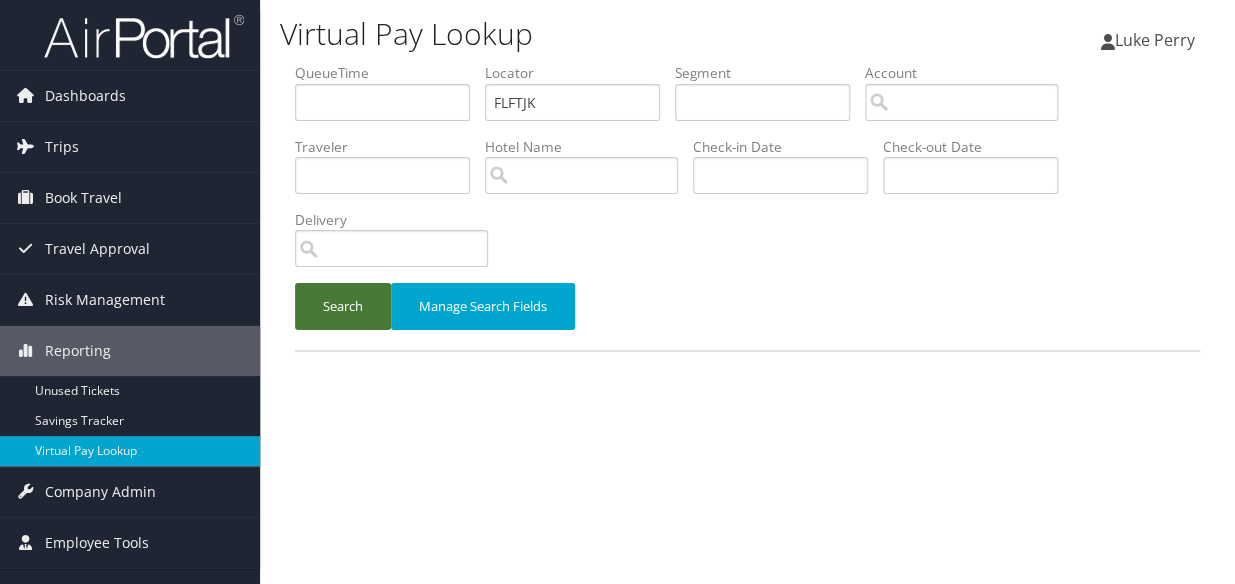 click on "Search" at bounding box center (343, 306) 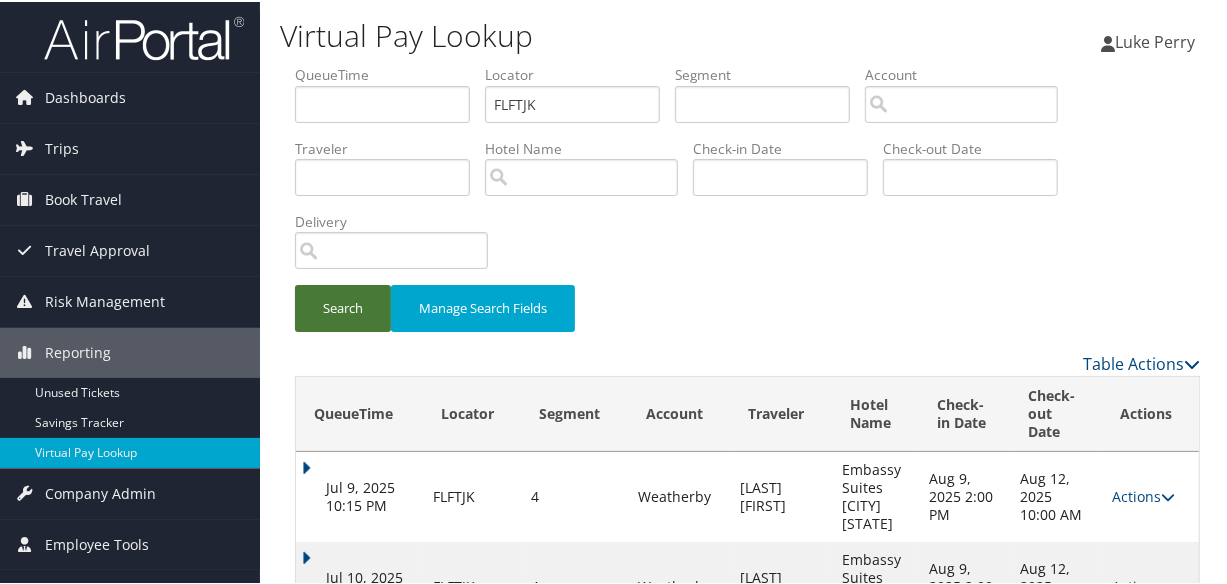 scroll, scrollTop: 170, scrollLeft: 0, axis: vertical 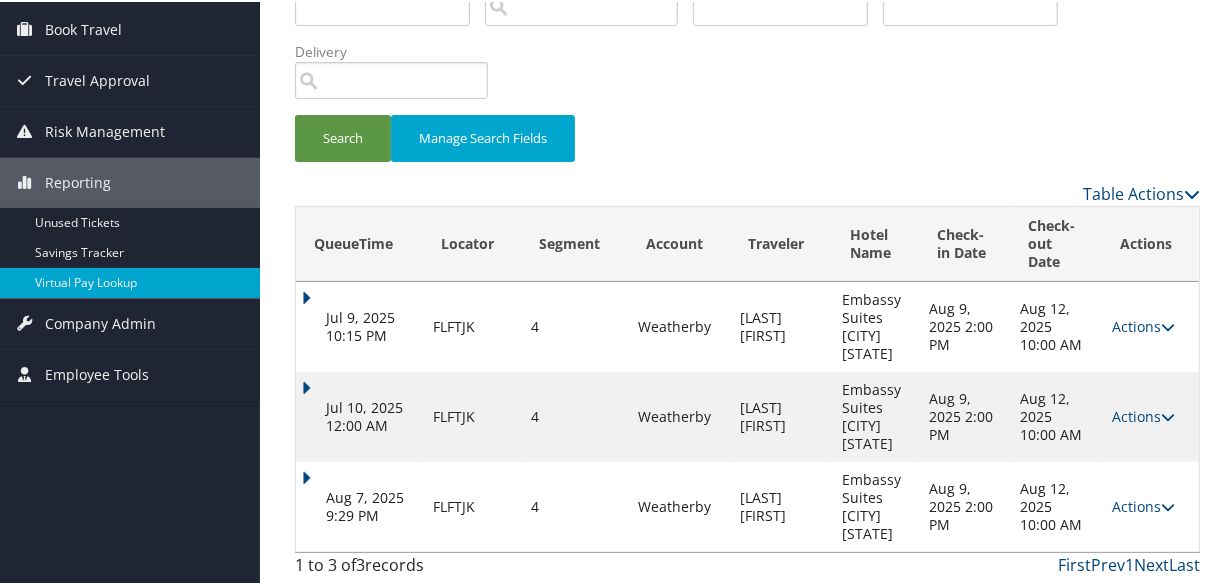 click on "QueueTime Locator FLFTJK Segment Account Traveler Hotel Name Check-in Date Check-out Date Delivery Search Manage Search Fields
Table Actions  Loading... QueueTime Locator Segment Account Traveler Hotel Name Check-in Date Check-out Date Sent To Delivery Actions Jul 9, 2025 10:15 PM FLFTJK 4 Weatherby LADDEN DAVID Embassy Suites Lubbock Tx Aug 9, 2025 2:00 PM Aug 12, 2025 10:00 AM +1 (806) 771-7100 Failed Actions   Resend  Logs  Delivery Information  View Itinerary Jul 10, 2025 12:00 AM FLFTJK 4 Weatherby LADDEN DAVID Embassy Suites Lubbock Tx Aug 9, 2025 2:00 PM Aug 12, 2025 10:00 AM JEANA.HART@CHGHEALTHCARE.COM Sent Actions   Resend  Logs  View Itinerary Aug 7, 2025 9:29 PM FLFTJK 4 Weatherby LADDEN DAVID Embassy Suites Lubbock Tx Aug 9, 2025 2:00 PM Aug 12, 2025 10:00 AM michael.alvarez@hilton.com Sent Actions   Resend  Logs  View Itinerary 1 to 3 of  3  records First Prev 1 Next Last
Advanced Search Cancel Save   ×" at bounding box center [747, 239] 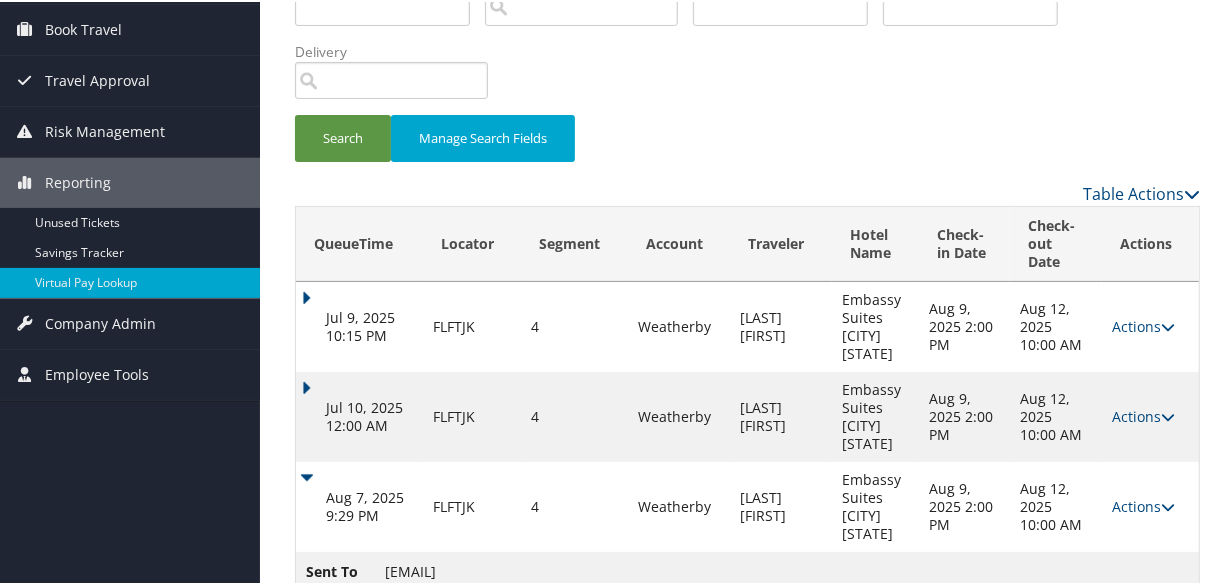 click on "Search Manage Search Fields" at bounding box center [747, 146] 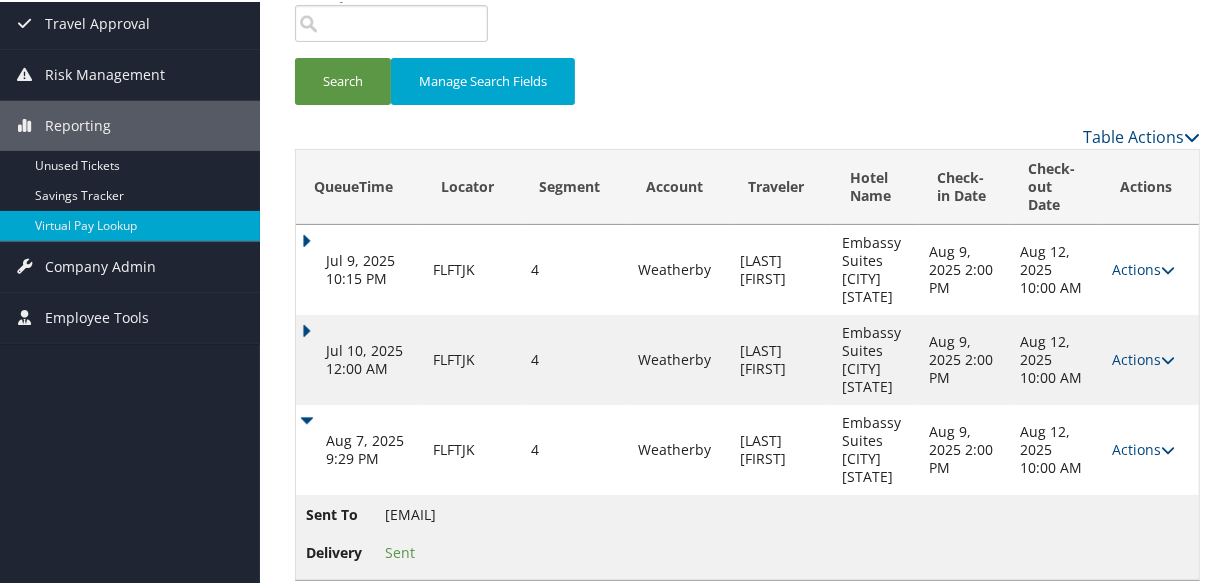 scroll, scrollTop: 255, scrollLeft: 0, axis: vertical 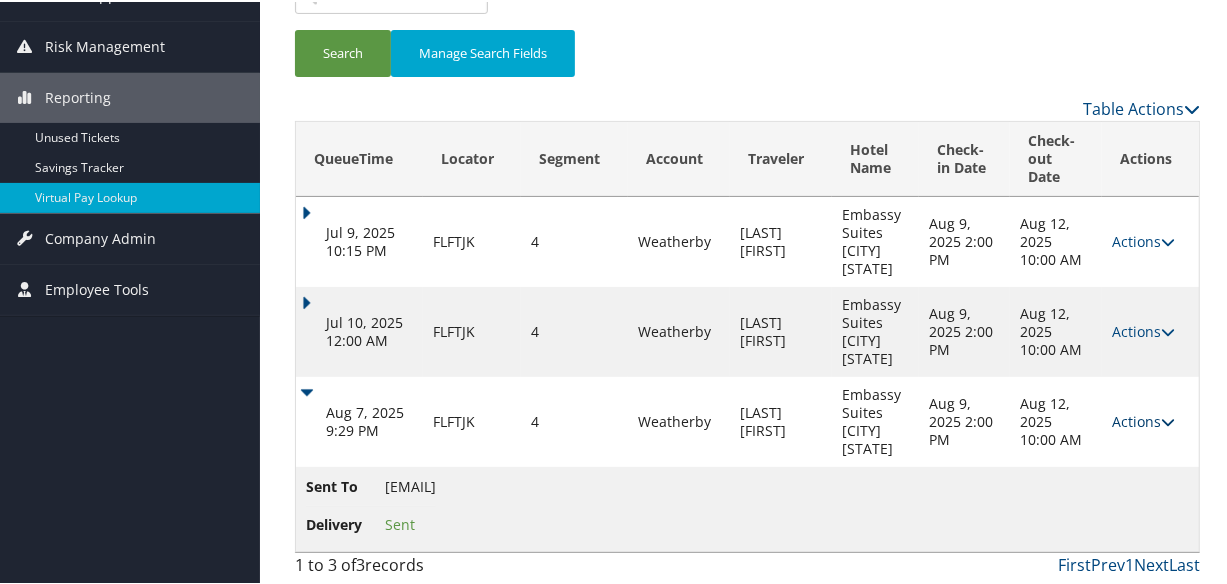 click on "Actions" at bounding box center [1143, 419] 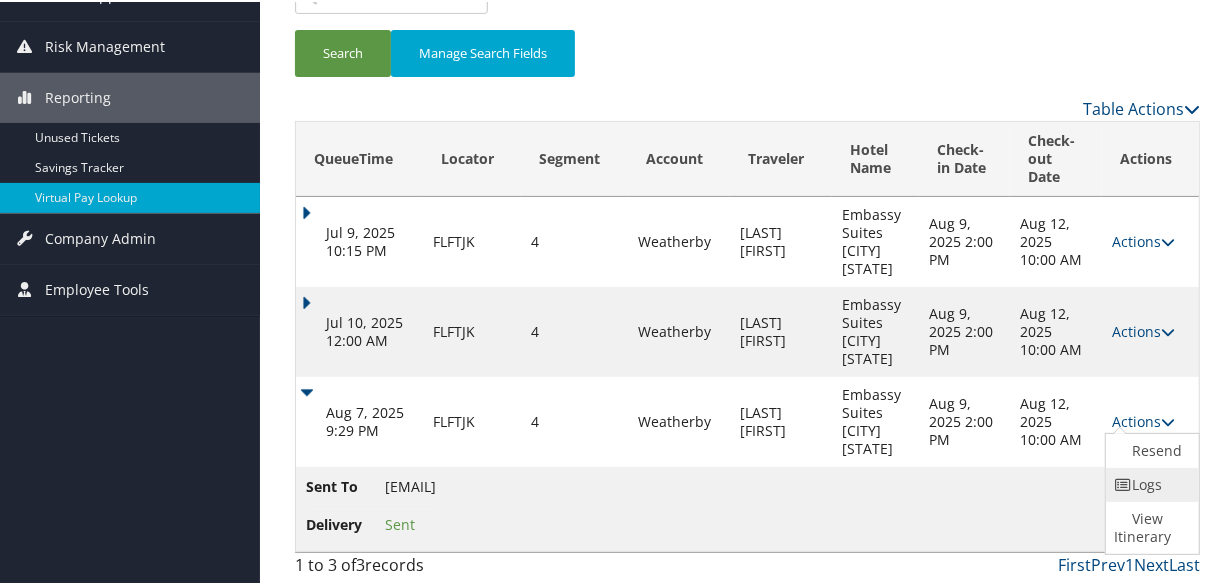 click at bounding box center (1123, 483) 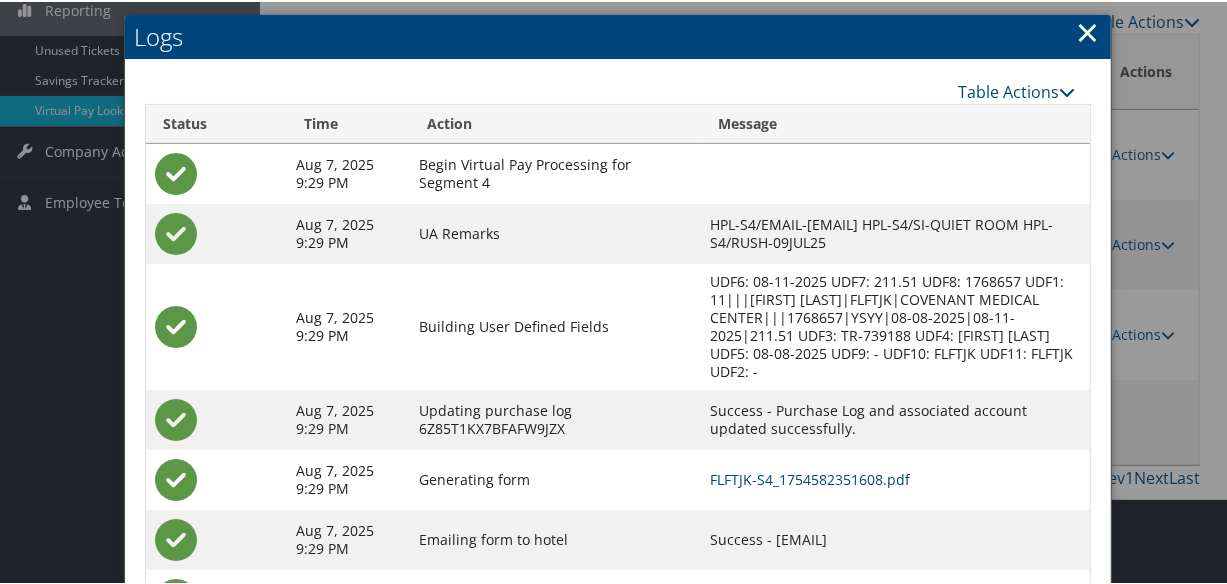 scroll, scrollTop: 423, scrollLeft: 0, axis: vertical 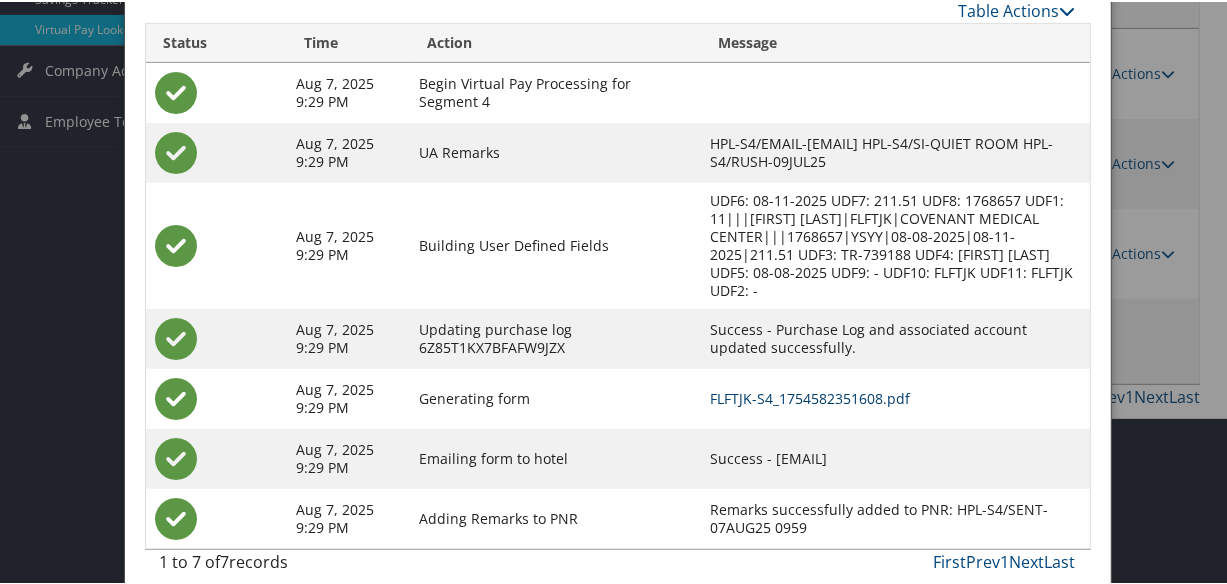 click on "FLFTJK-S4_1754582351608.pdf" at bounding box center (810, 396) 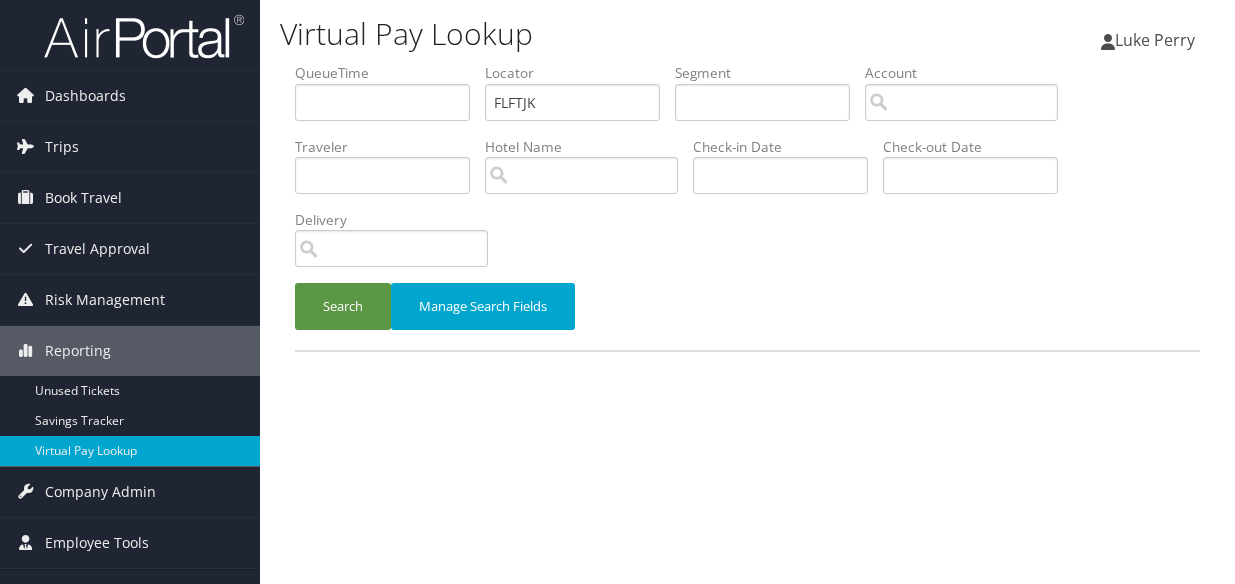 scroll, scrollTop: 0, scrollLeft: 0, axis: both 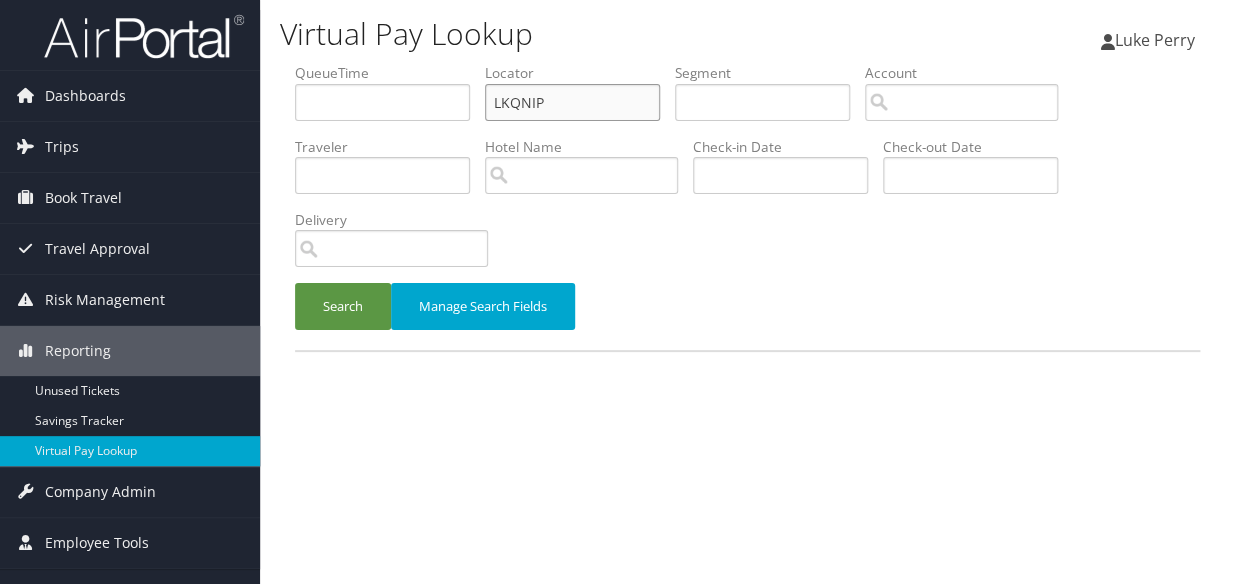 drag, startPoint x: 579, startPoint y: 117, endPoint x: 355, endPoint y: 119, distance: 224.00893 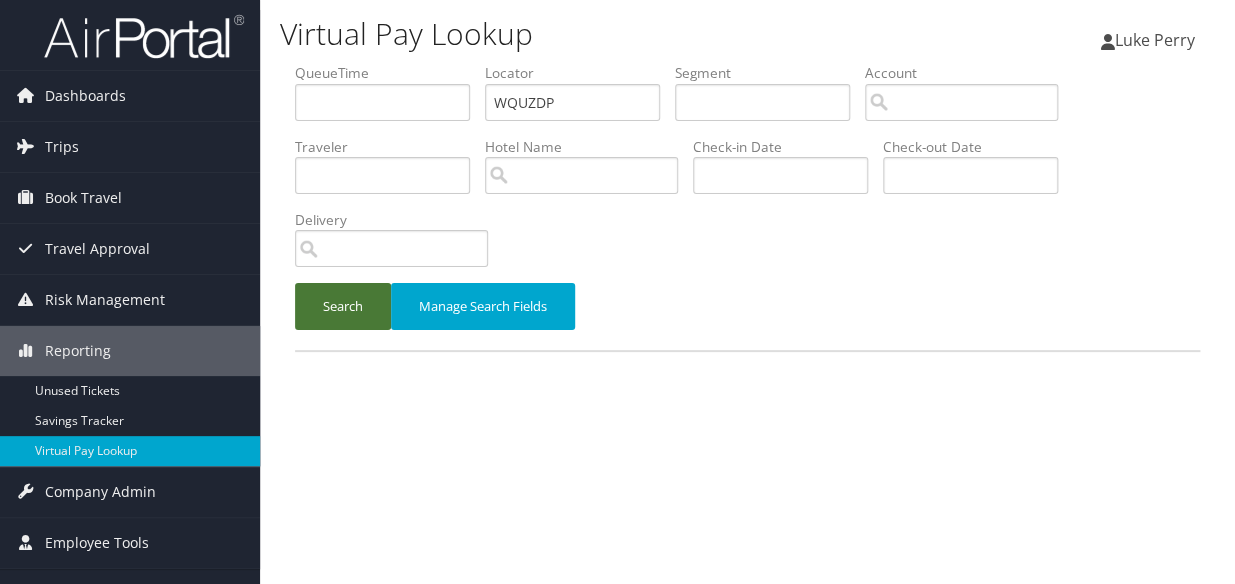 click on "Search" at bounding box center (343, 306) 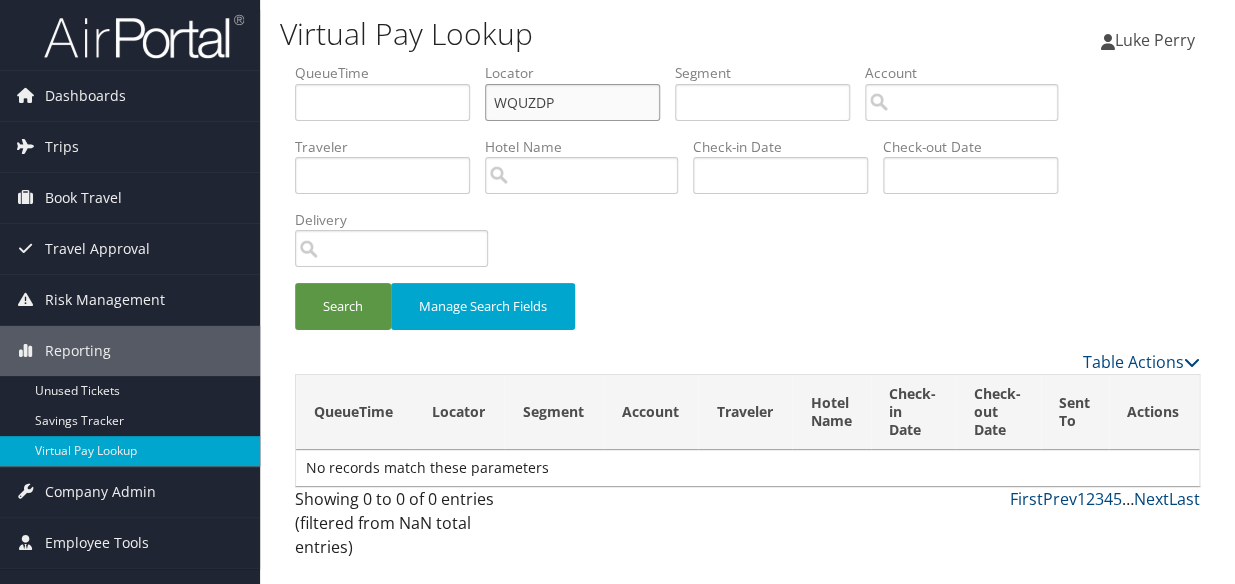 click on "WQUZDP" at bounding box center (572, 102) 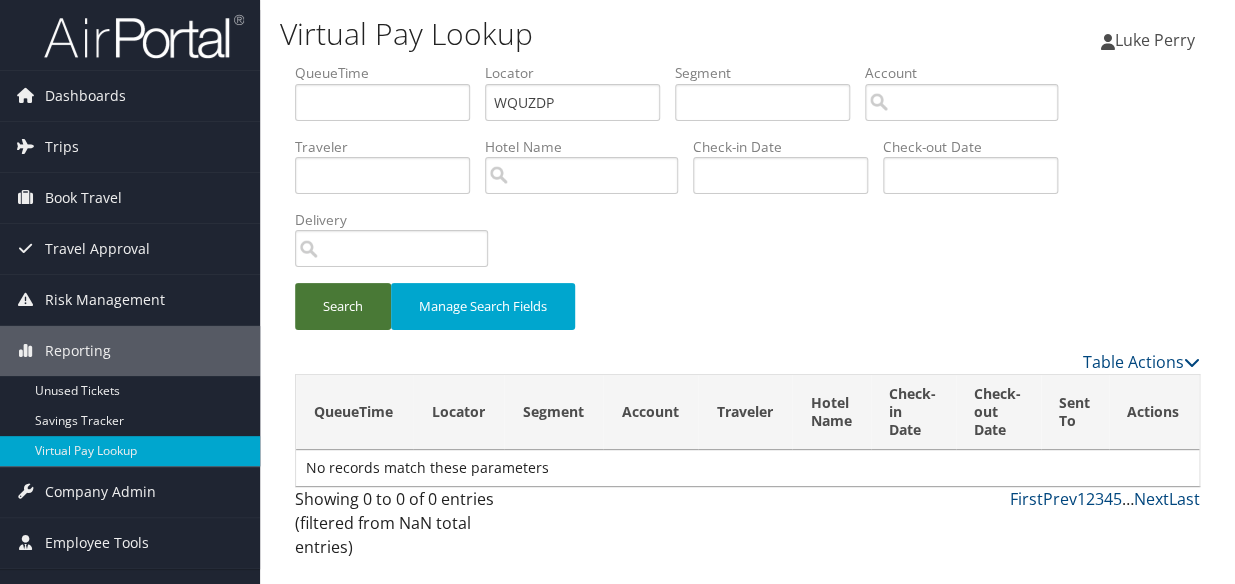 click on "Search" at bounding box center [343, 306] 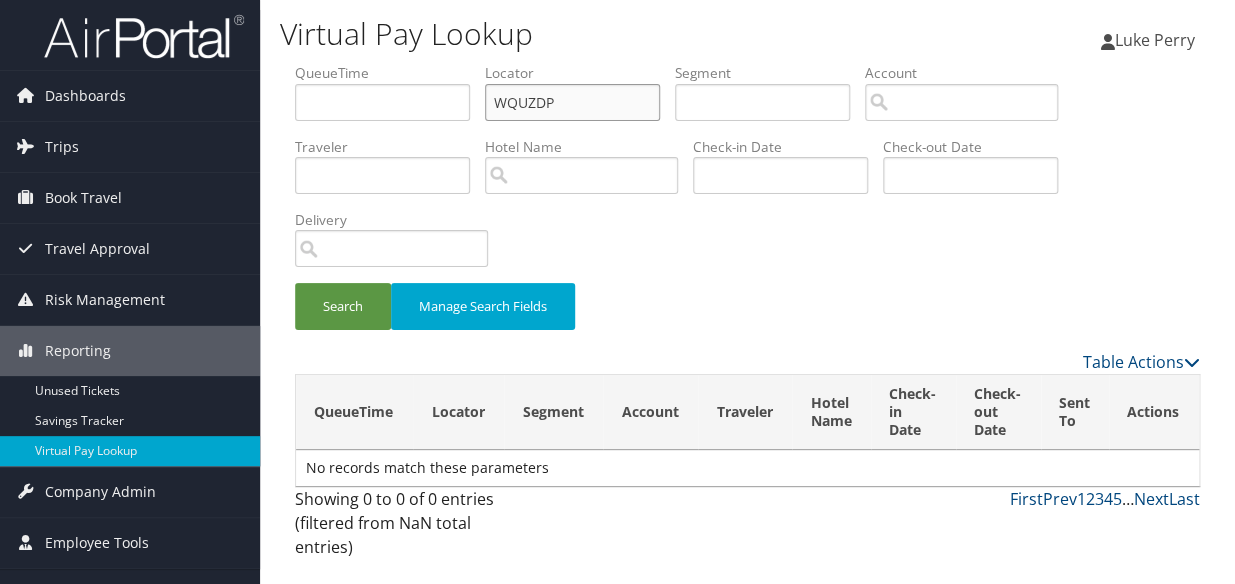 drag, startPoint x: 580, startPoint y: 101, endPoint x: 432, endPoint y: 119, distance: 149.09058 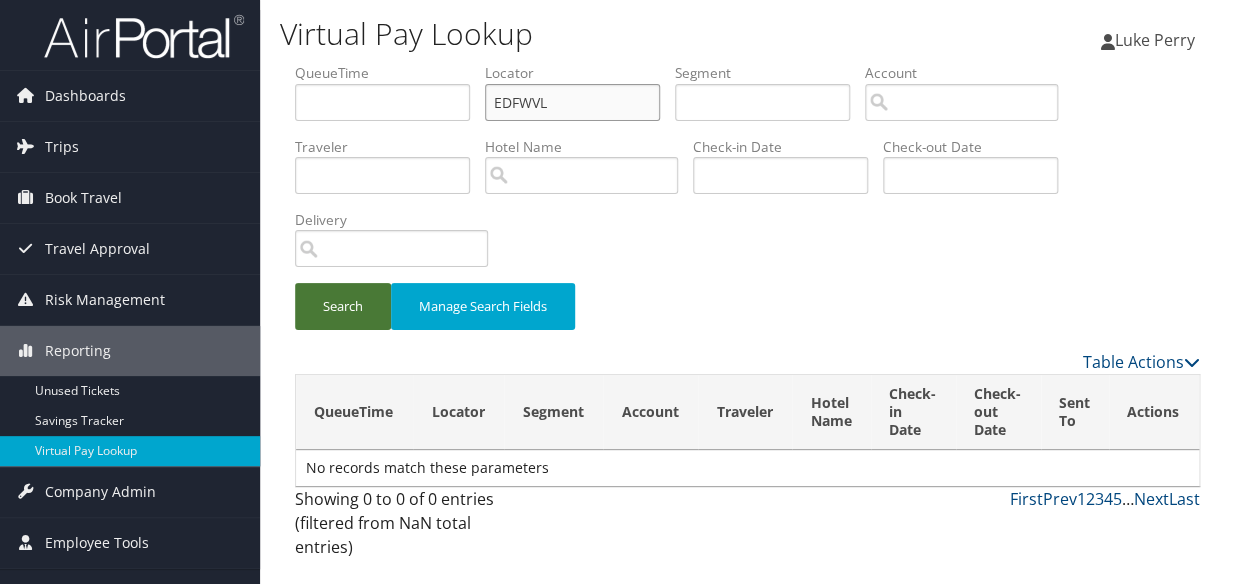 type on "EDFWVL" 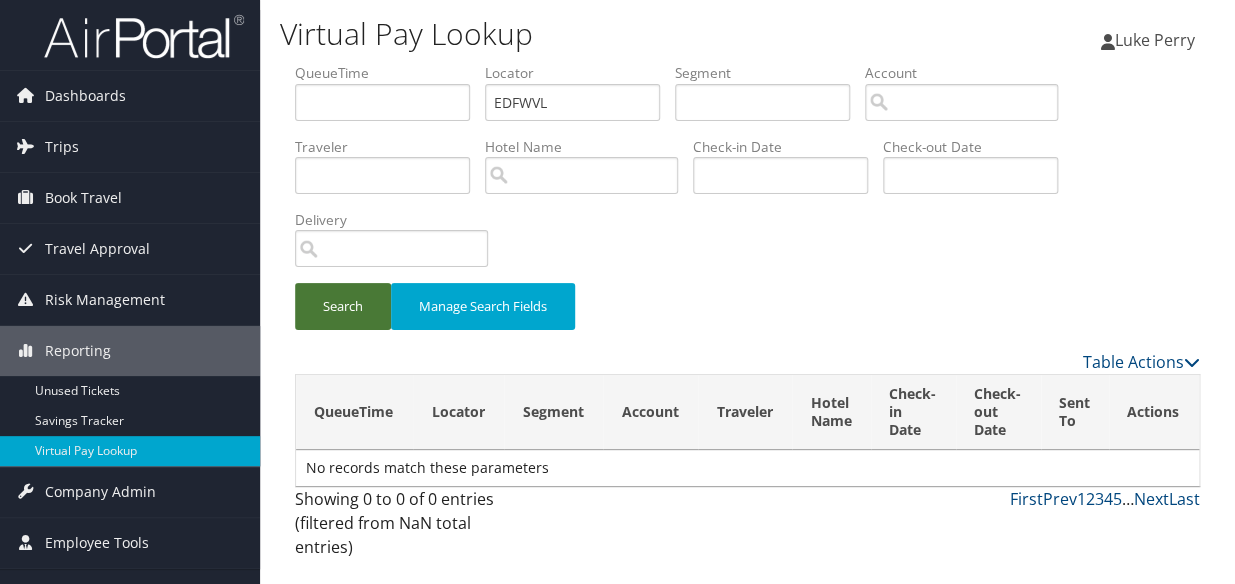 click on "Search" at bounding box center [343, 306] 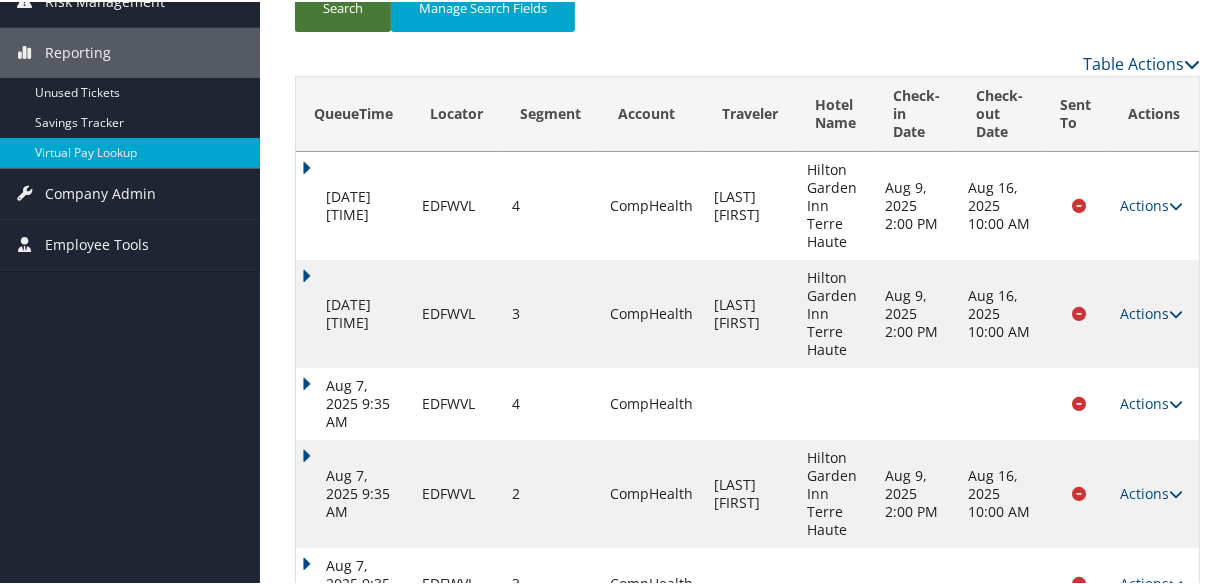 scroll, scrollTop: 656, scrollLeft: 0, axis: vertical 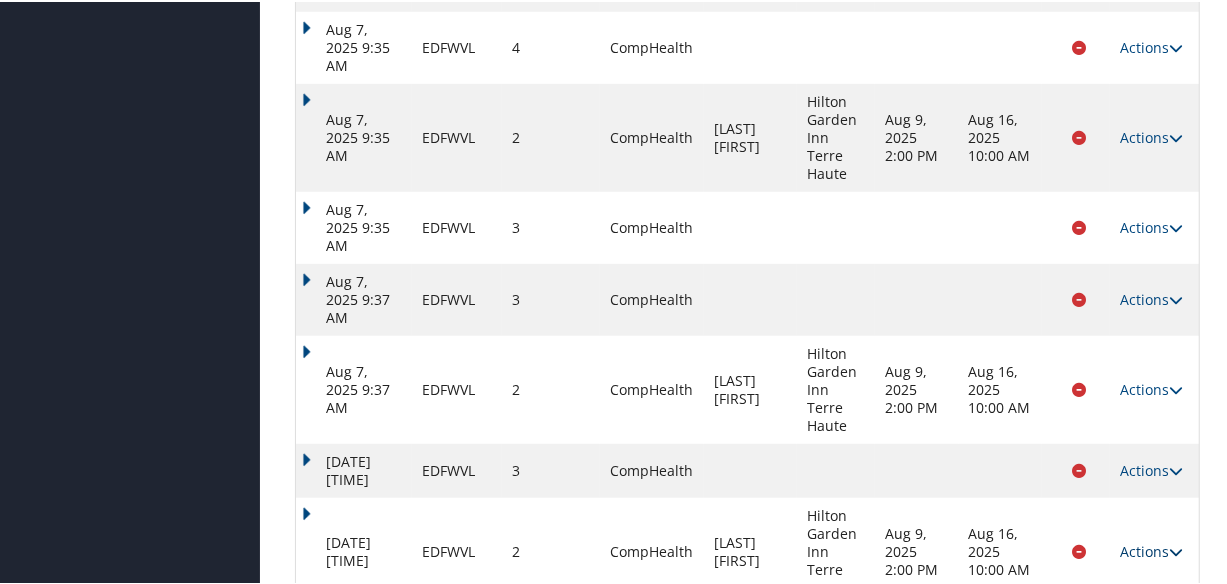 click on "Actions" at bounding box center [1151, 549] 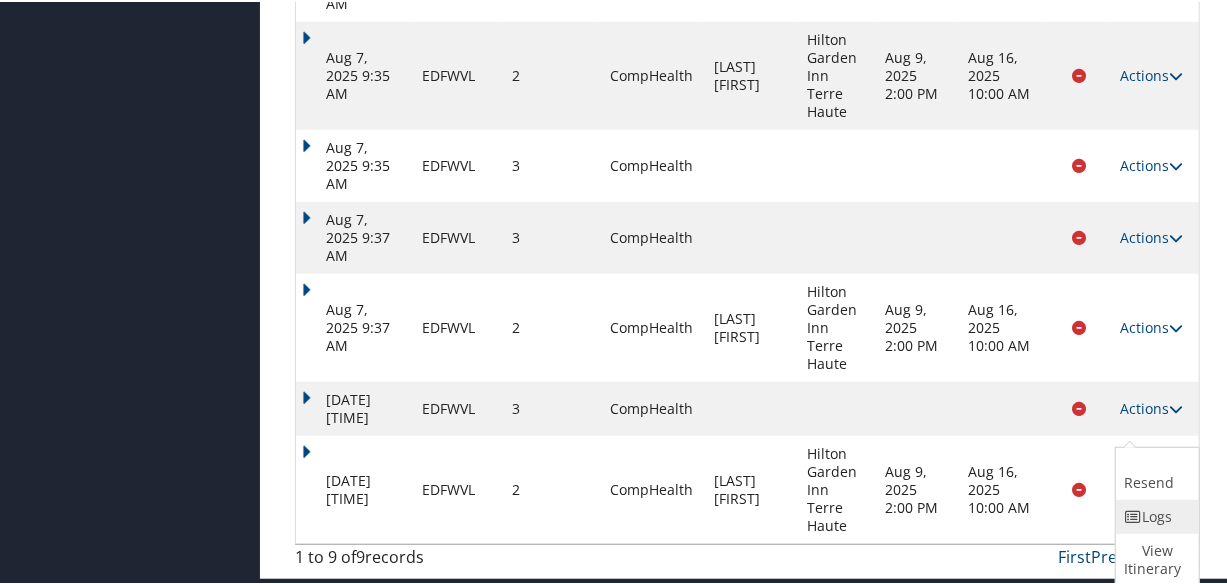 click on "Logs" at bounding box center (1155, 515) 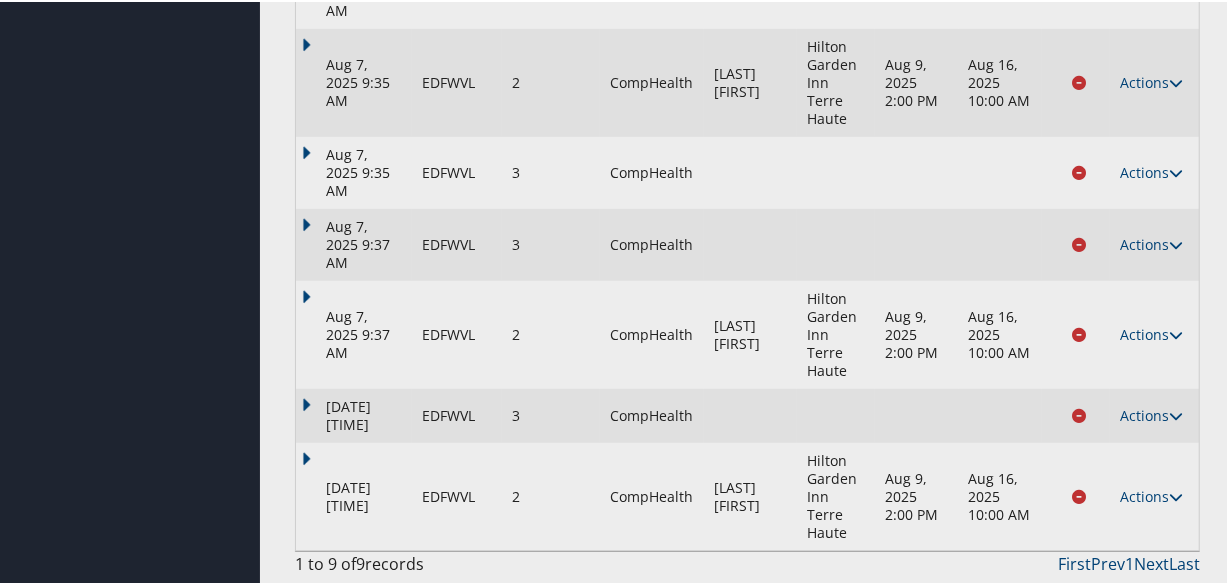 scroll, scrollTop: 656, scrollLeft: 0, axis: vertical 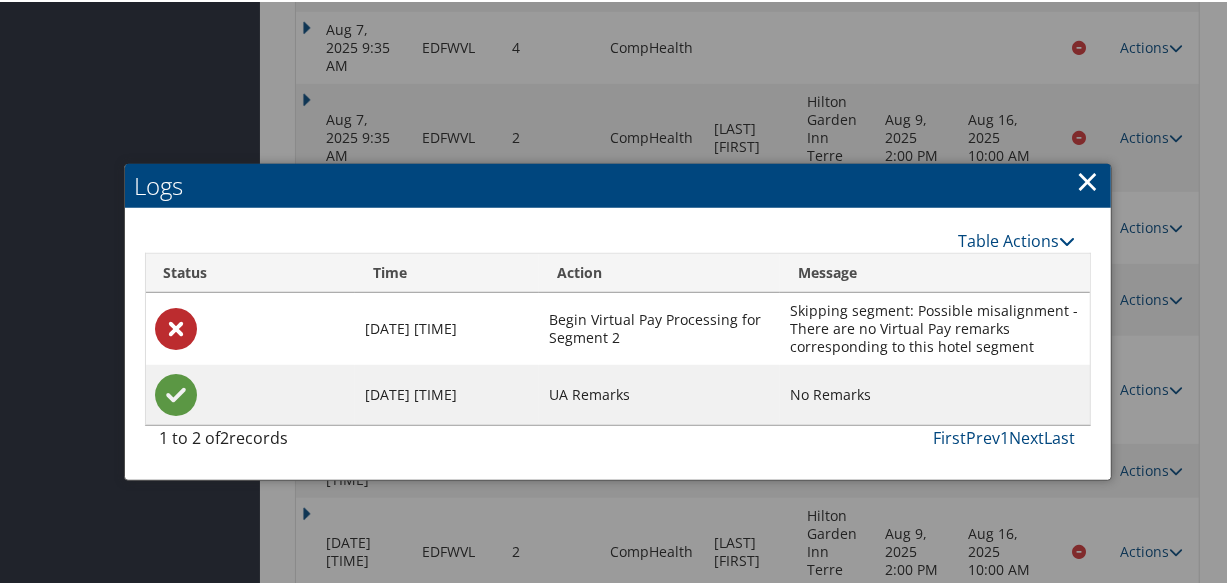 click on "×" at bounding box center [1088, 179] 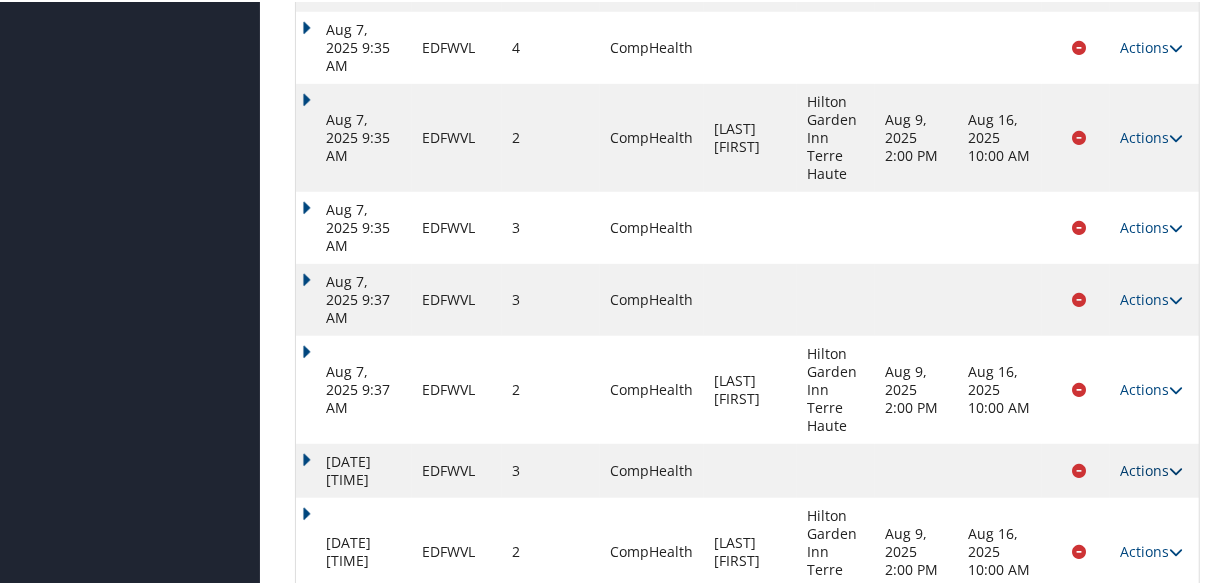 click on "Actions" at bounding box center [1151, 468] 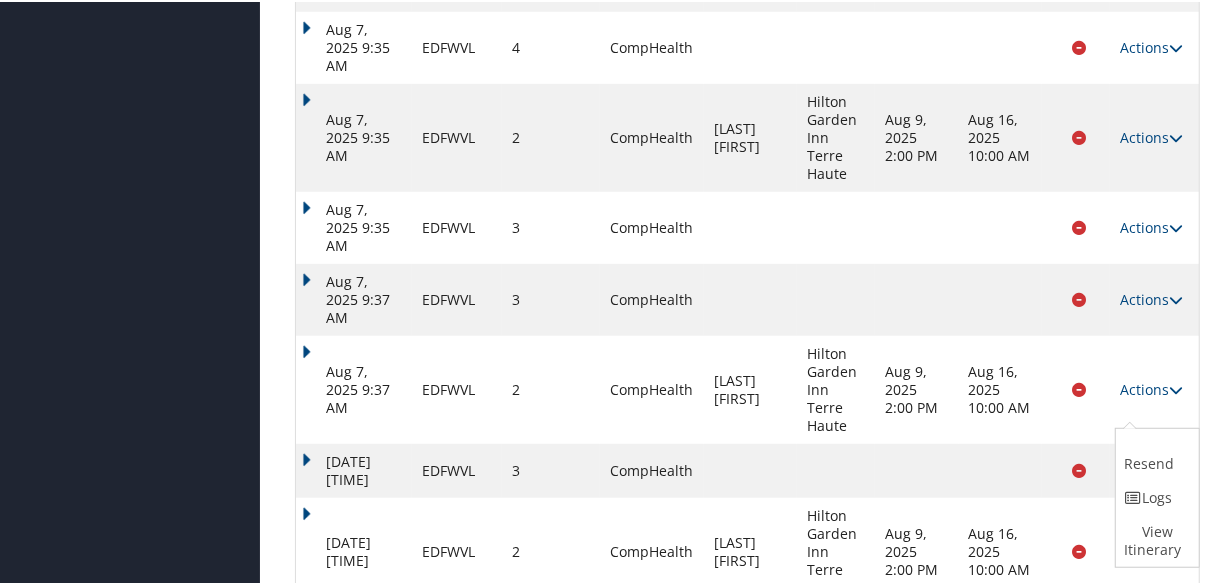 click at bounding box center (1133, 496) 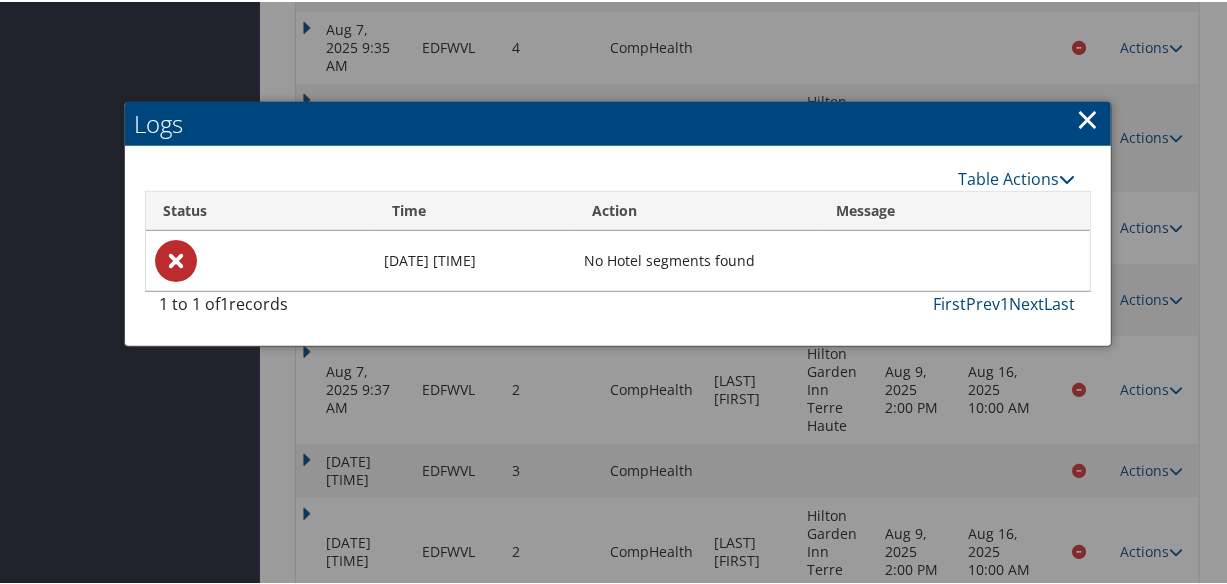 click on "×" at bounding box center (1088, 117) 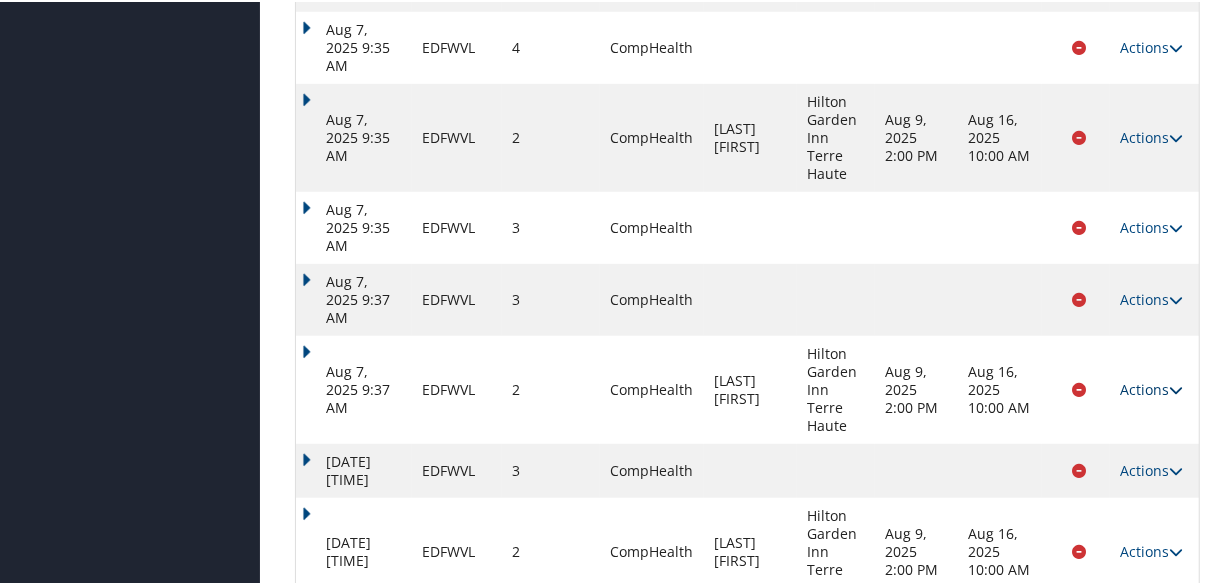 click on "Actions" at bounding box center (1151, 387) 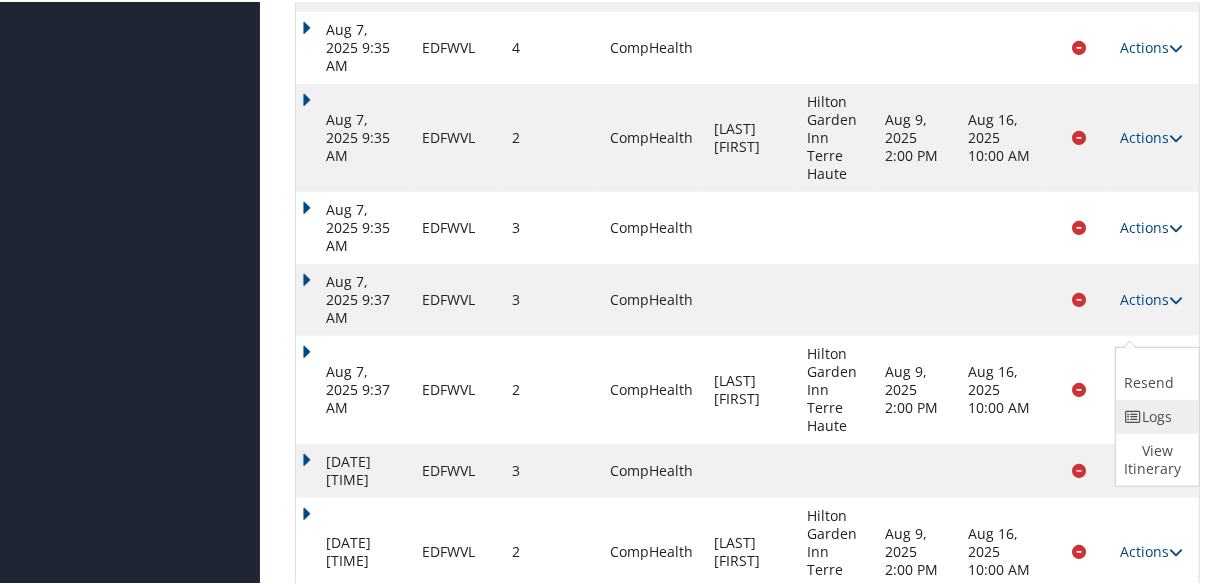 click at bounding box center [1133, 415] 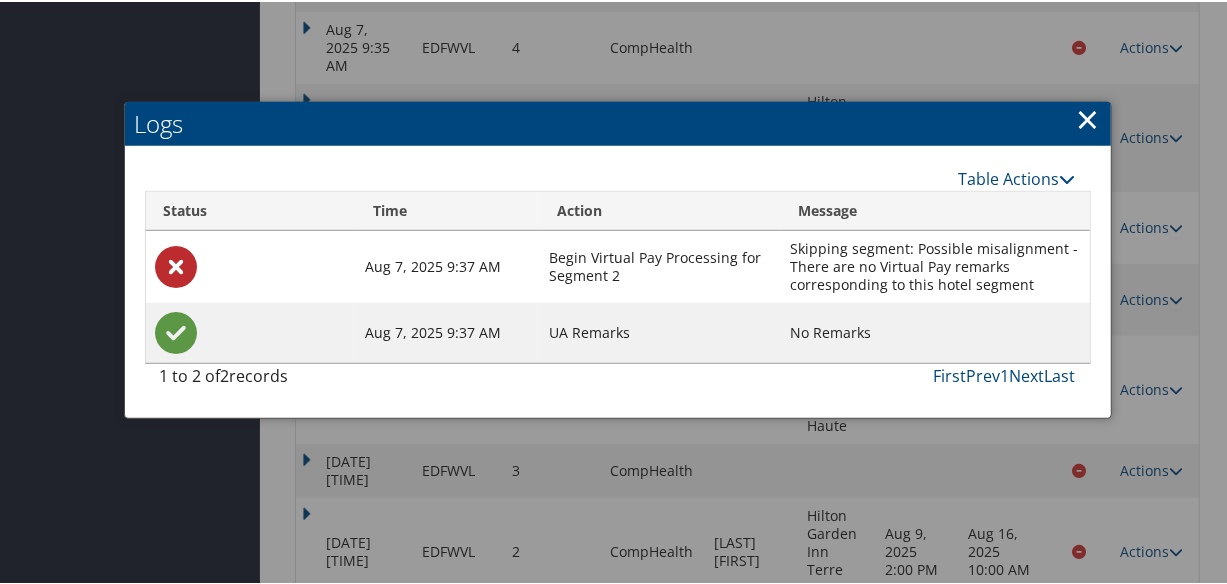 click on "×" at bounding box center [1088, 117] 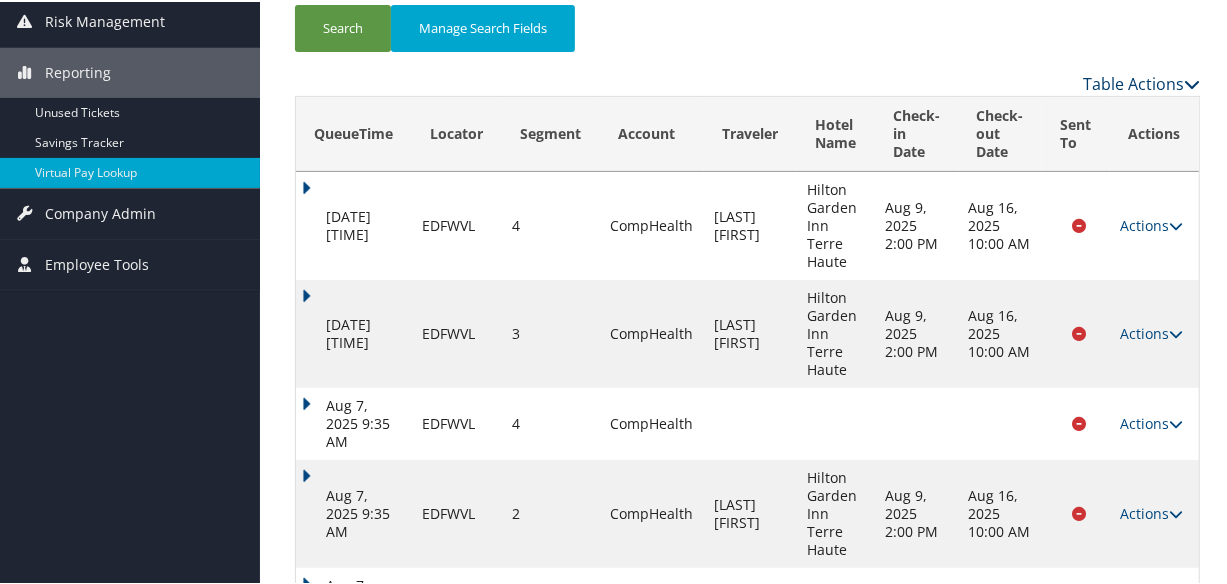 scroll, scrollTop: 201, scrollLeft: 0, axis: vertical 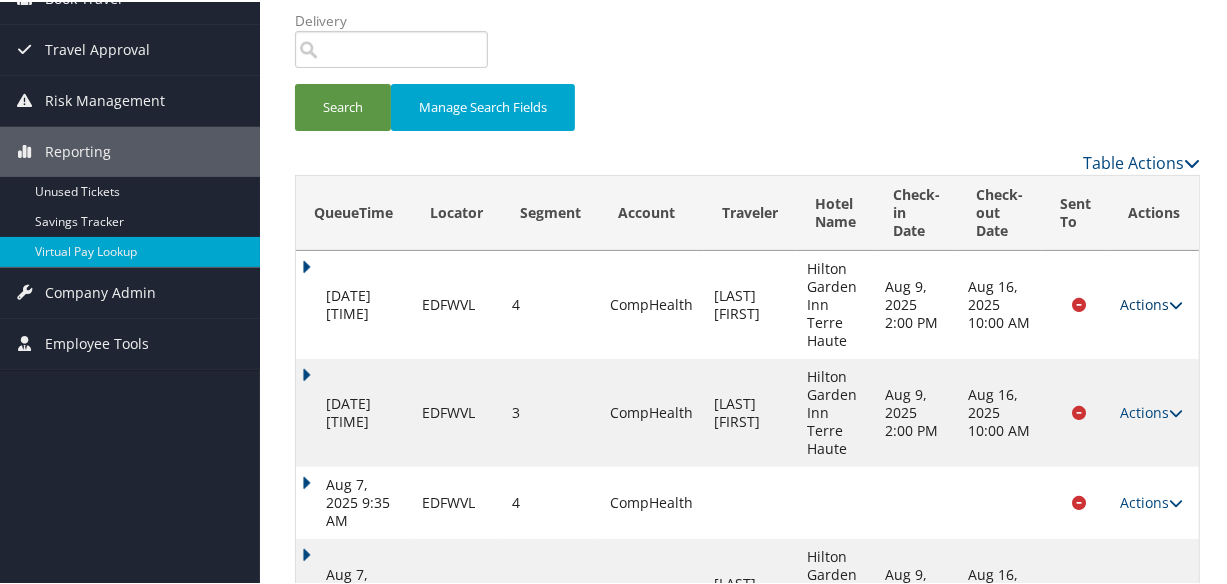 click on "Actions" at bounding box center (1151, 302) 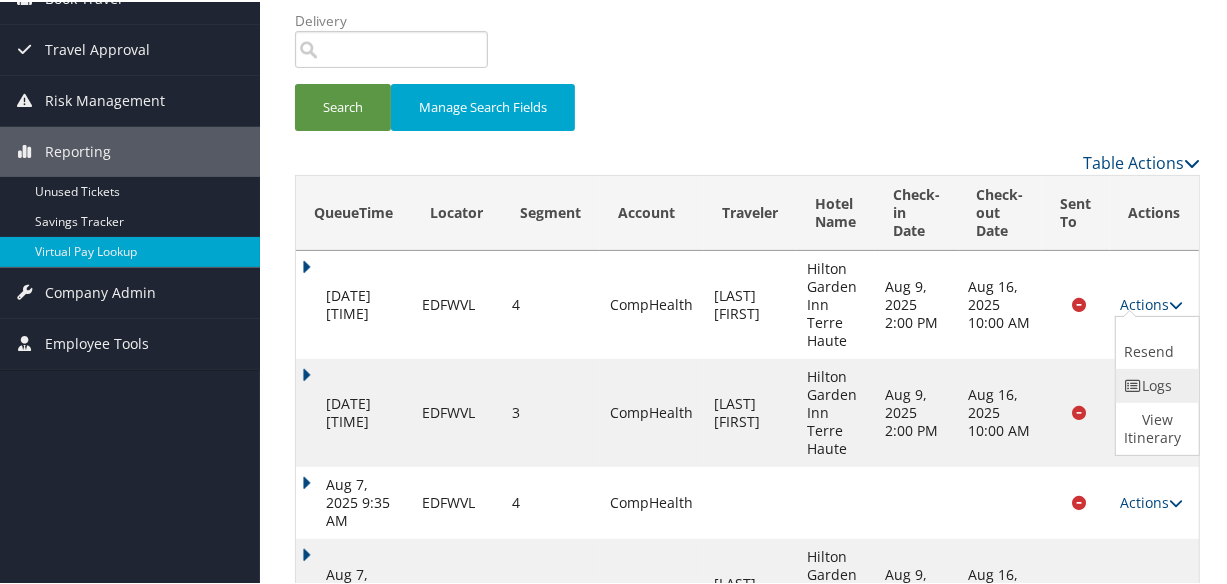 click on "Logs" at bounding box center [1155, 384] 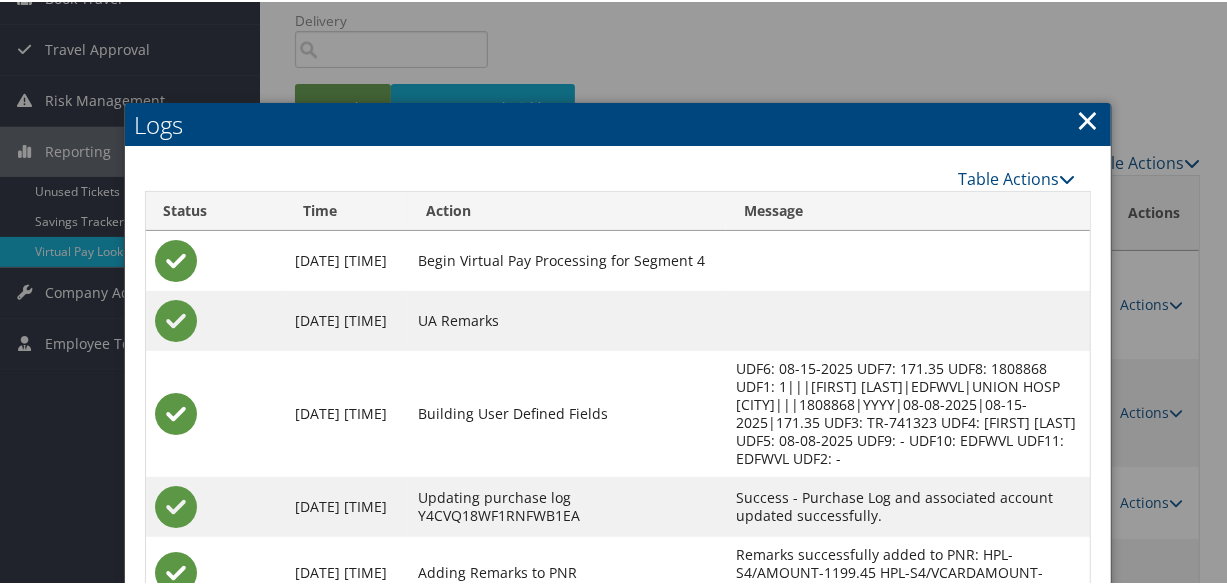 click on "×" at bounding box center [1088, 118] 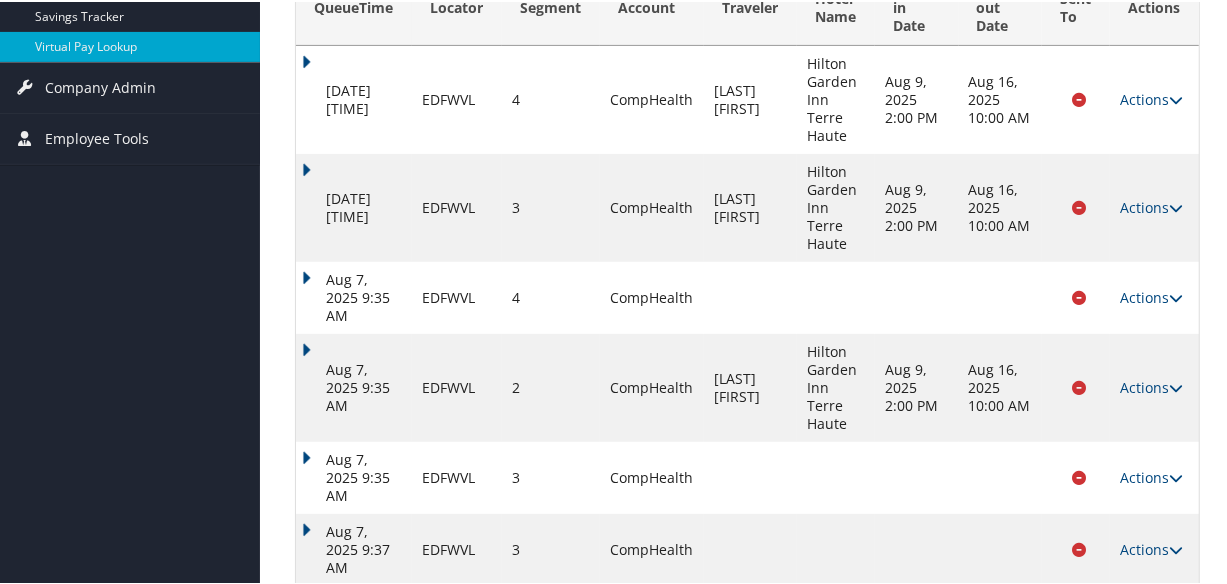 scroll, scrollTop: 292, scrollLeft: 0, axis: vertical 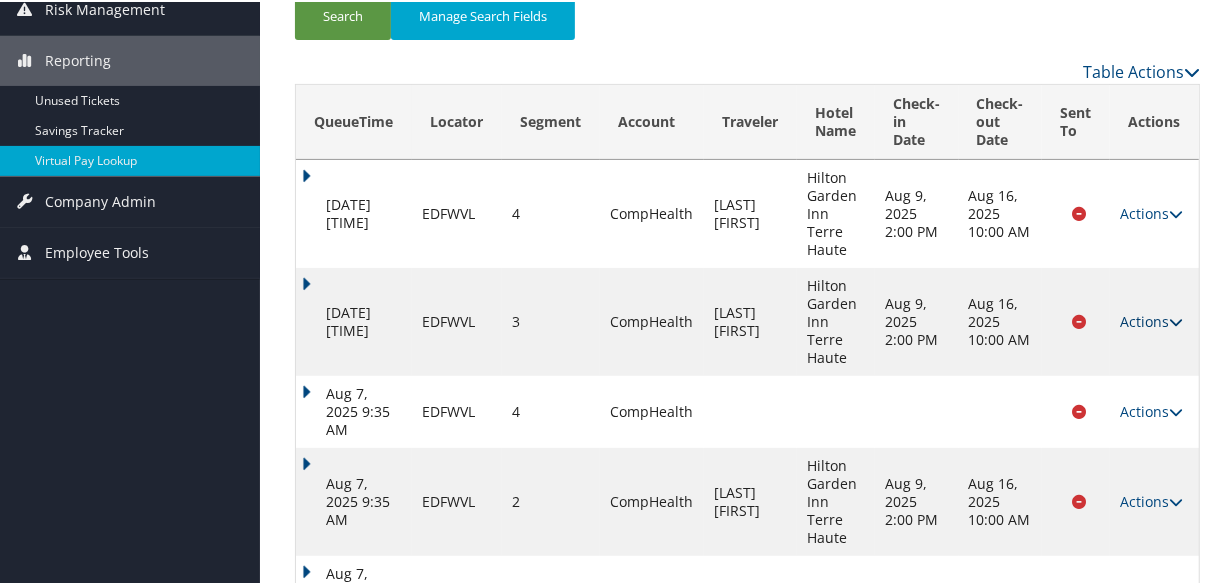 click on "Actions" at bounding box center (1151, 319) 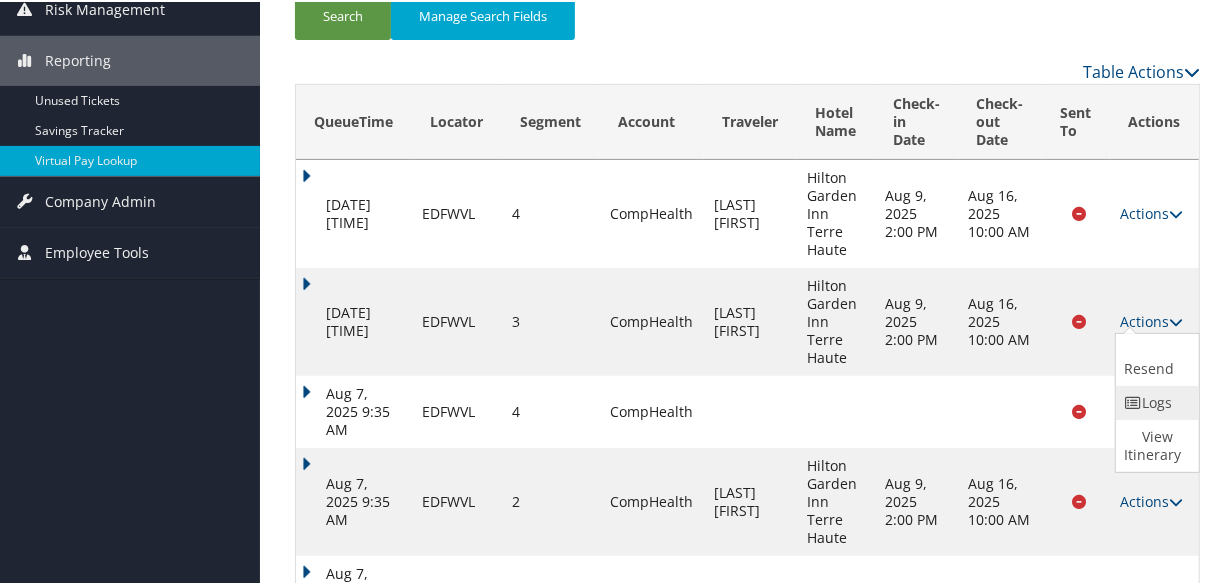 click on "Logs" at bounding box center (1155, 401) 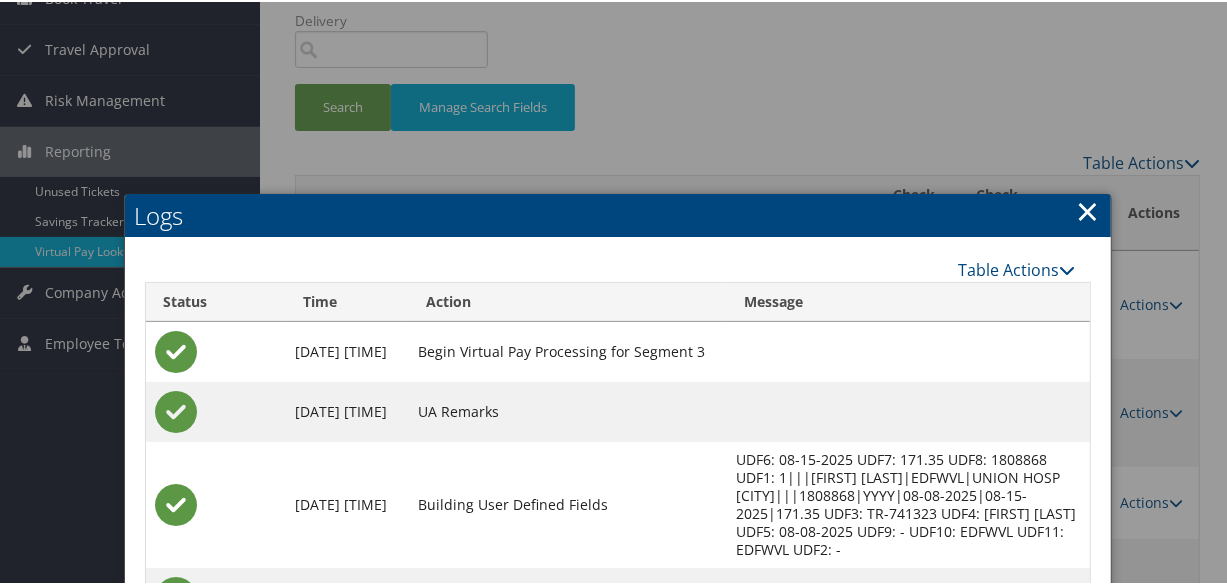 click on "×" at bounding box center [1088, 209] 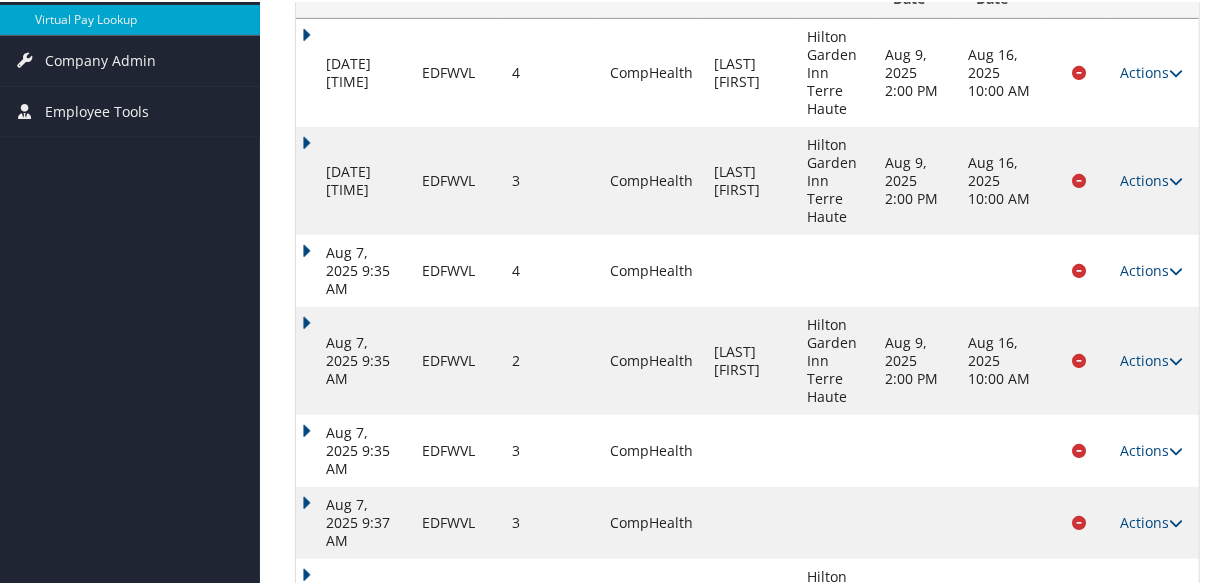 scroll, scrollTop: 474, scrollLeft: 0, axis: vertical 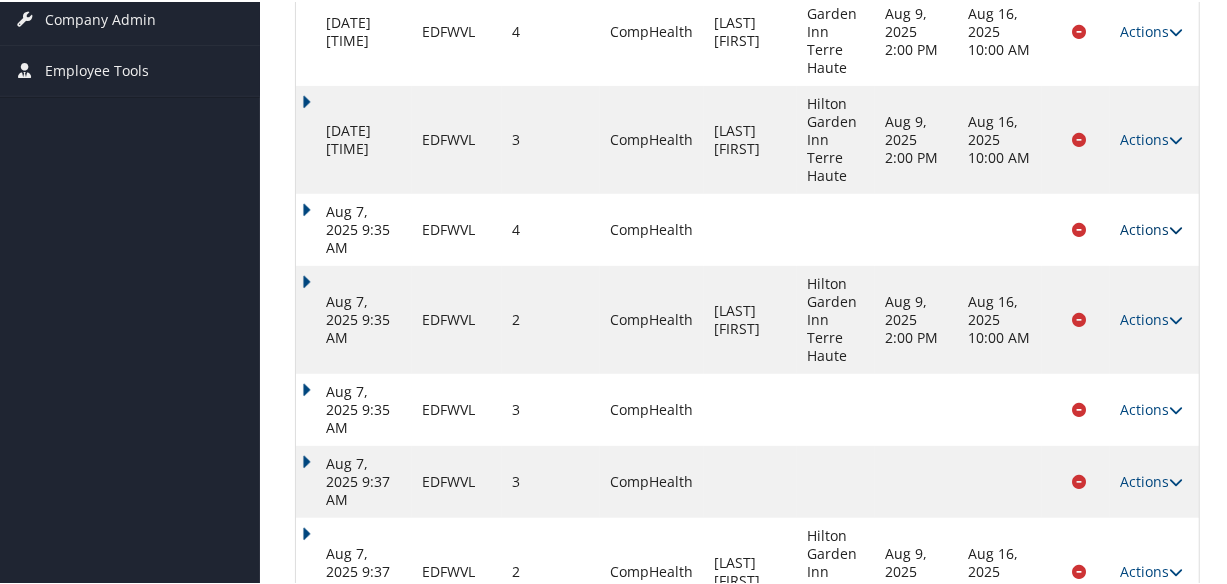 click on "Actions" at bounding box center (1151, 227) 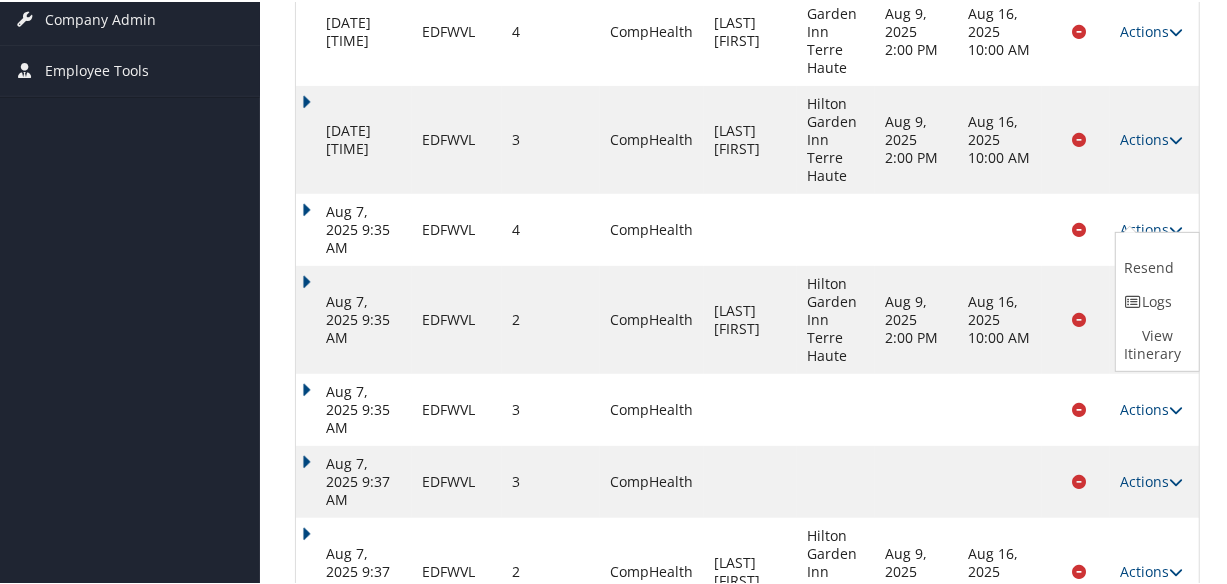 drag, startPoint x: 1145, startPoint y: 290, endPoint x: 1140, endPoint y: 280, distance: 11.18034 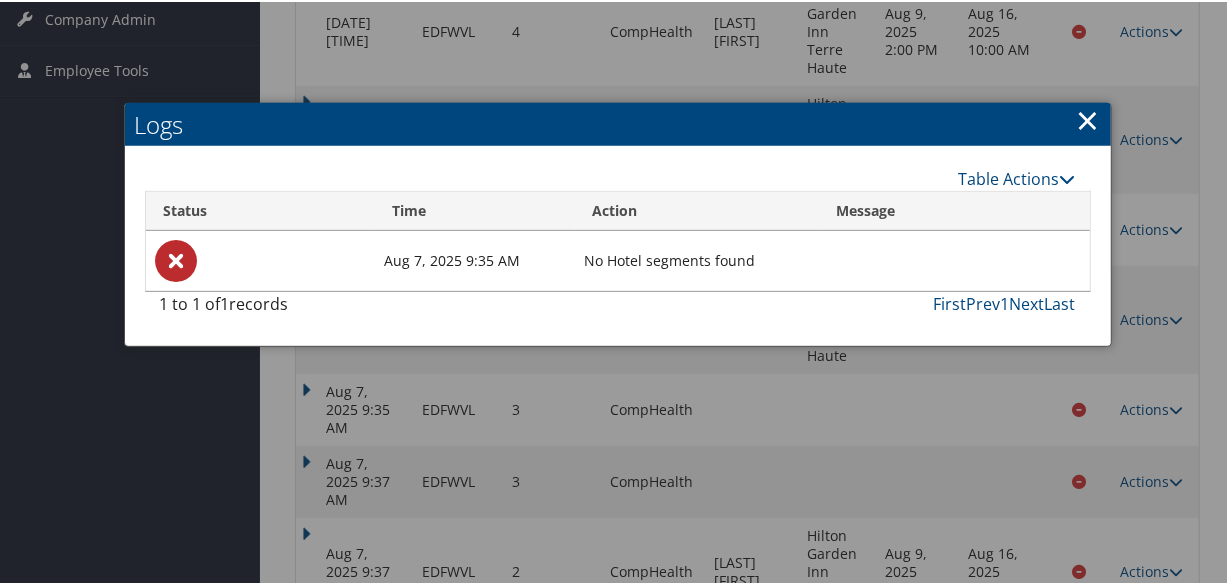 click on "×" at bounding box center (1088, 118) 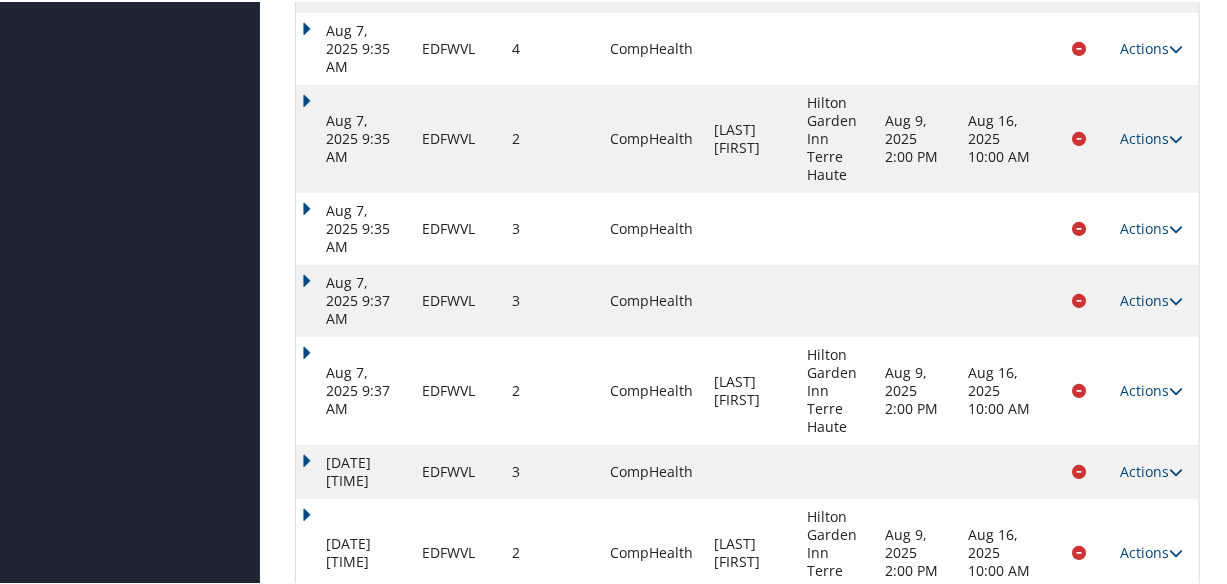 scroll, scrollTop: 656, scrollLeft: 0, axis: vertical 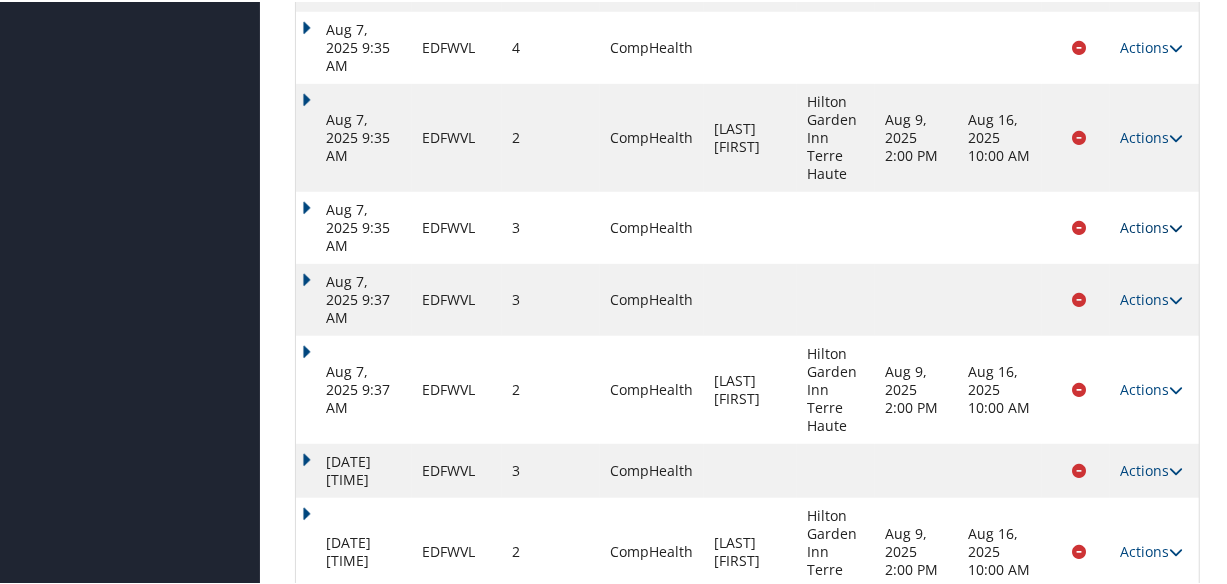 click on "Actions" at bounding box center (1151, 225) 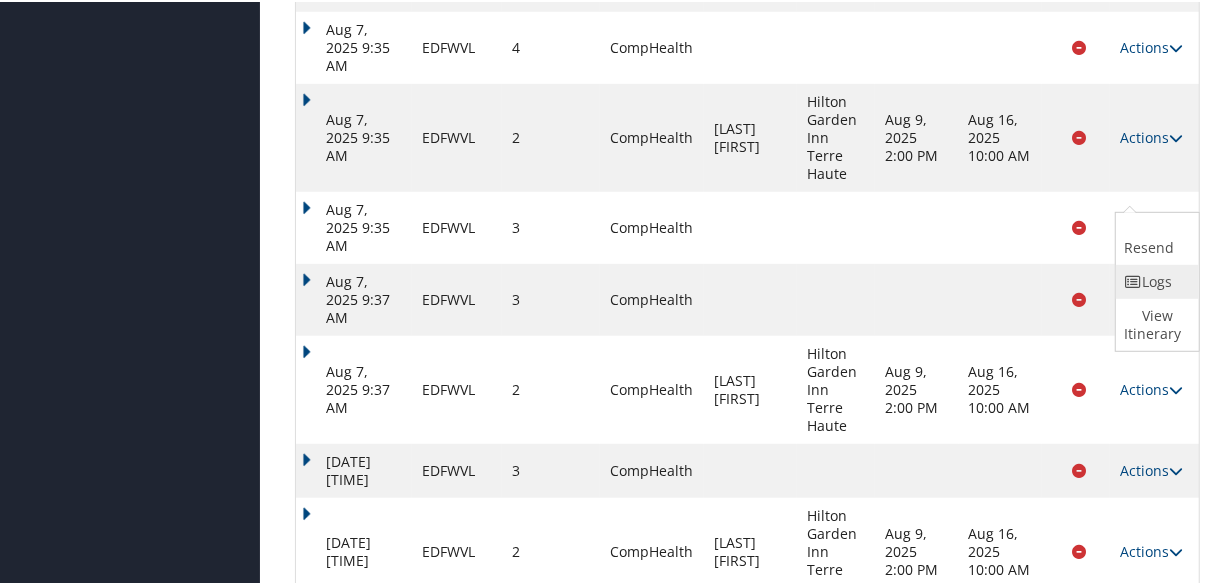 click on "Logs" at bounding box center (1155, 280) 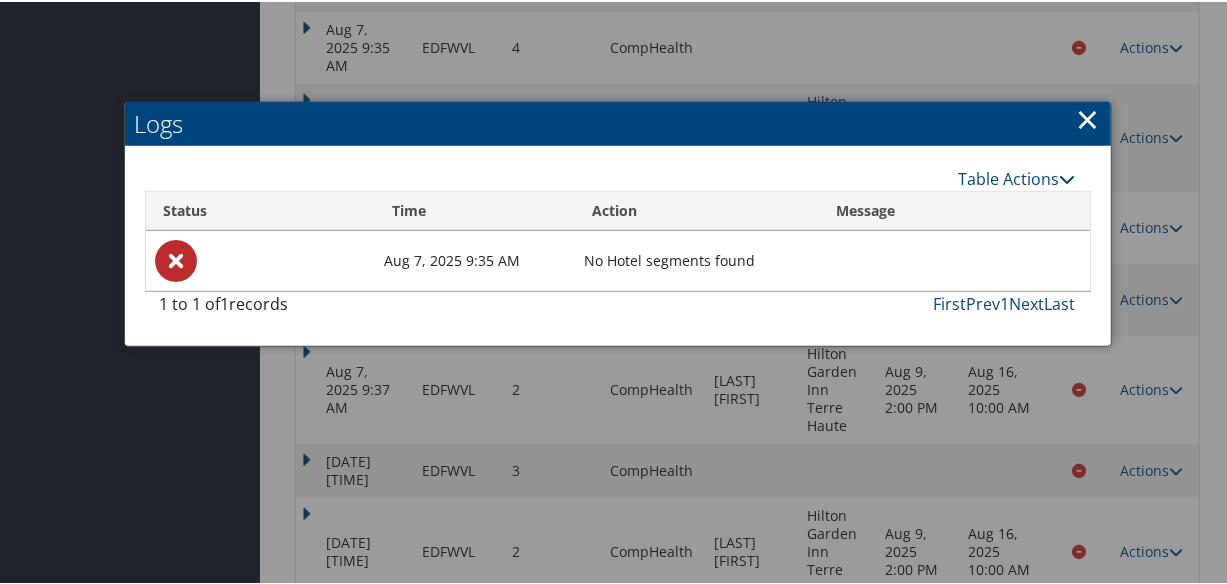 click on "Logs" at bounding box center (618, 122) 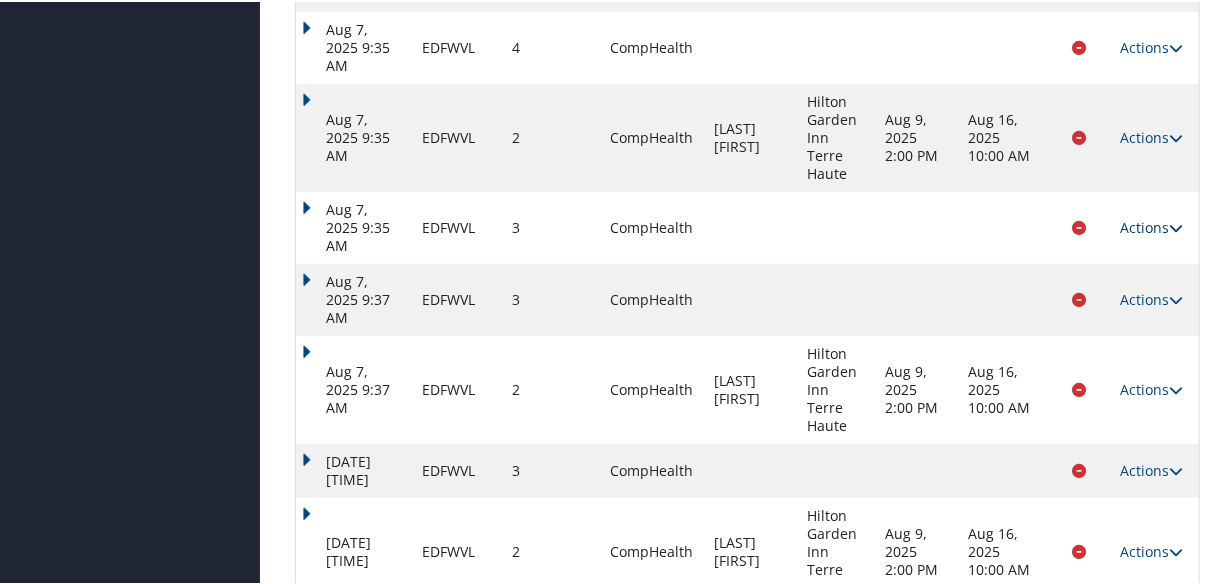 click on "Actions" at bounding box center (1151, 225) 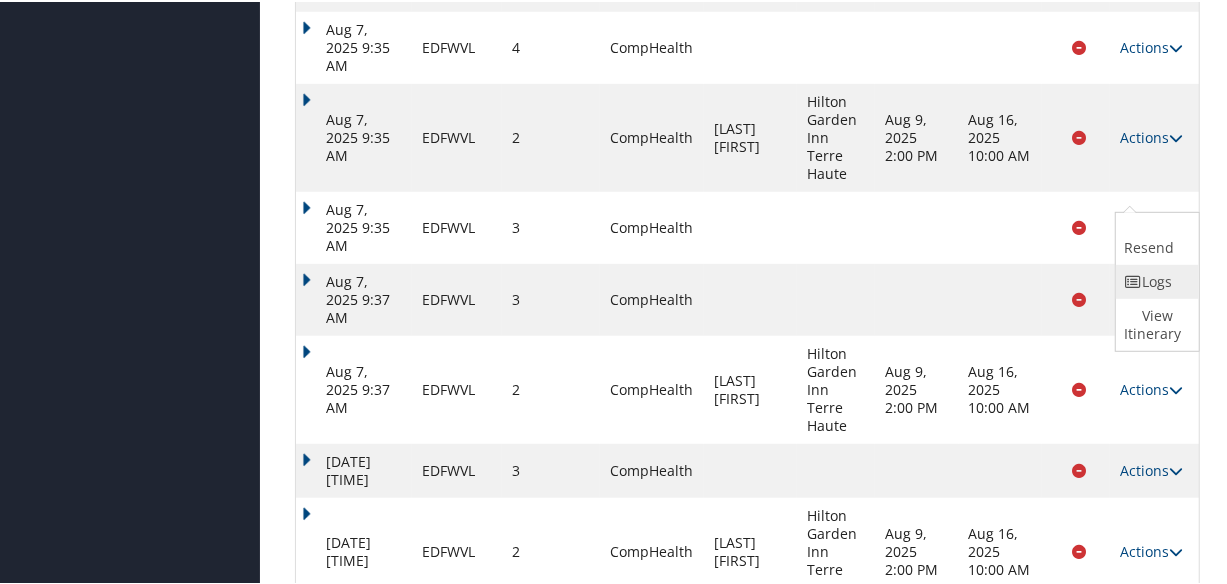 click on "Logs" at bounding box center [1155, 280] 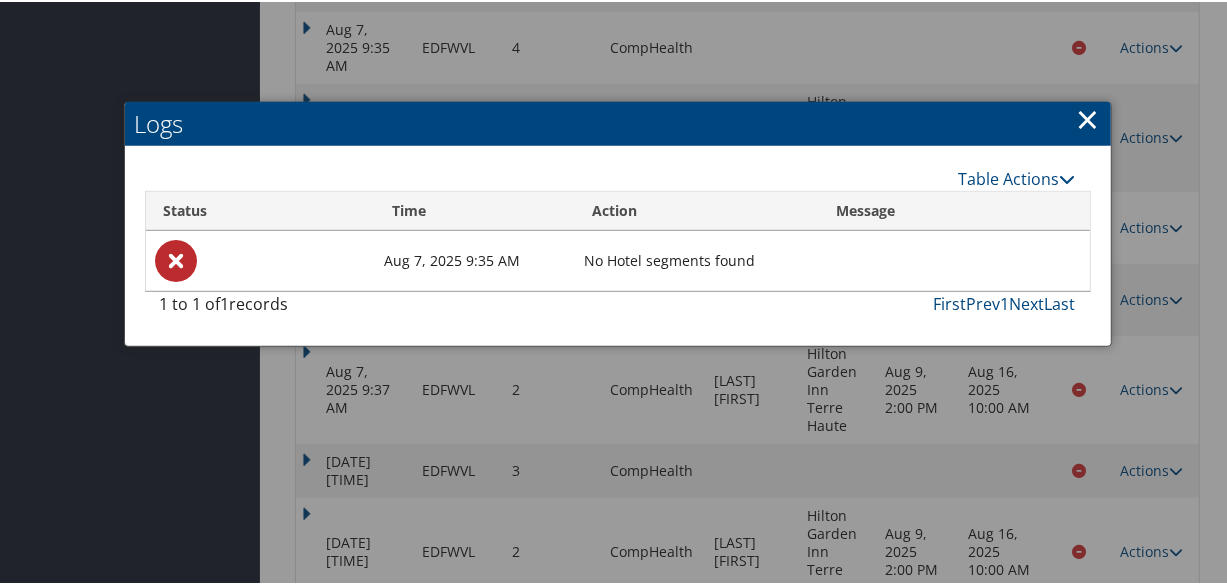 click on "Logs" at bounding box center [618, 122] 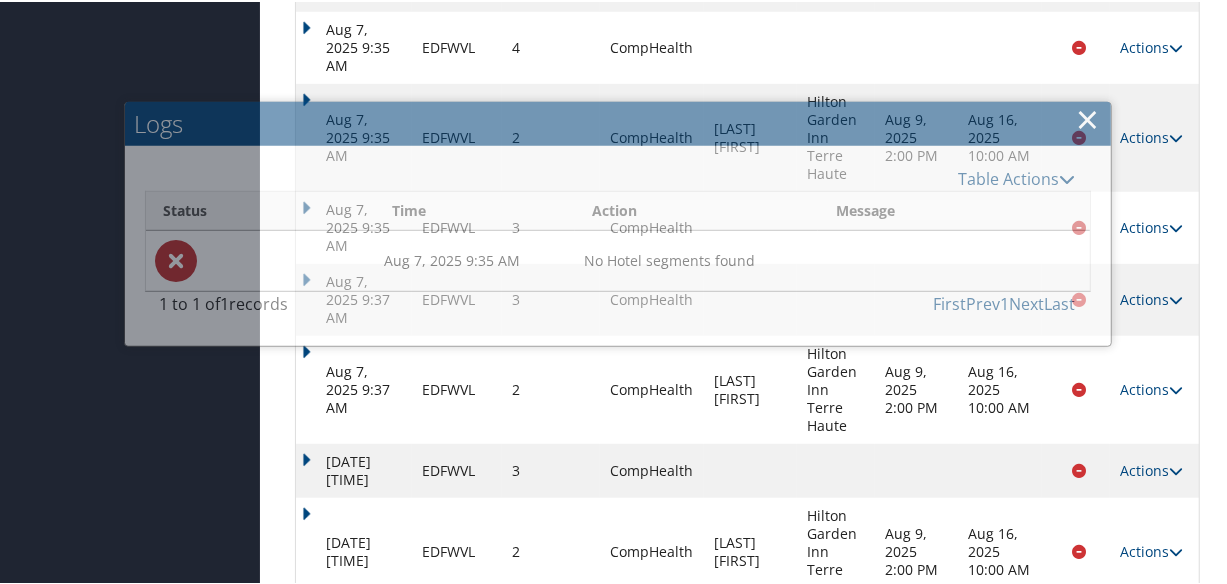 click on "×" at bounding box center [1088, 117] 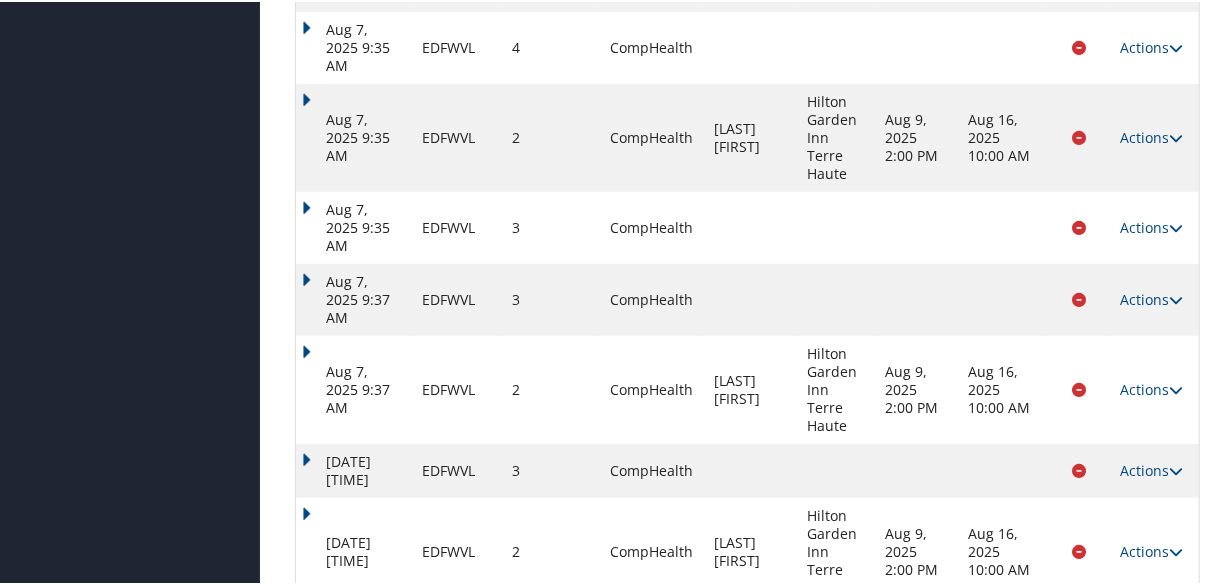 click on "Next" at bounding box center (1151, 617) 